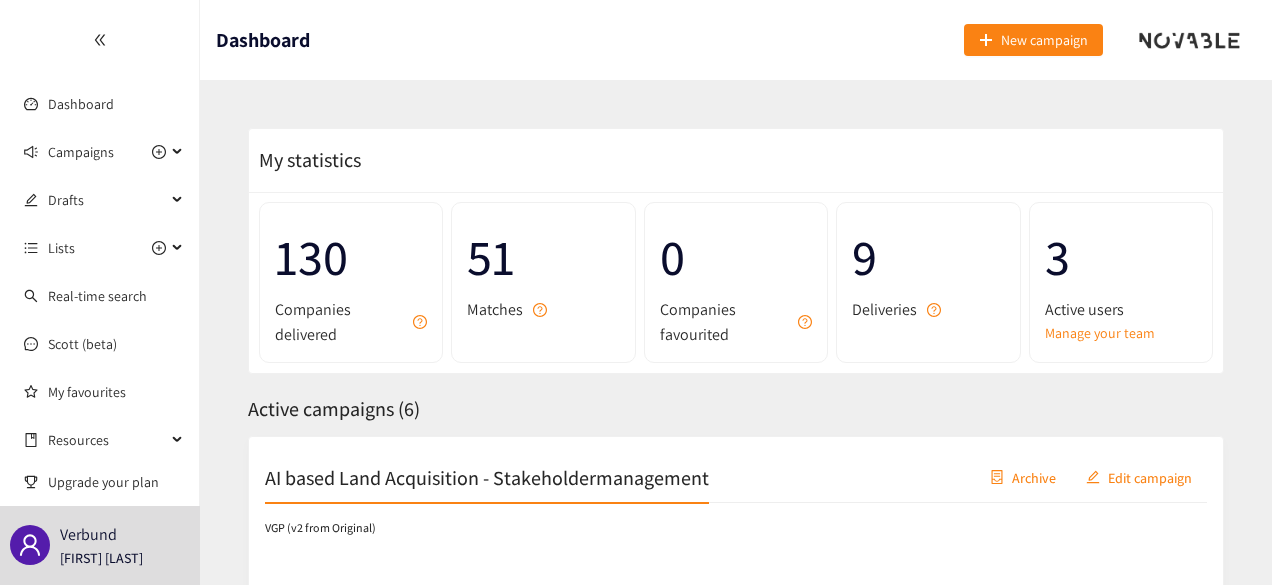 scroll, scrollTop: 0, scrollLeft: 0, axis: both 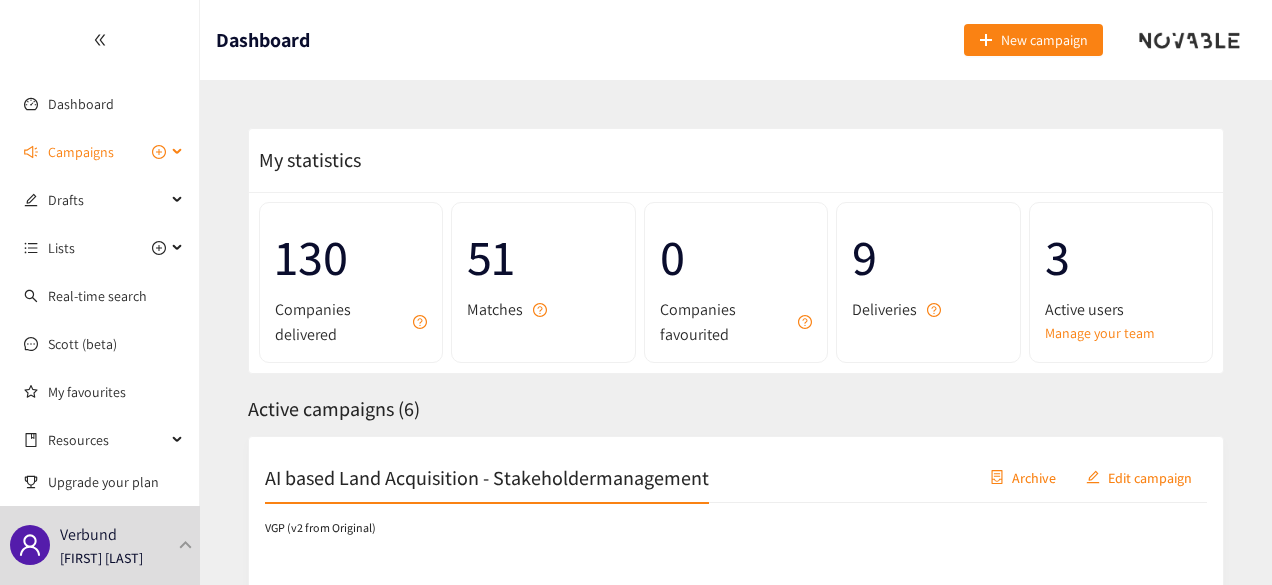 click on "Campaigns" at bounding box center [81, 152] 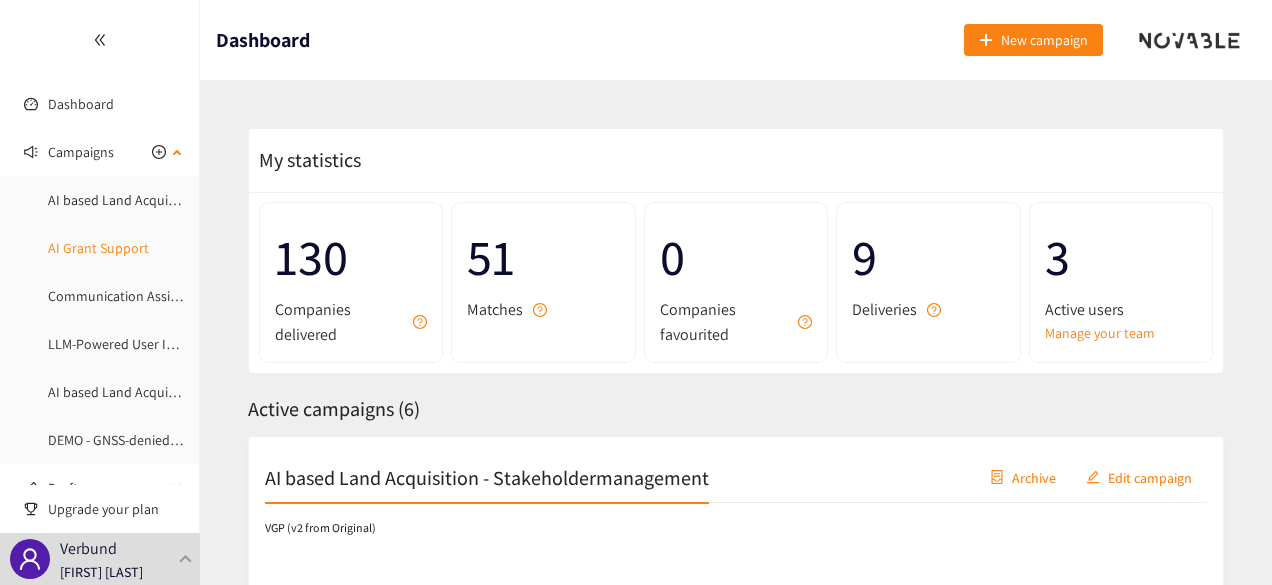 click on "AI Grant Support" at bounding box center [98, 248] 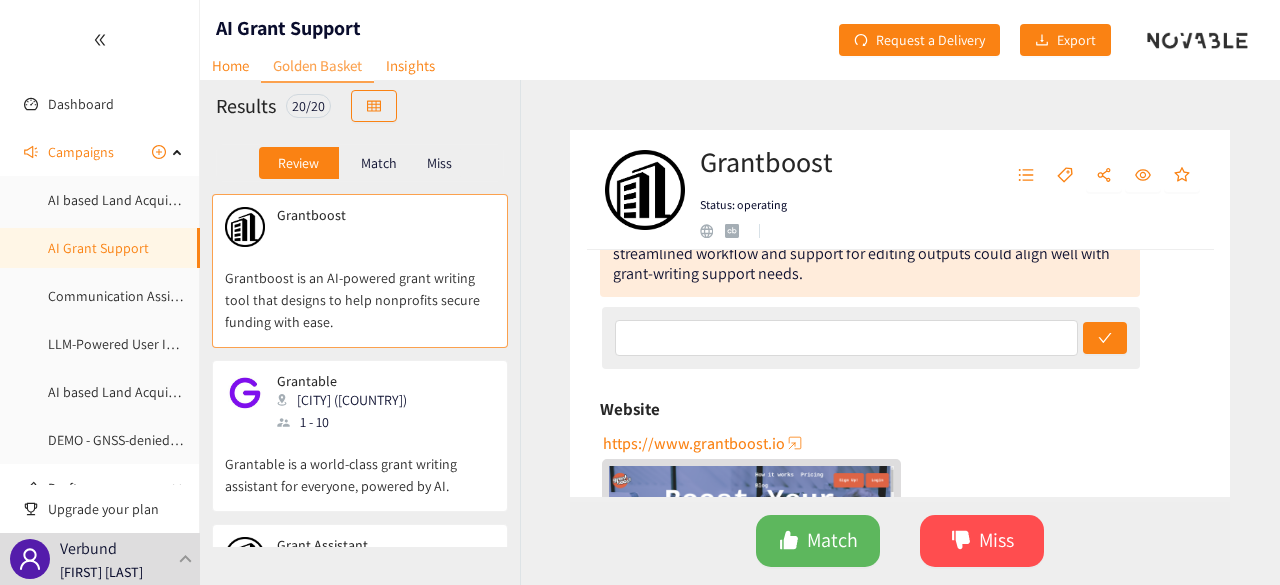 scroll, scrollTop: 208, scrollLeft: 0, axis: vertical 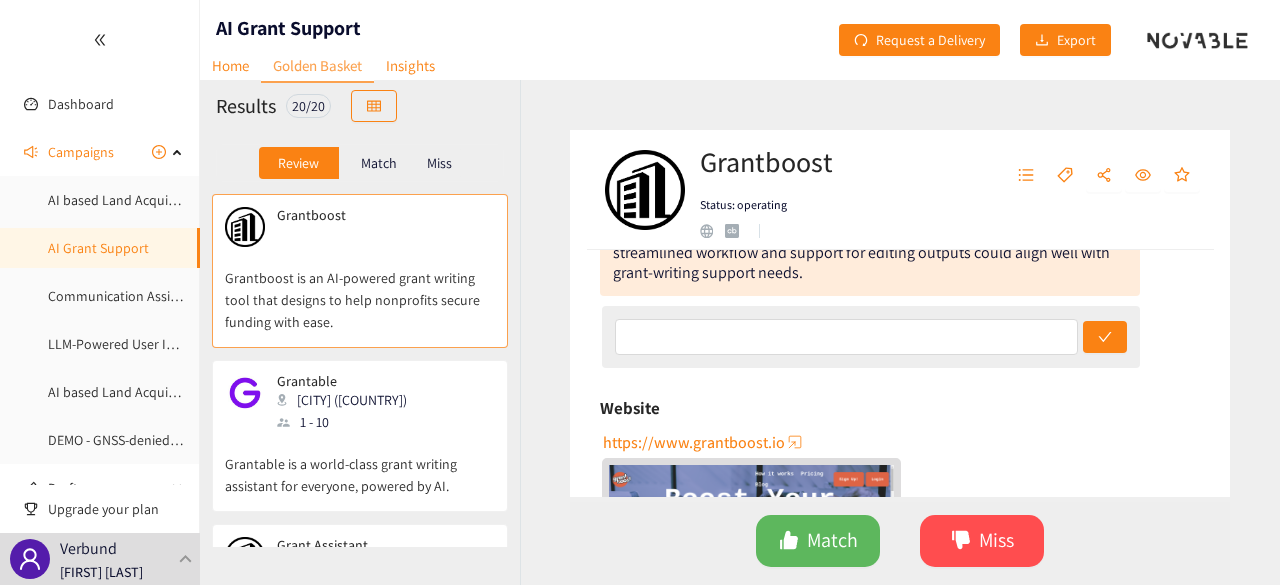 click on "https://www.grantboost.io" at bounding box center [694, 442] 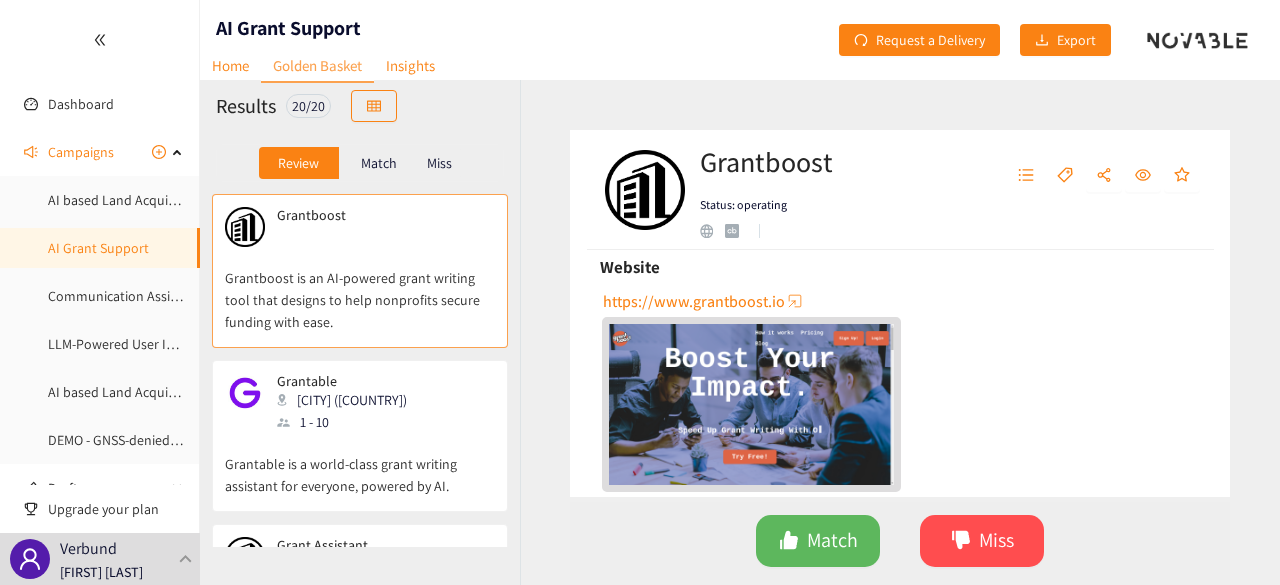 scroll, scrollTop: 355, scrollLeft: 0, axis: vertical 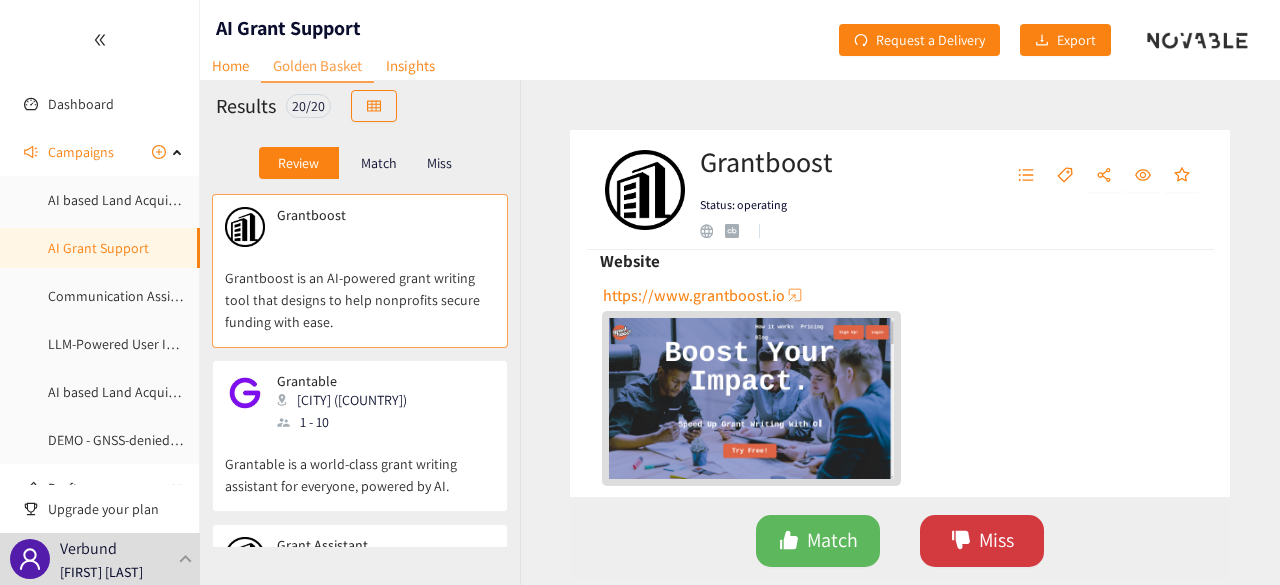 click on "Miss" at bounding box center (996, 540) 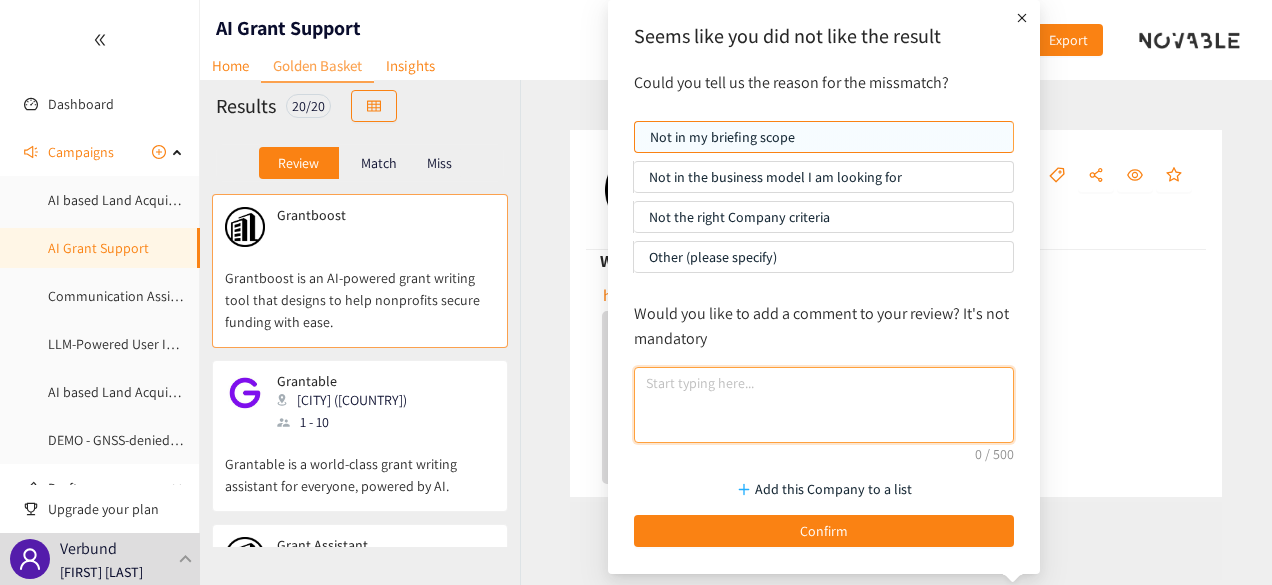click at bounding box center [824, 405] 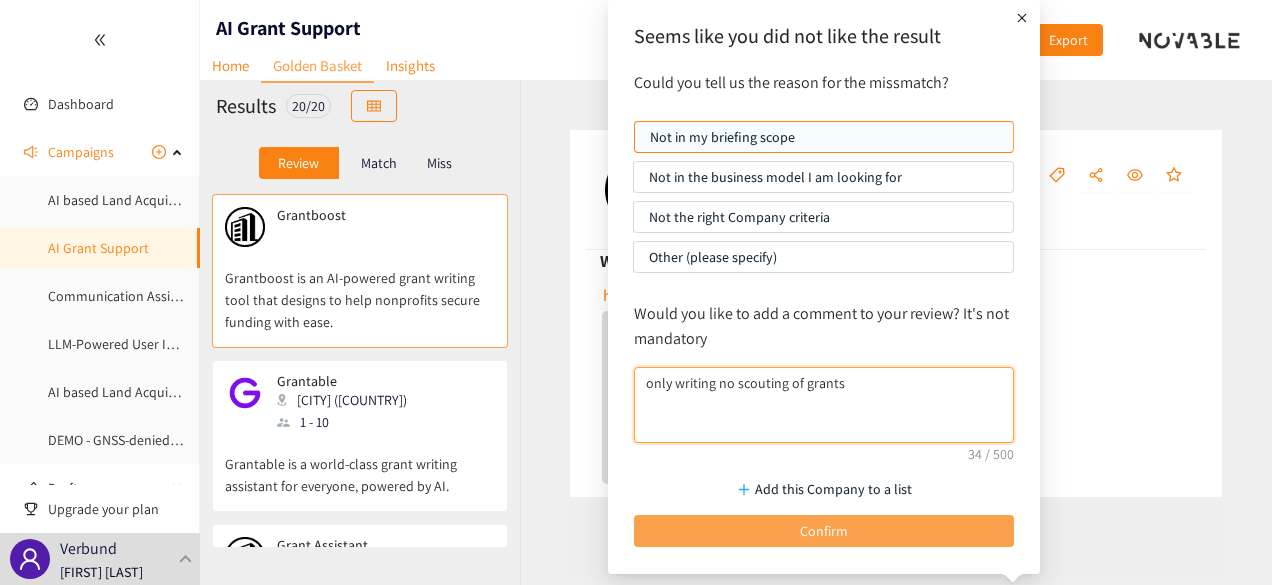 type on "only writing no scouting of grants" 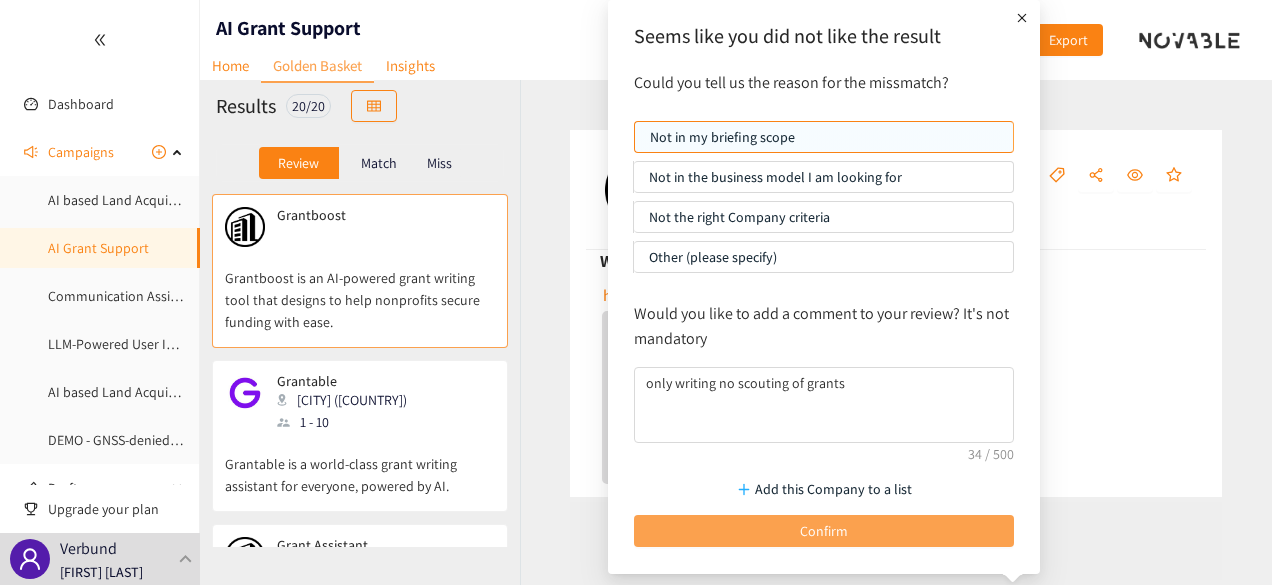 click on "Confirm" at bounding box center [824, 531] 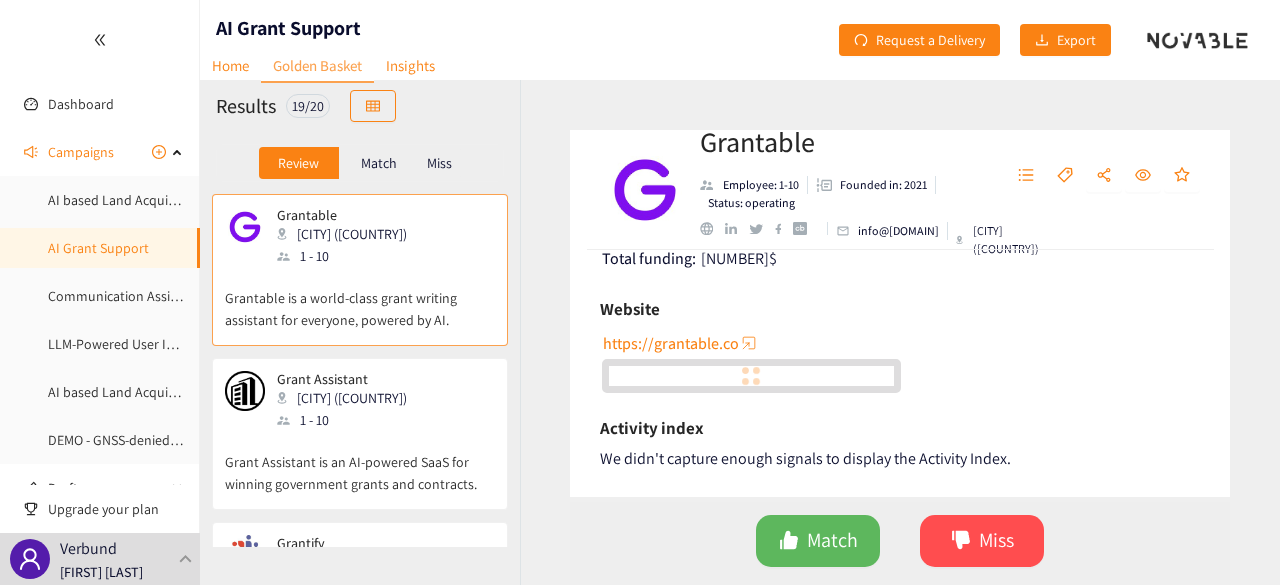 scroll, scrollTop: 425, scrollLeft: 0, axis: vertical 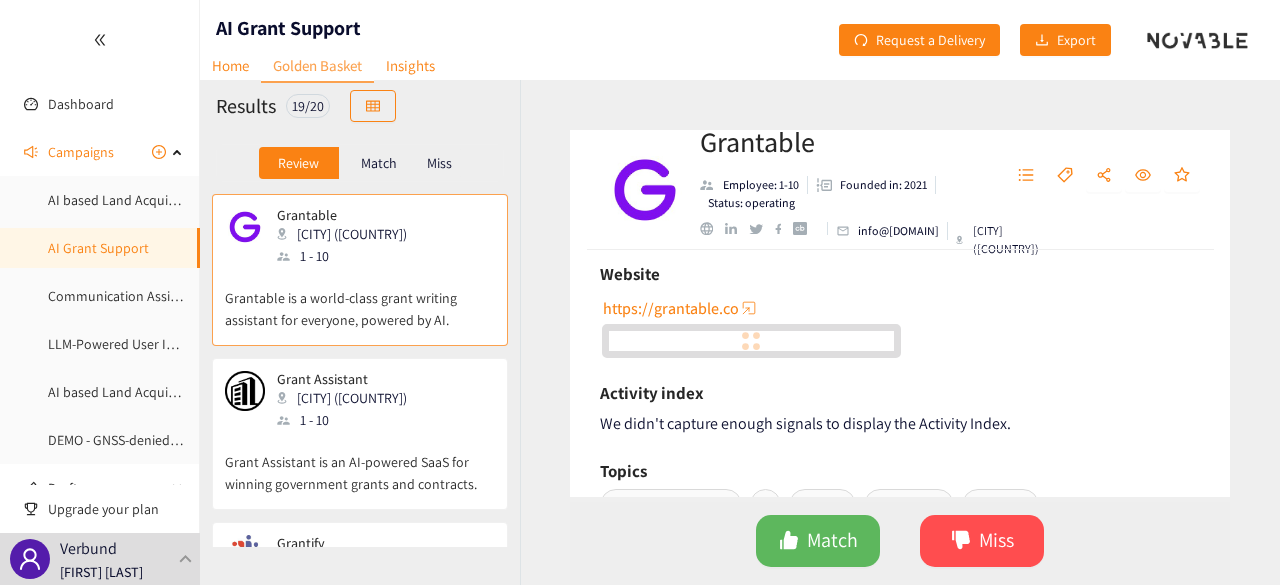 click on "https://grantable.co" at bounding box center [671, 308] 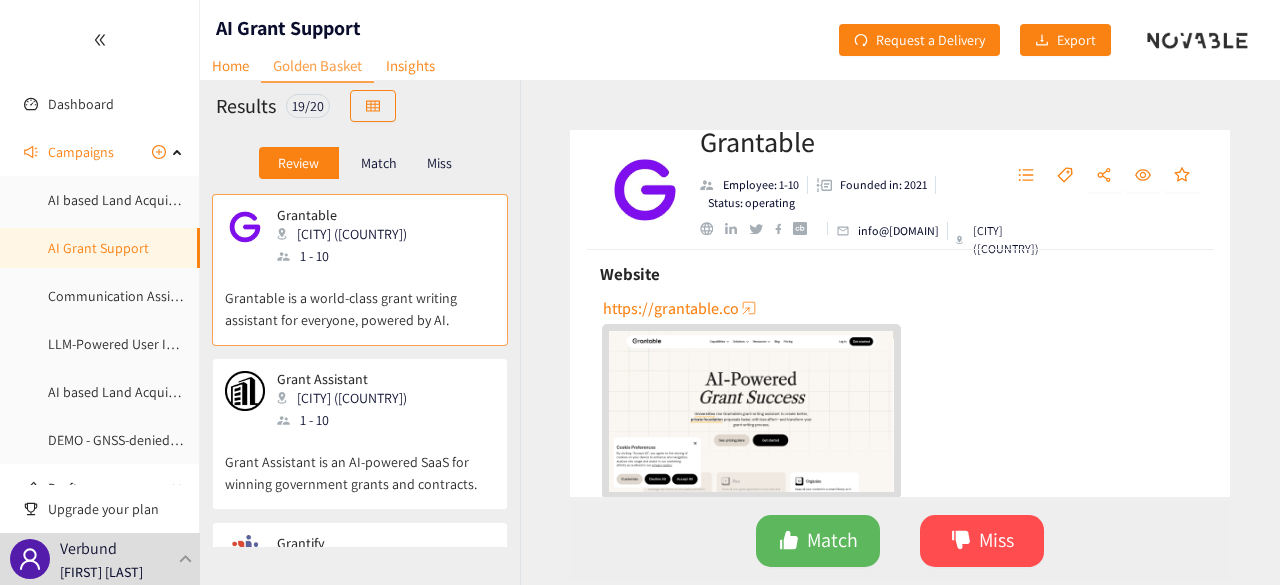 click on "Grant Assistant [CITY] (USA) 1 - 10" at bounding box center (360, 401) 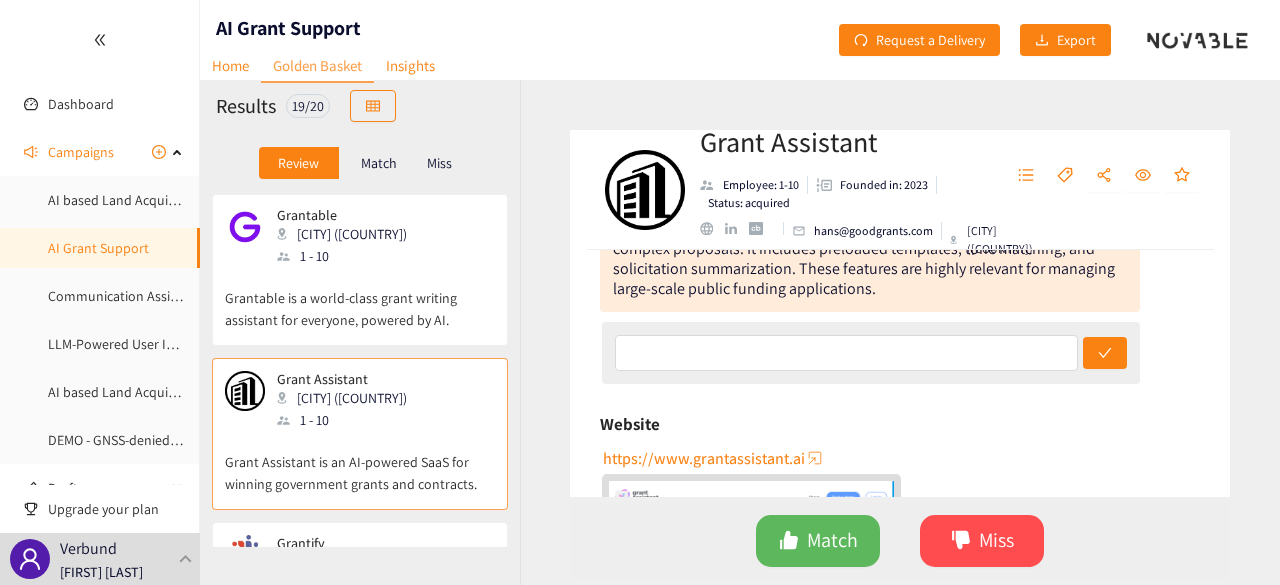 scroll, scrollTop: 259, scrollLeft: 0, axis: vertical 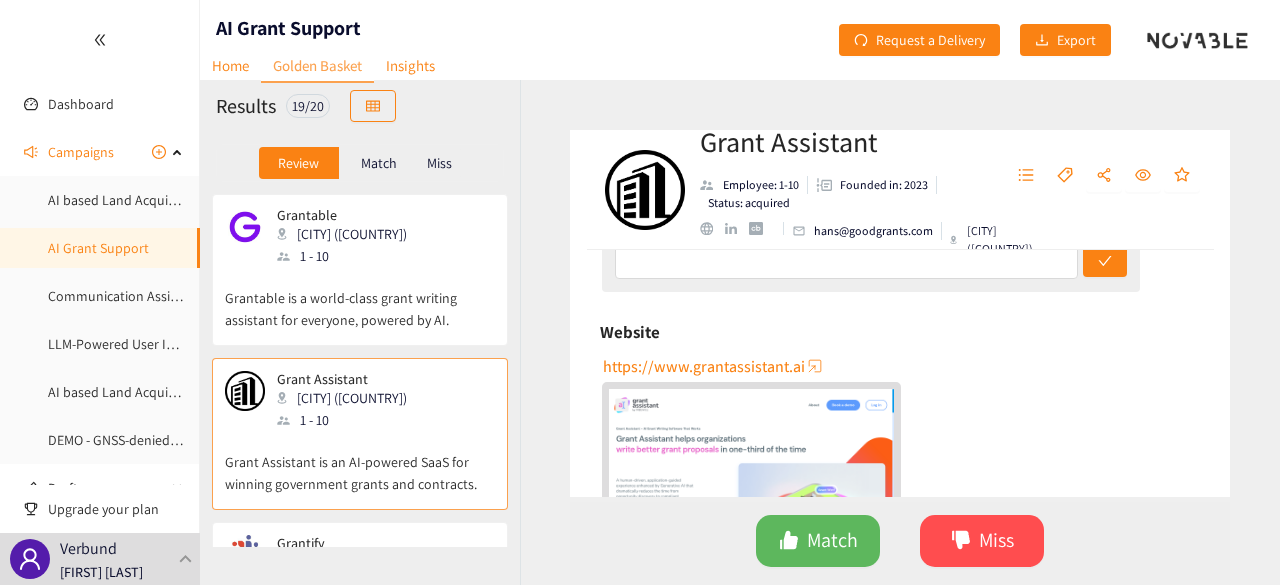 click on "https://www.grantassistant.ai" at bounding box center [704, 366] 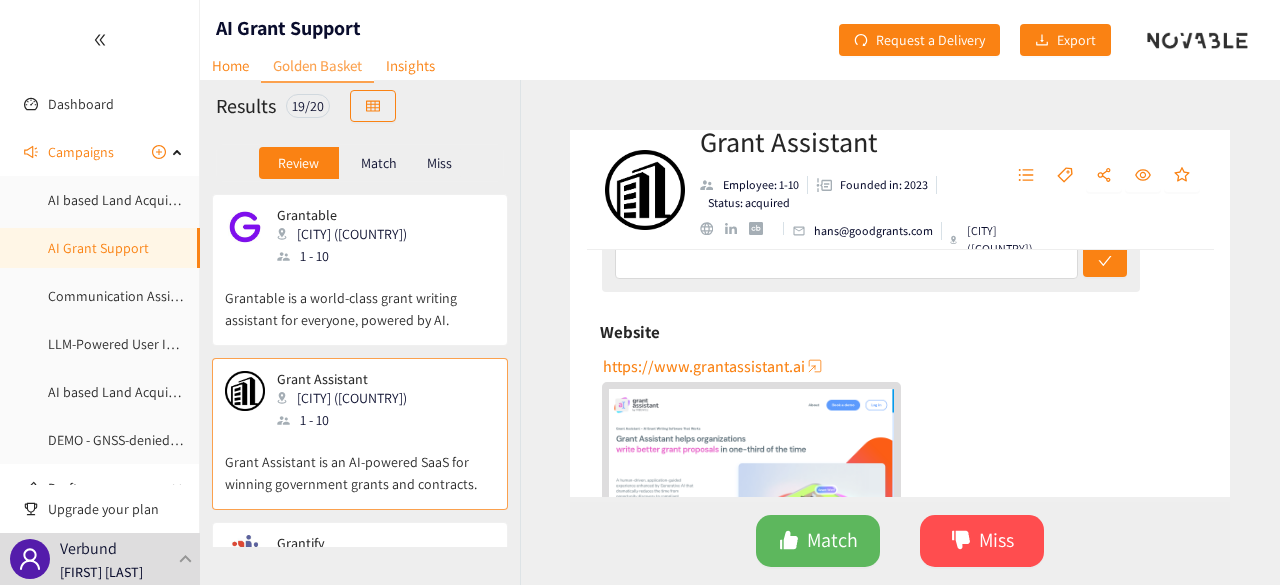 click on "Grantable is a world-class grant writing assistant for everyone, powered by AI." at bounding box center [360, 299] 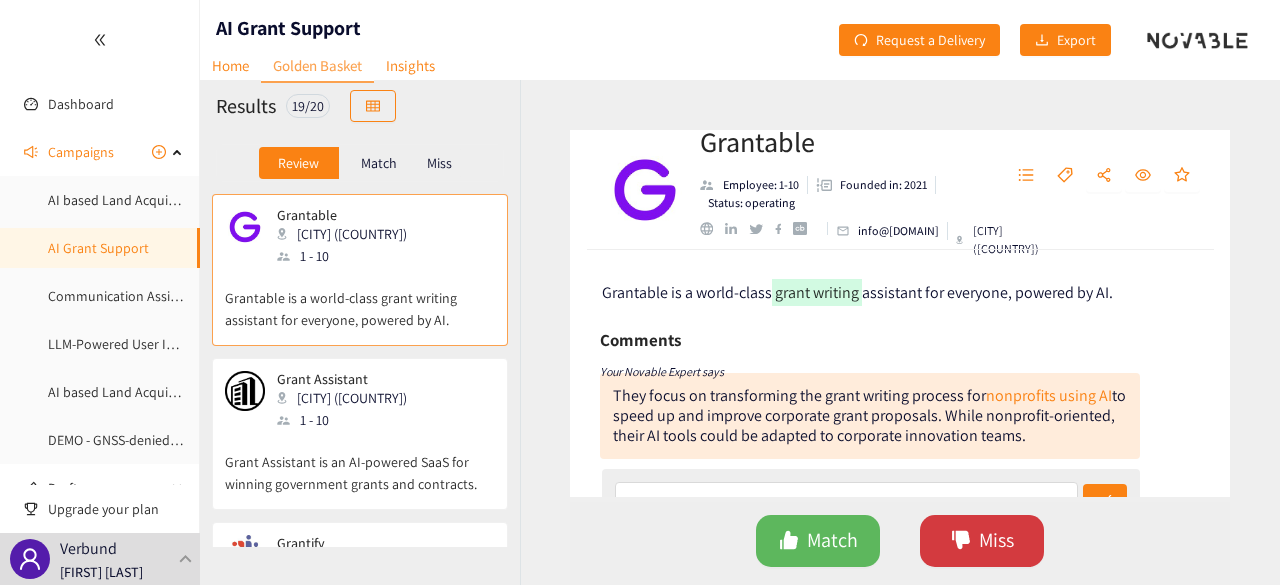 click on "Miss" at bounding box center [996, 540] 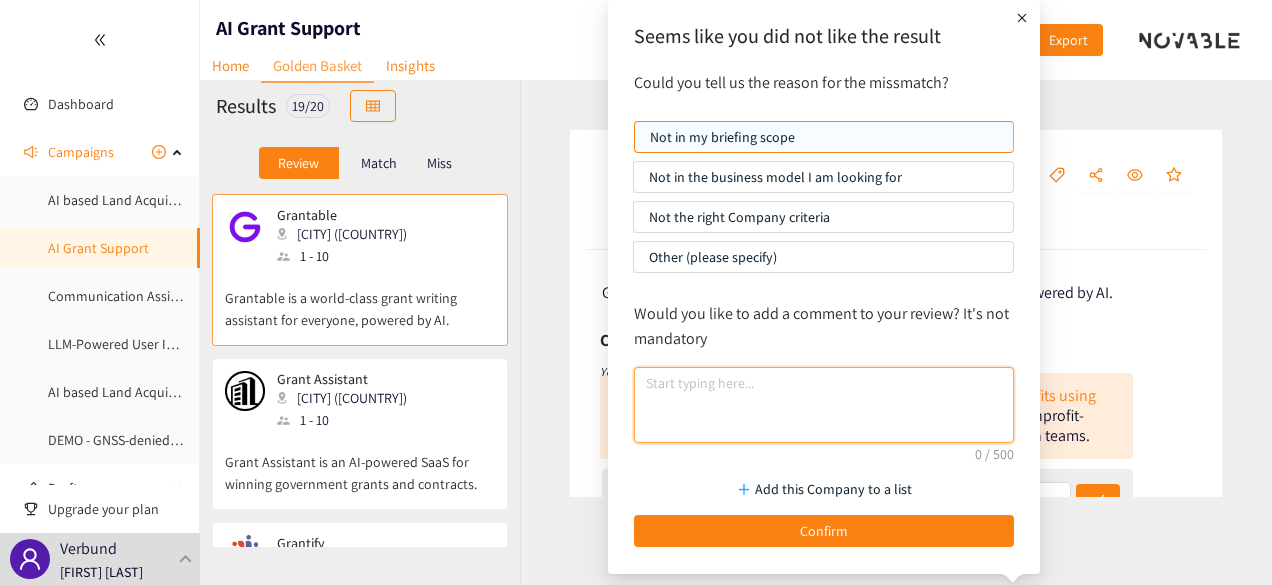 click at bounding box center (824, 405) 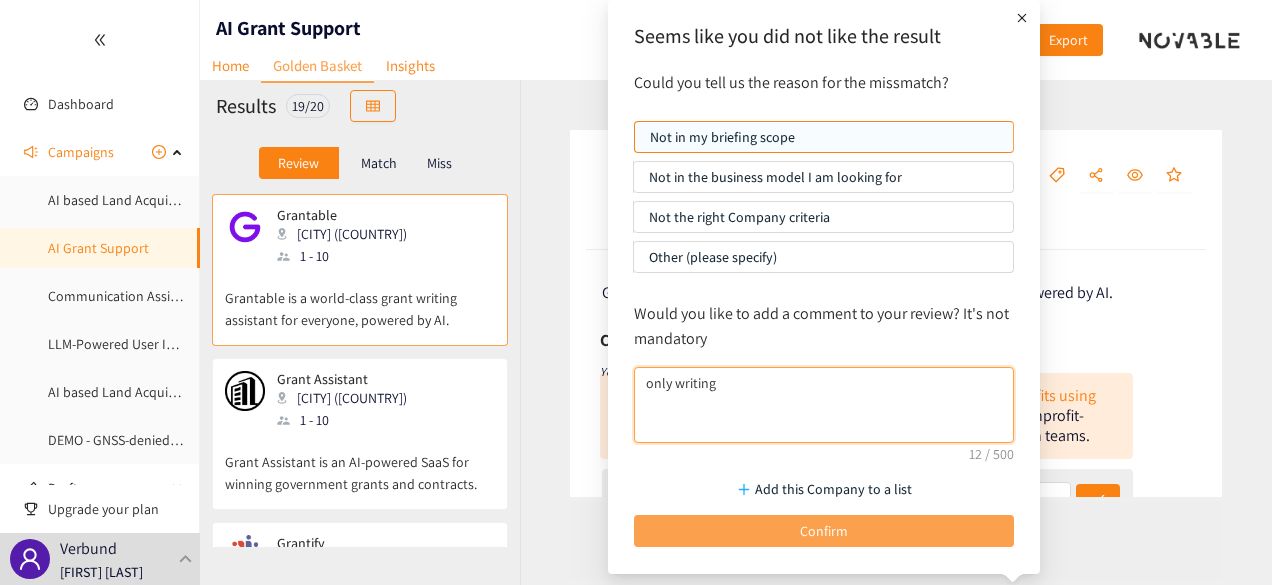 type on "only writing" 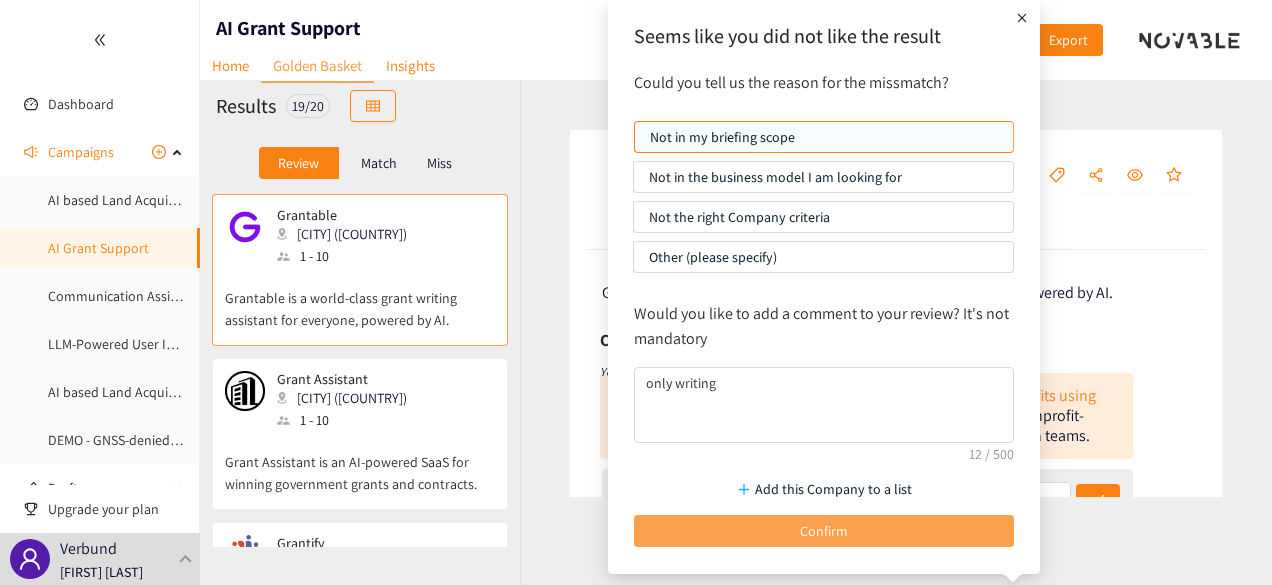 click on "Confirm" at bounding box center [824, 531] 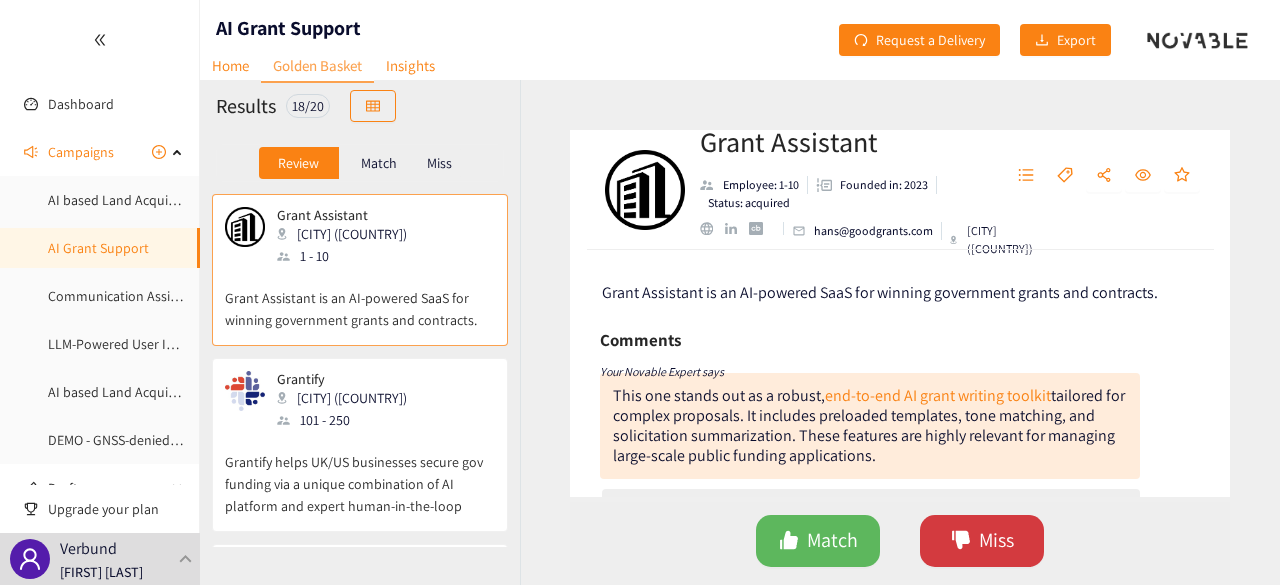 click on "Miss" at bounding box center [982, 541] 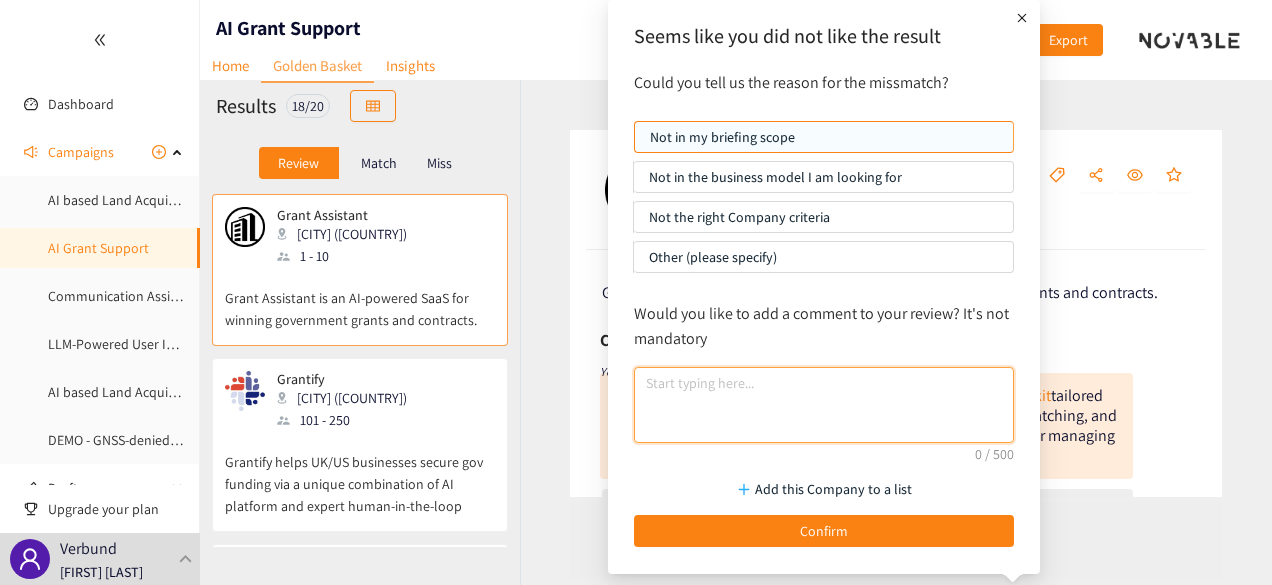 click at bounding box center [824, 405] 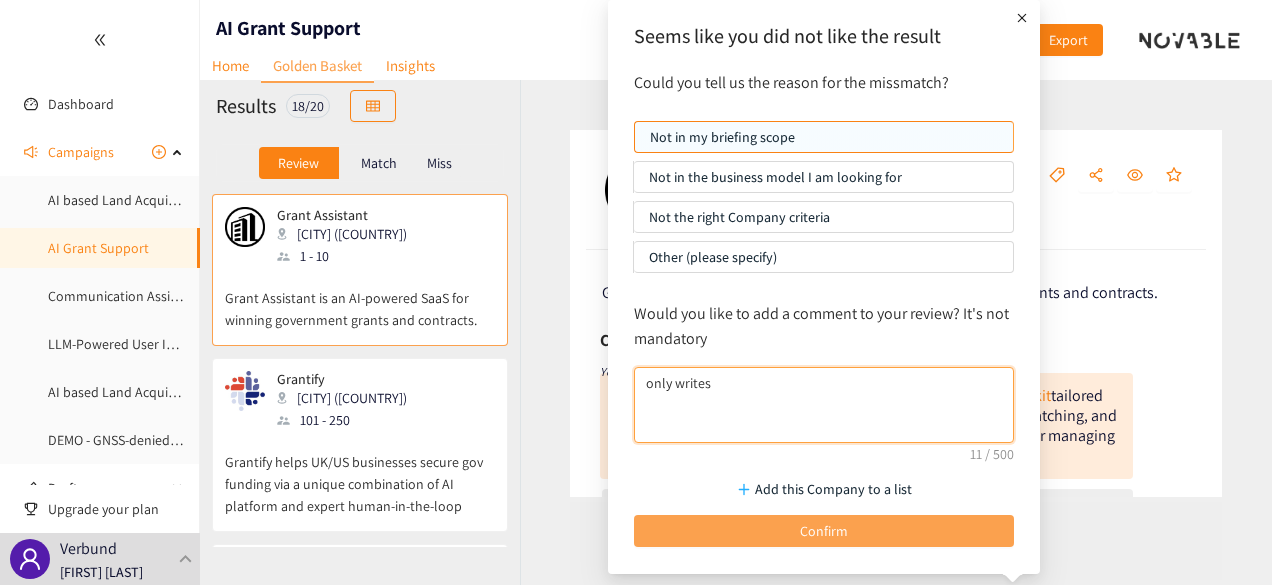 type on "only writes" 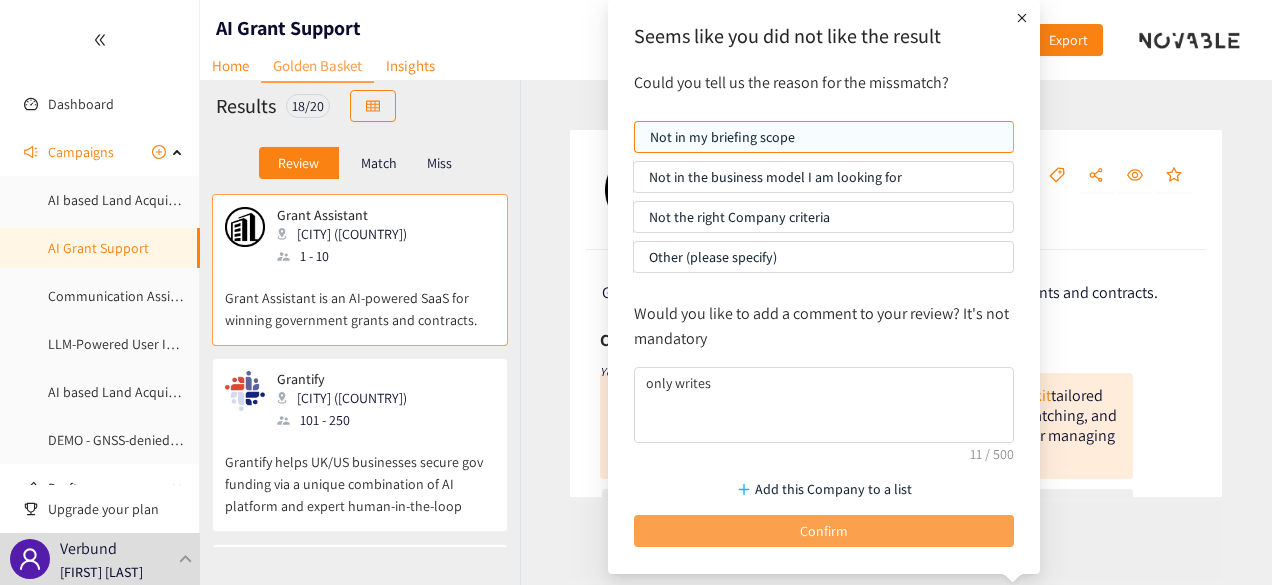 click on "Confirm" at bounding box center (824, 531) 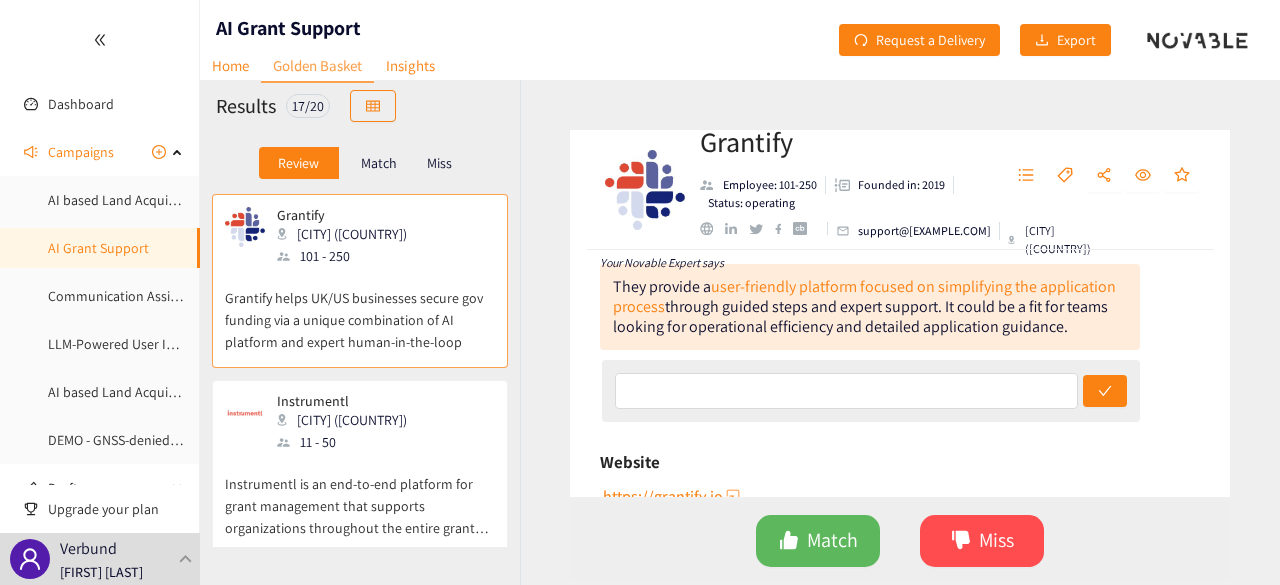 scroll, scrollTop: 198, scrollLeft: 0, axis: vertical 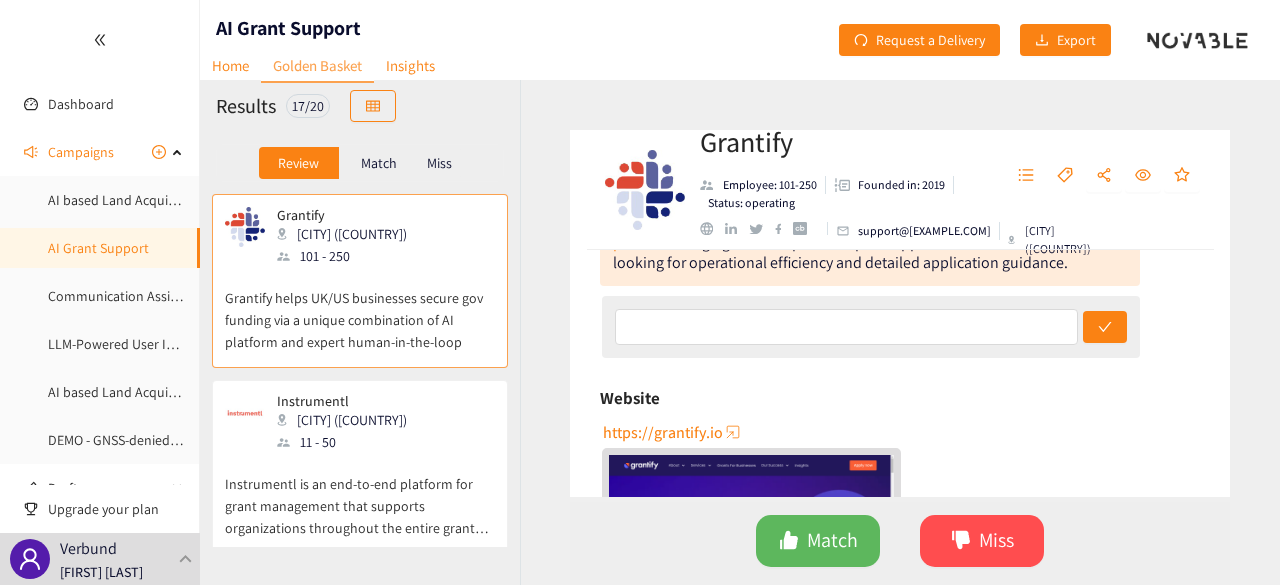 click on "https://grantify.io" at bounding box center (663, 432) 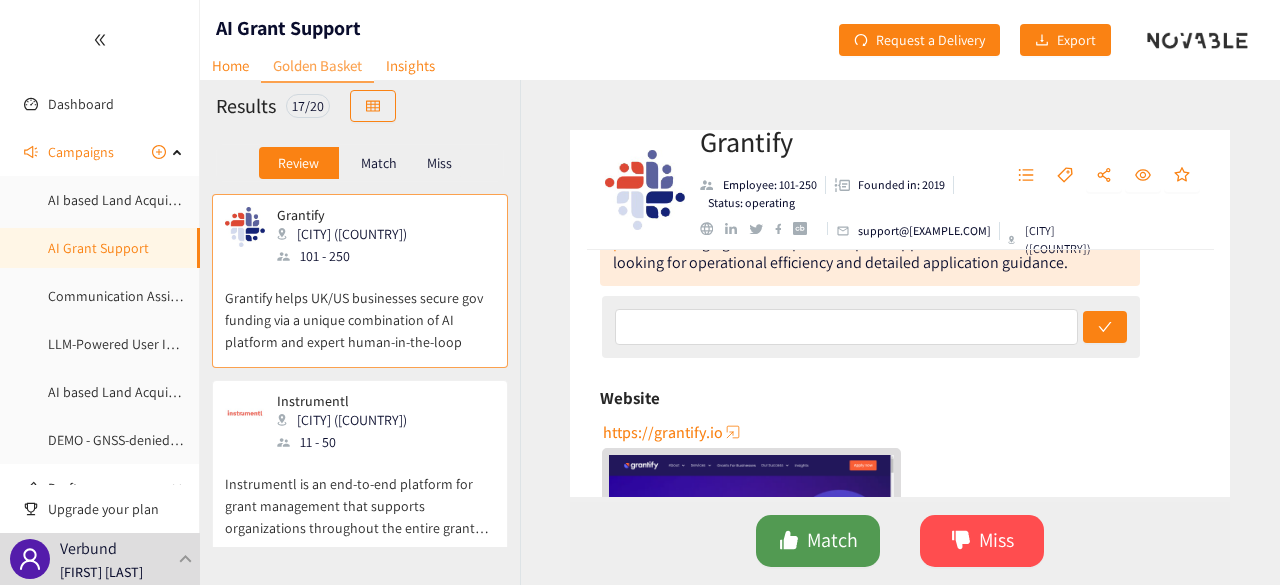 click on "Match" at bounding box center [832, 540] 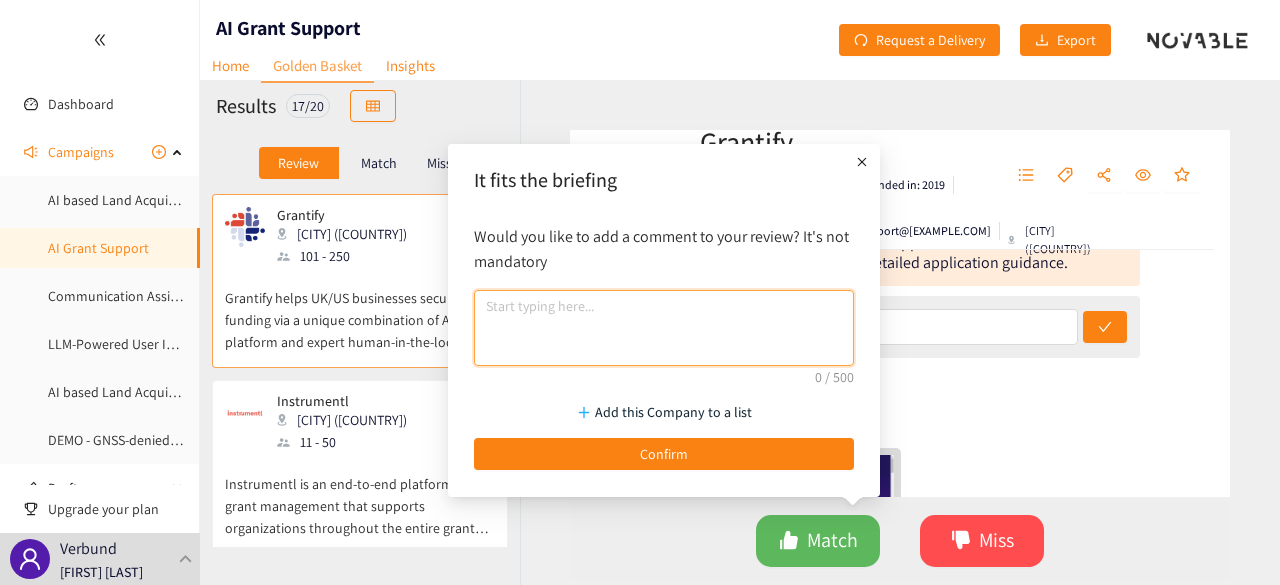 click at bounding box center (664, 328) 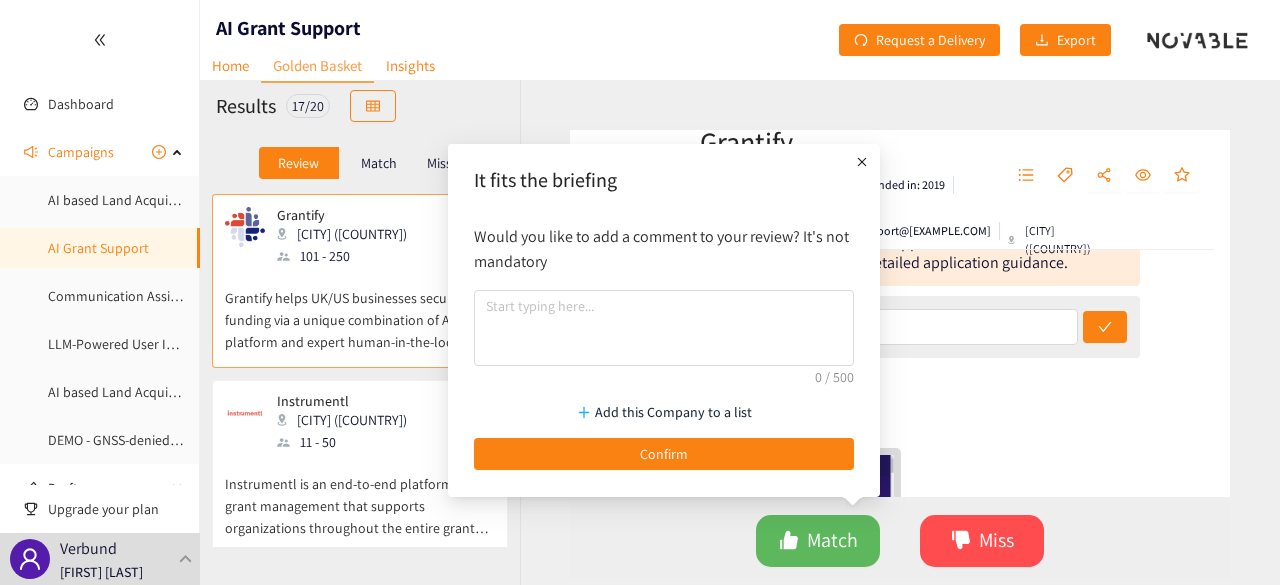 click 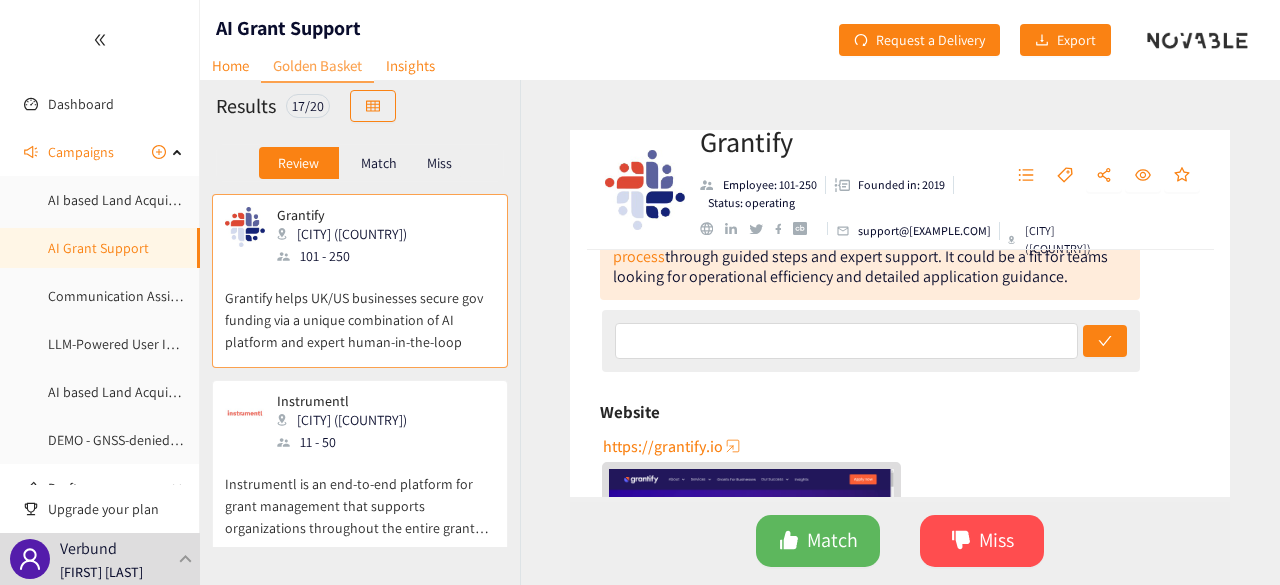 scroll, scrollTop: 185, scrollLeft: 0, axis: vertical 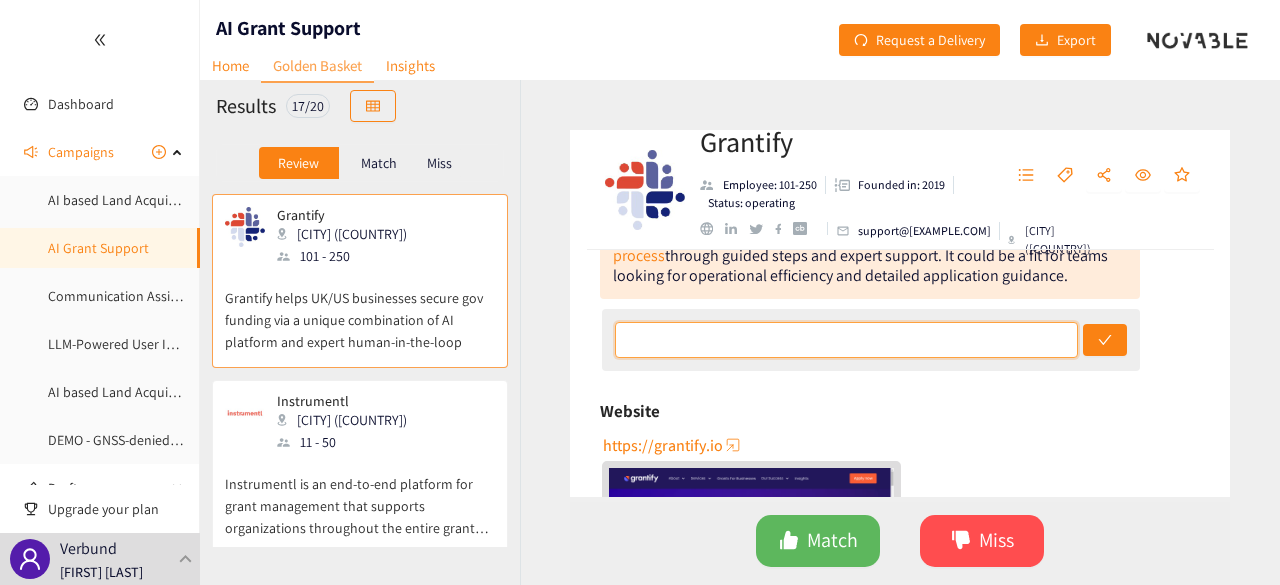 click at bounding box center (847, 340) 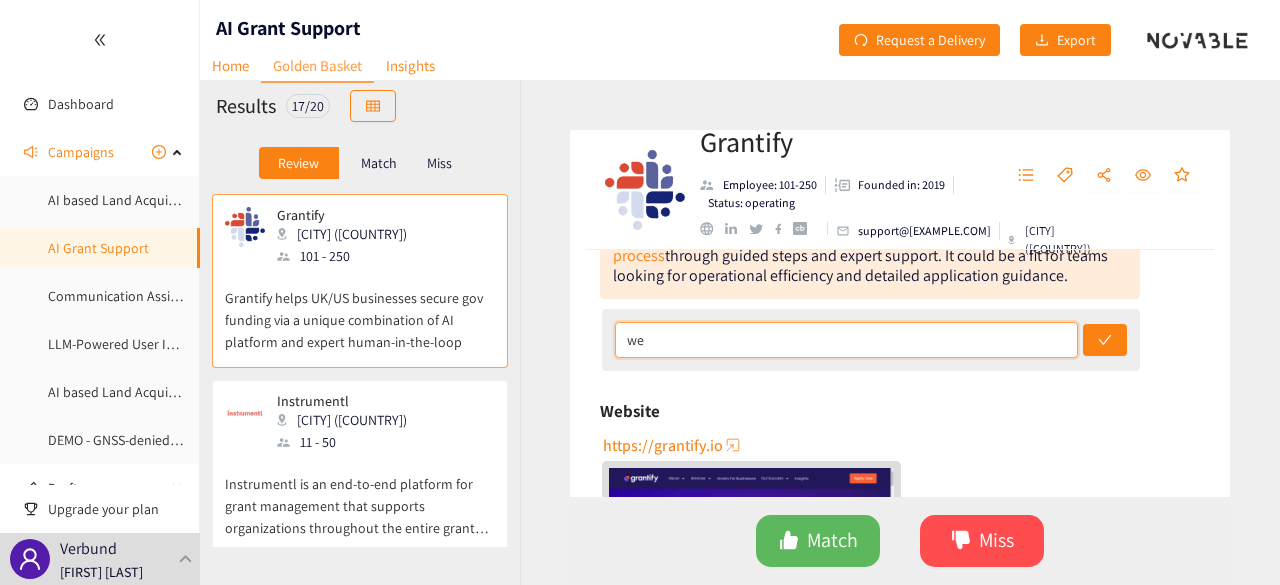 type on "w" 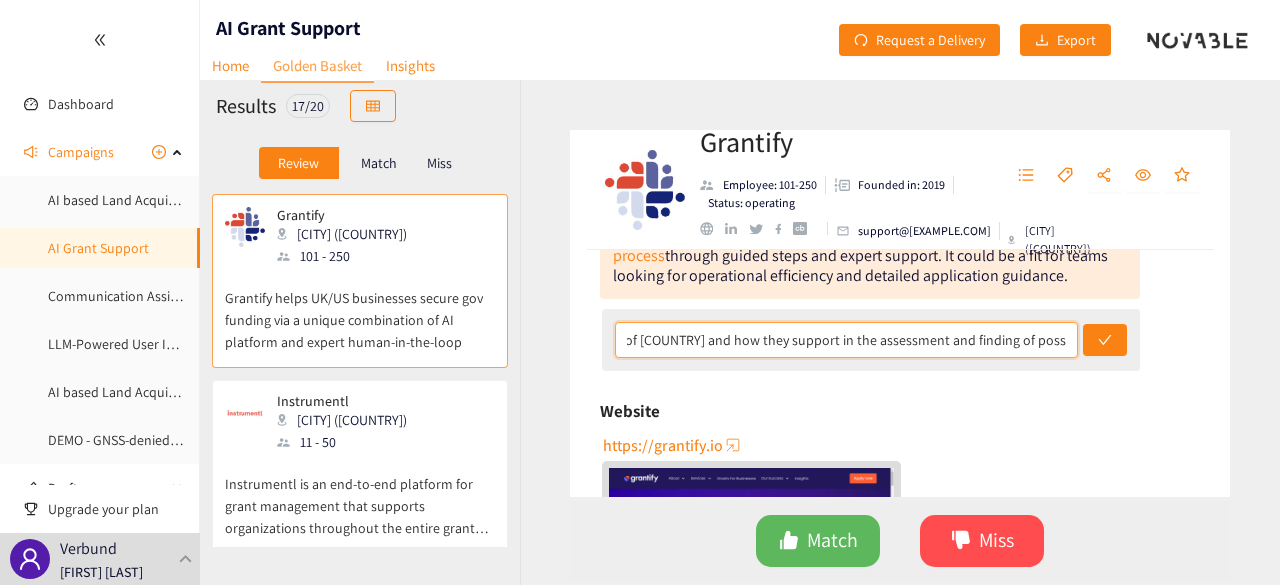 scroll, scrollTop: 0, scrollLeft: 215, axis: horizontal 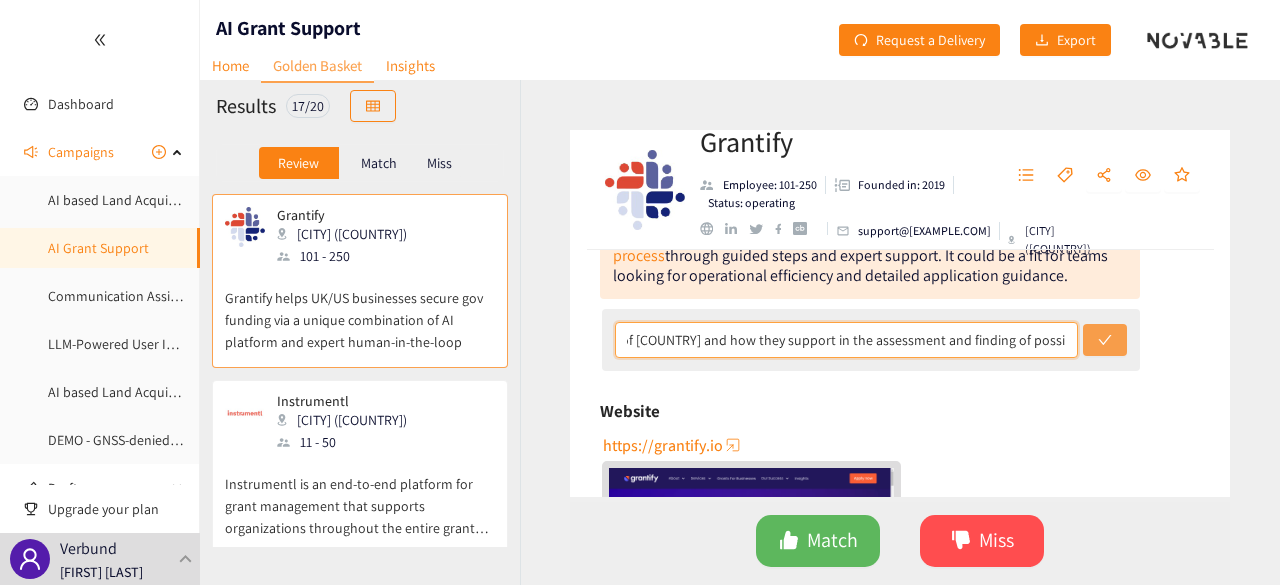 type on "to be checked if also active outside of [COUNTRY] and how they support in the assessment and finding of possible grants." 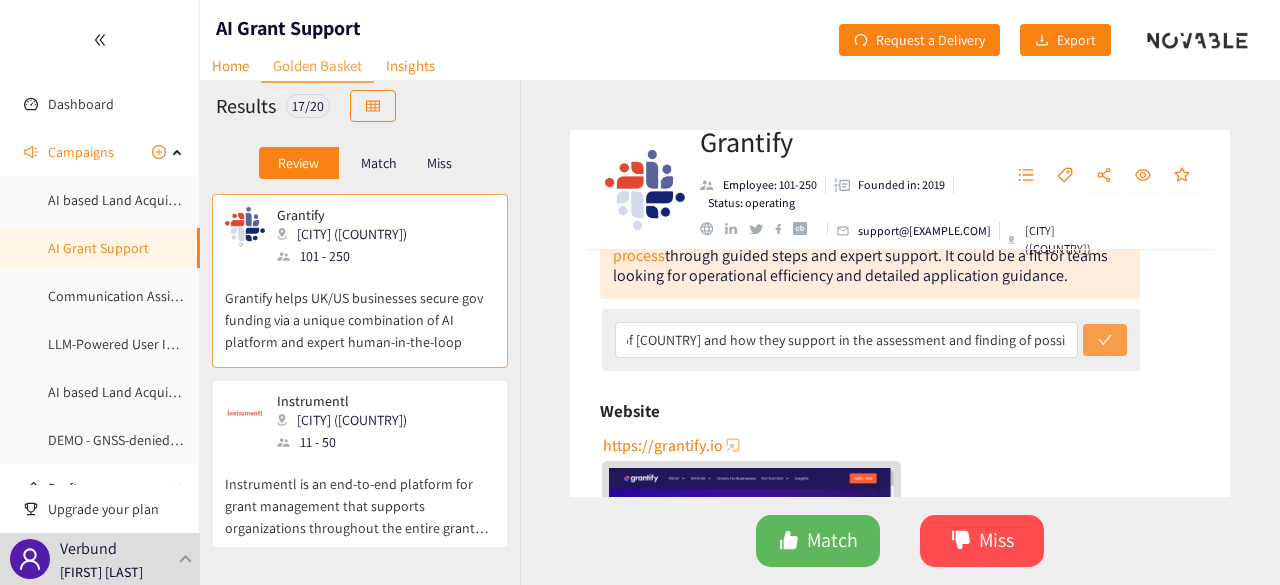 click at bounding box center [1105, 340] 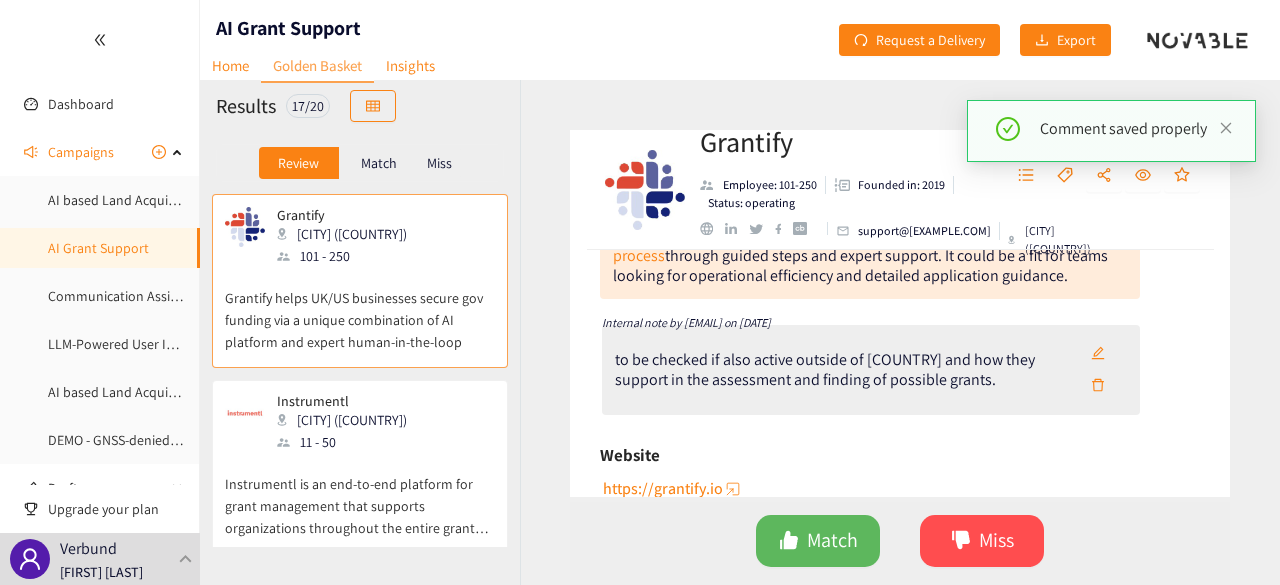 click on "support@[EXAMPLE.COM]" at bounding box center [924, 231] 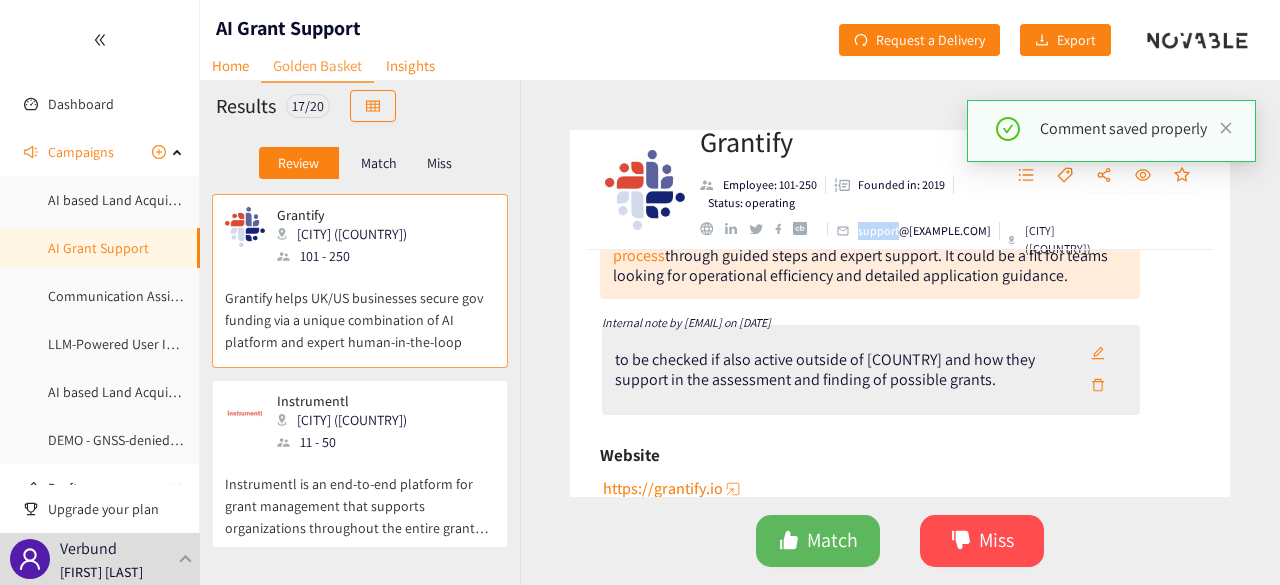 click on "support@[EXAMPLE.COM]" at bounding box center [924, 231] 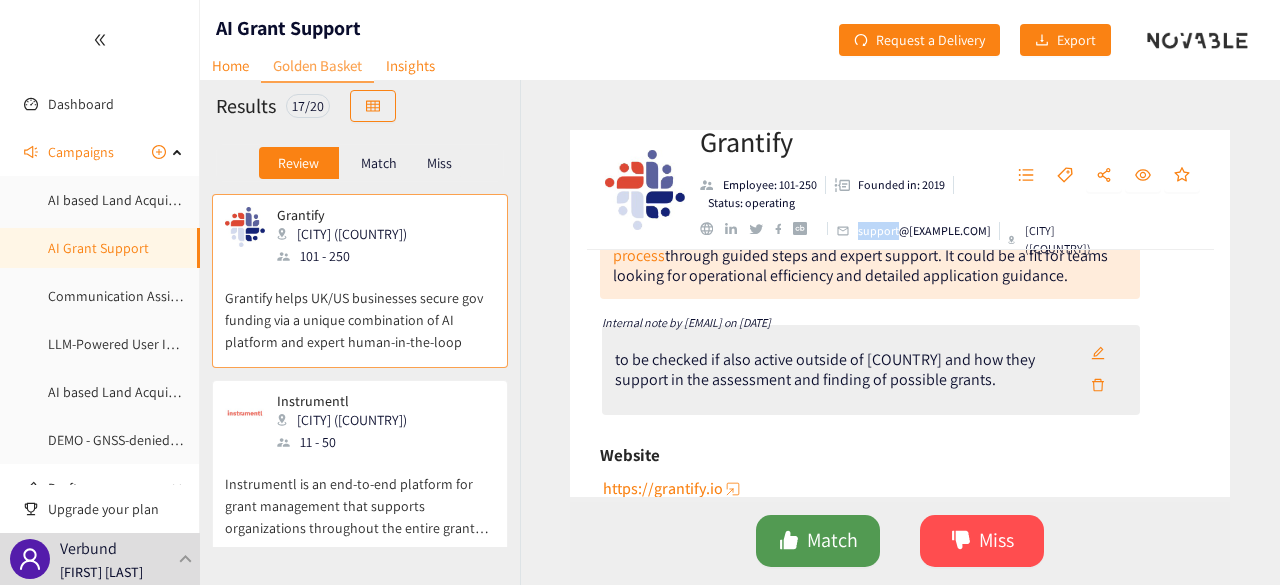 click on "Match" at bounding box center (832, 540) 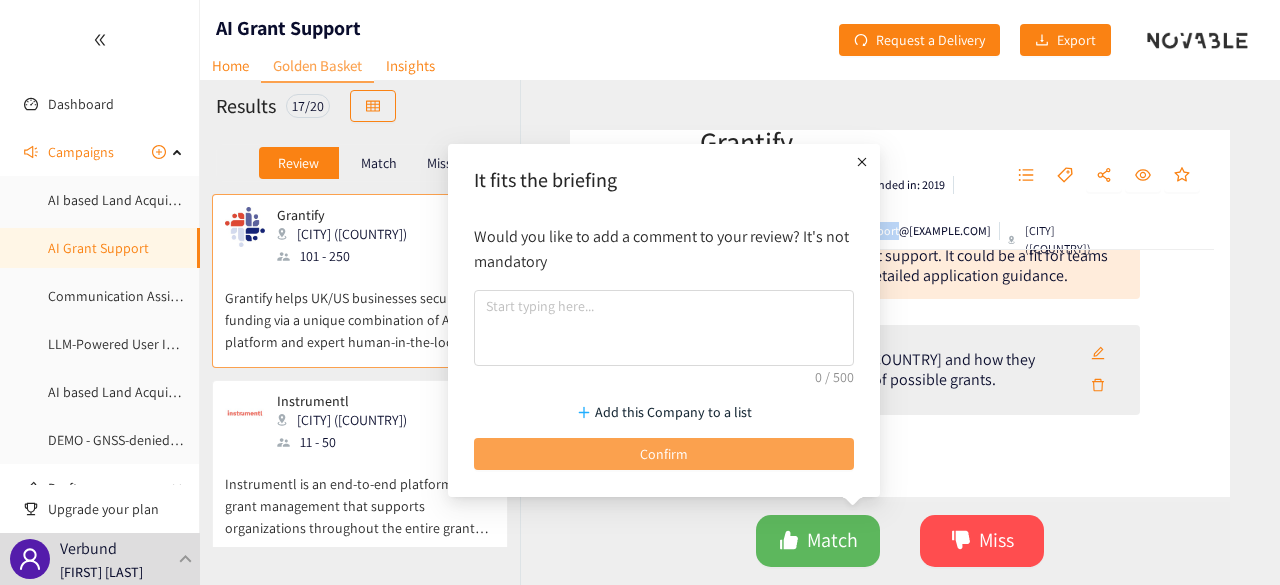 click on "Confirm" at bounding box center (664, 454) 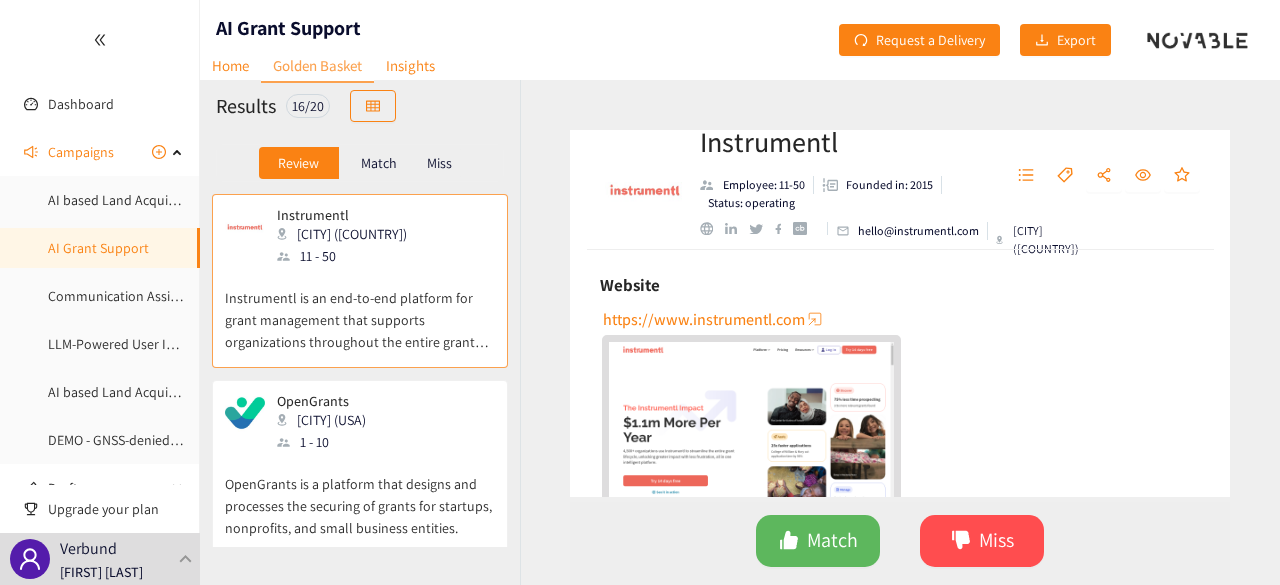 scroll, scrollTop: 436, scrollLeft: 0, axis: vertical 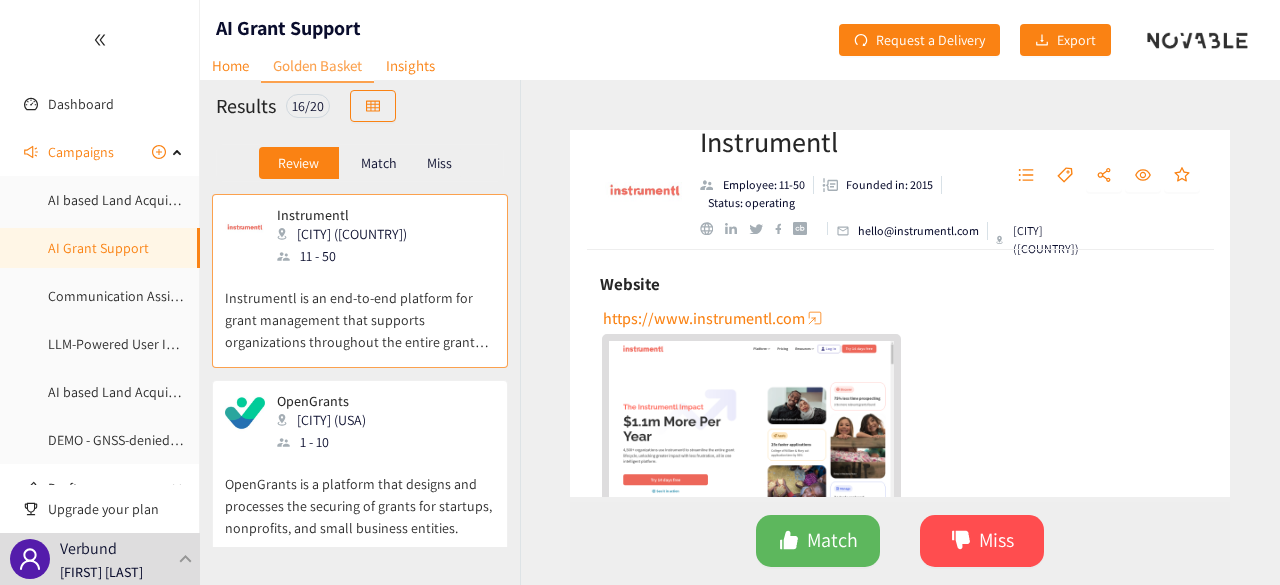 click on "https://www.instrumentl.com" at bounding box center [704, 318] 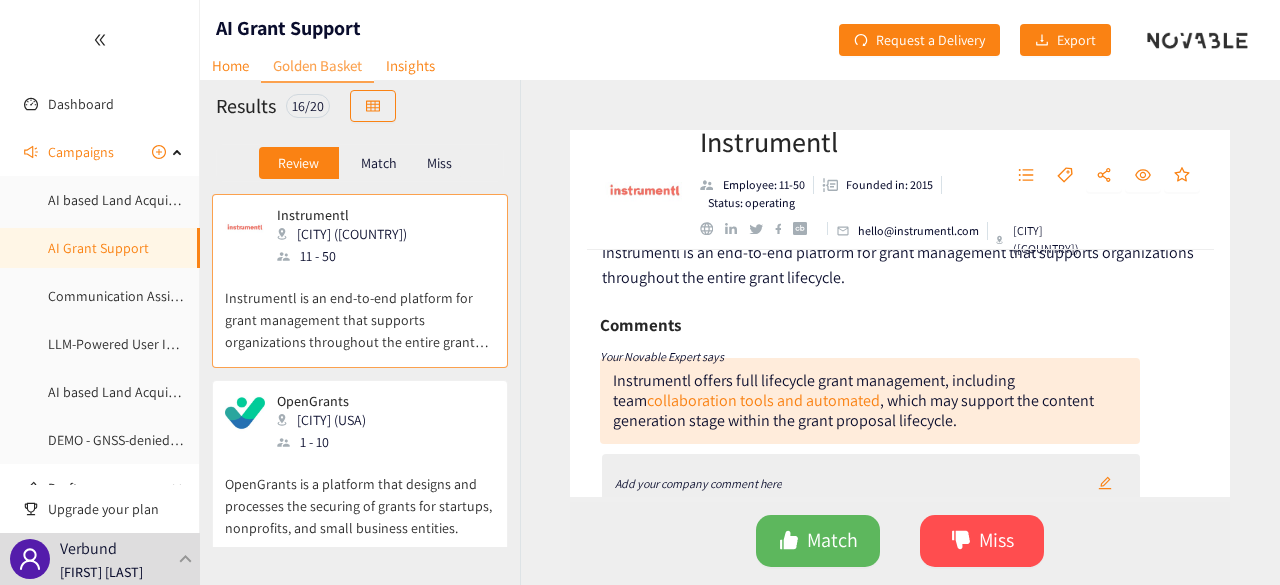 scroll, scrollTop: 0, scrollLeft: 0, axis: both 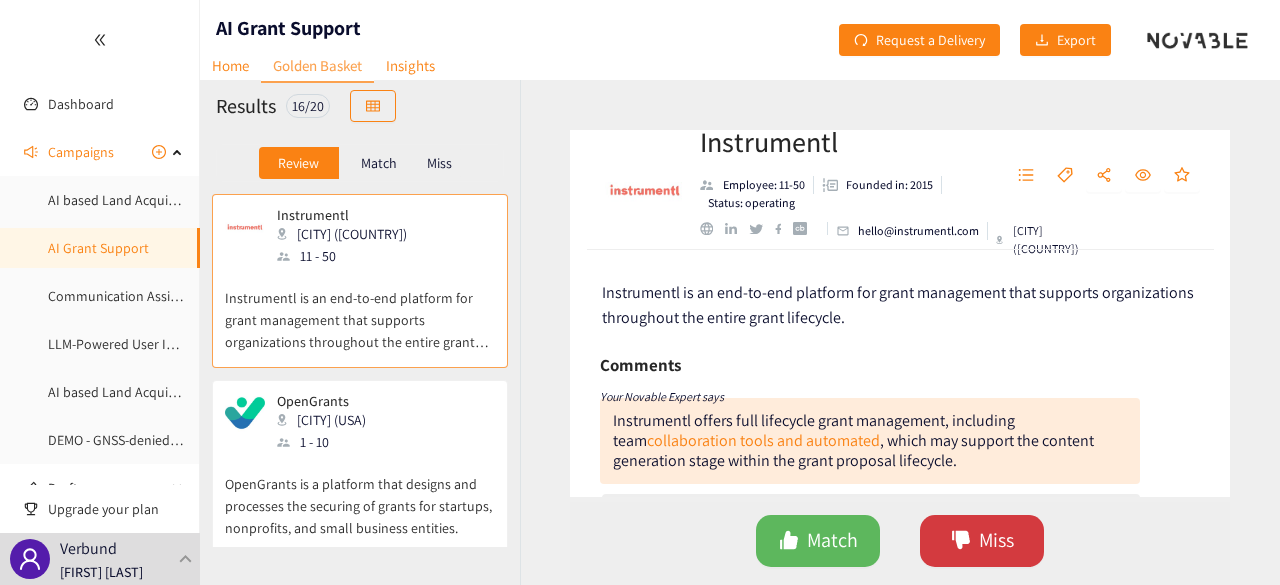 click on "Miss" at bounding box center (996, 540) 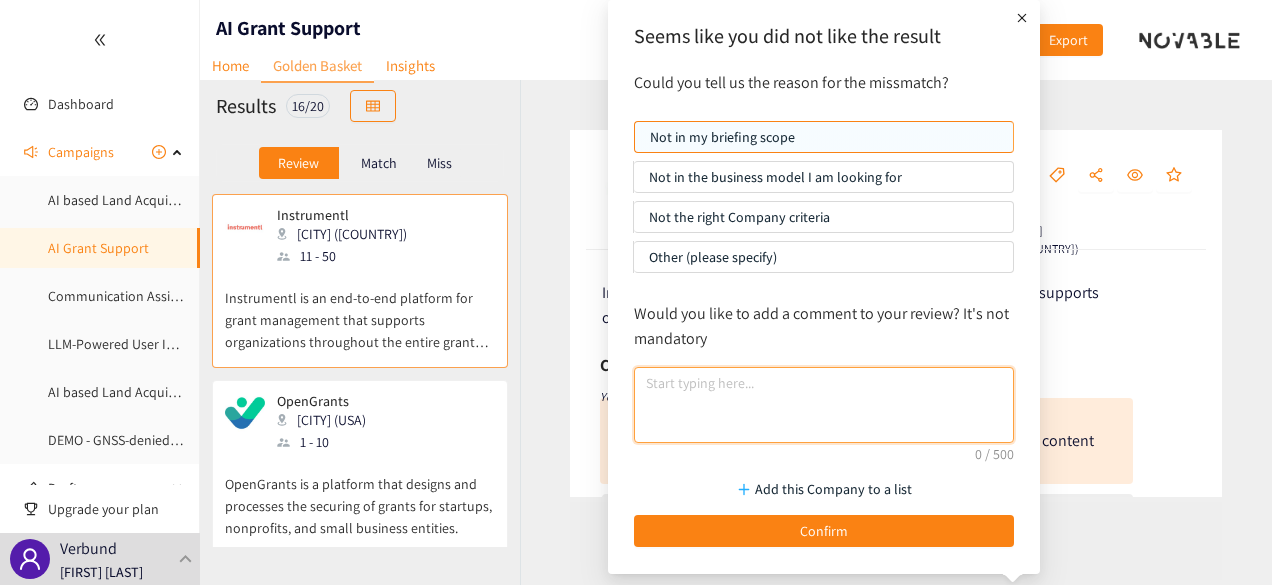 click at bounding box center [824, 405] 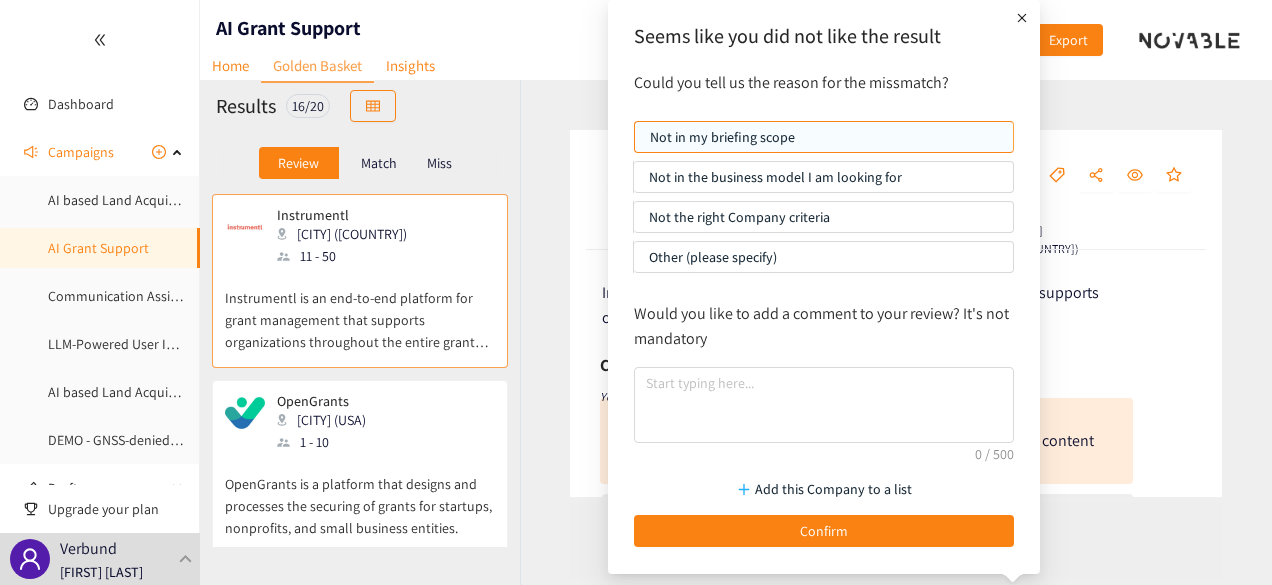 click on "Not the right Company criteria" at bounding box center [823, 217] 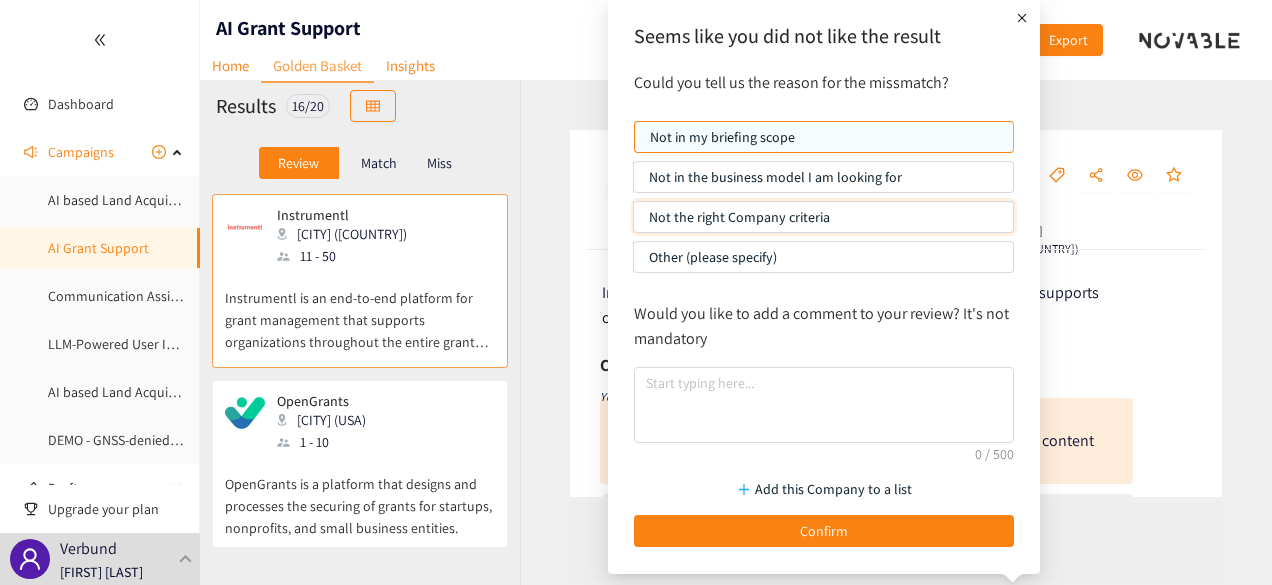 click on "Not the right Company criteria" at bounding box center (634, 222) 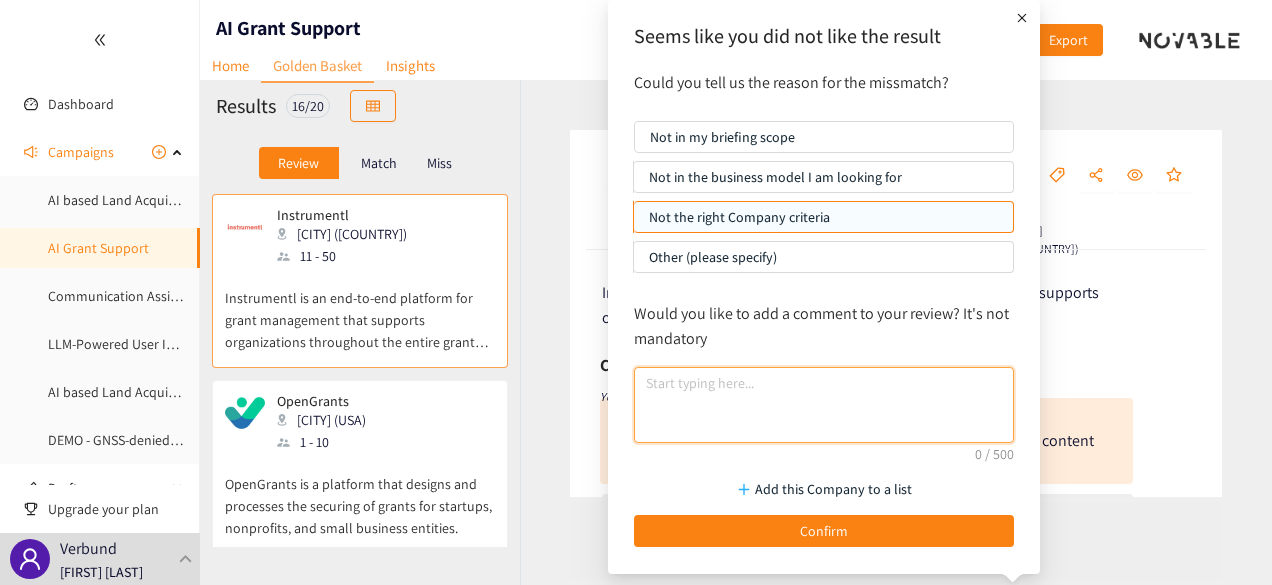 click at bounding box center (824, 405) 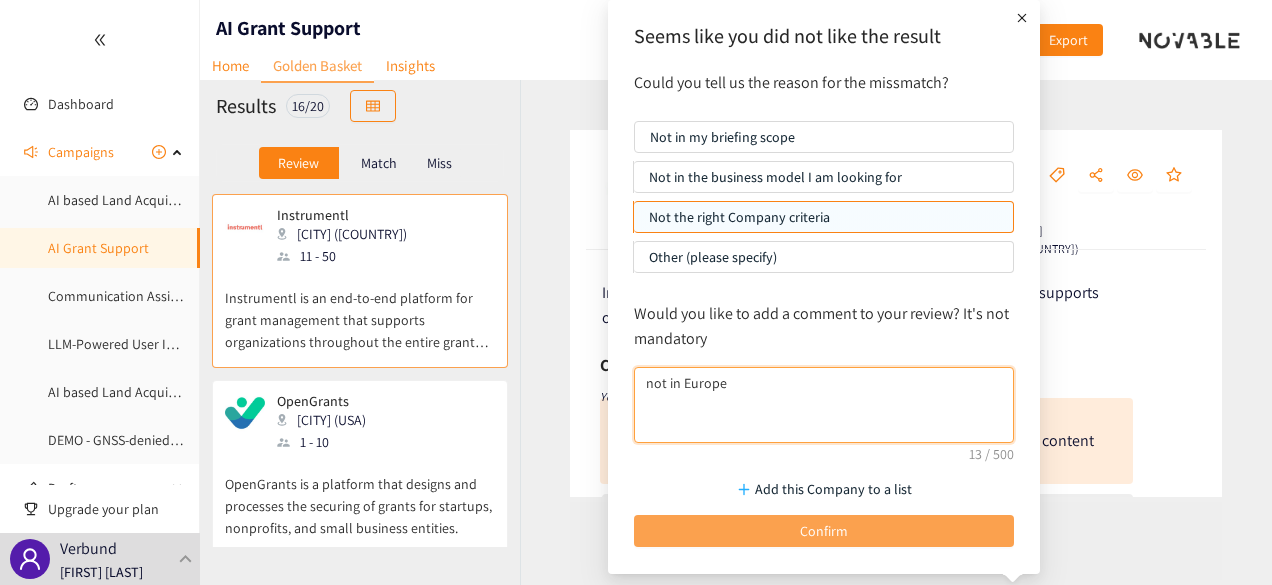 type on "not in Europe" 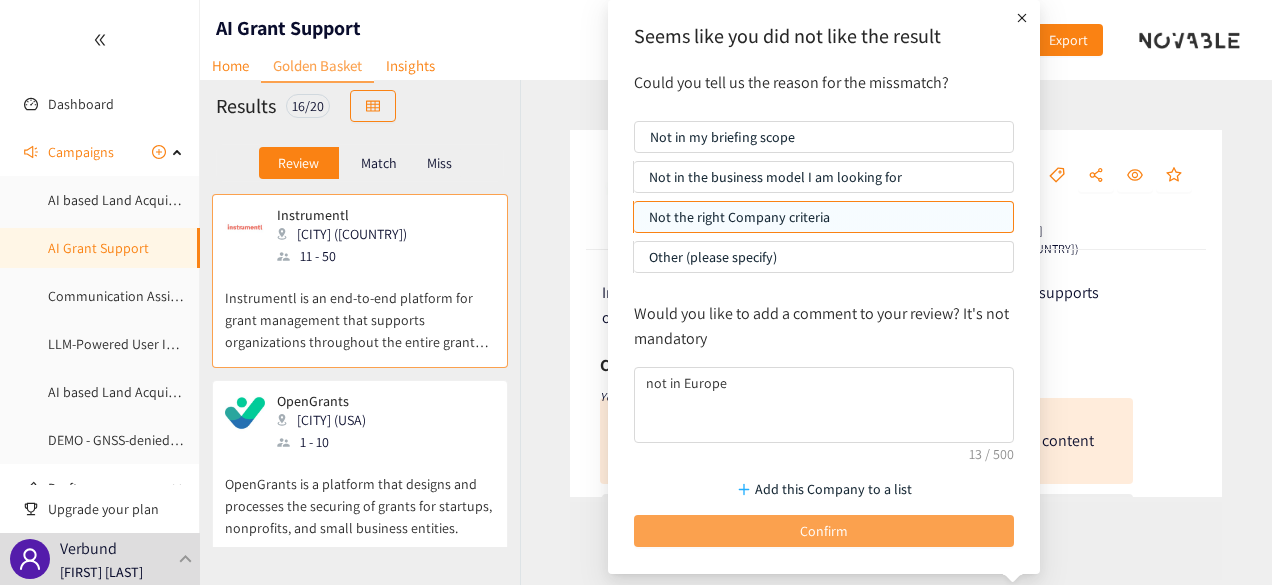 click on "Confirm" at bounding box center [824, 531] 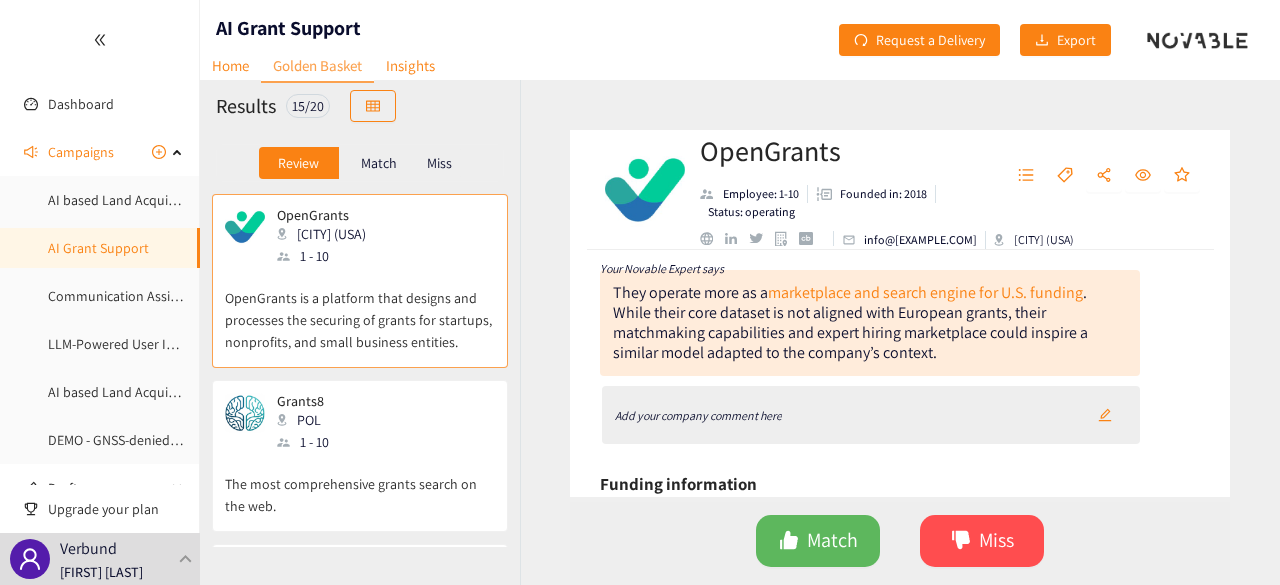 scroll, scrollTop: 129, scrollLeft: 0, axis: vertical 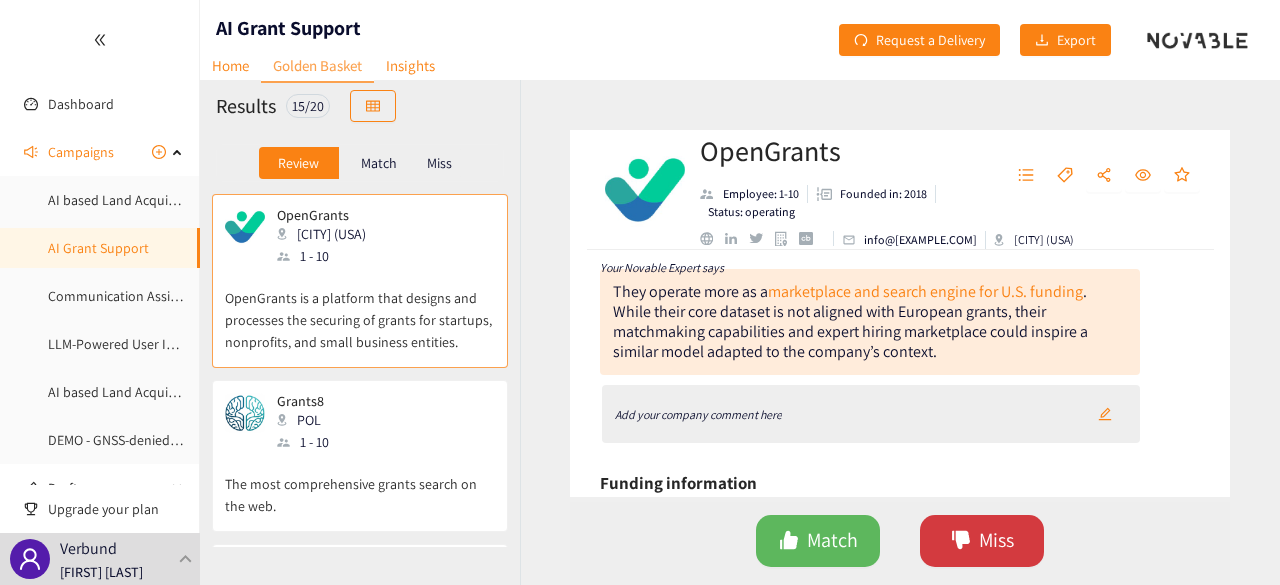 click on "Miss" at bounding box center [996, 540] 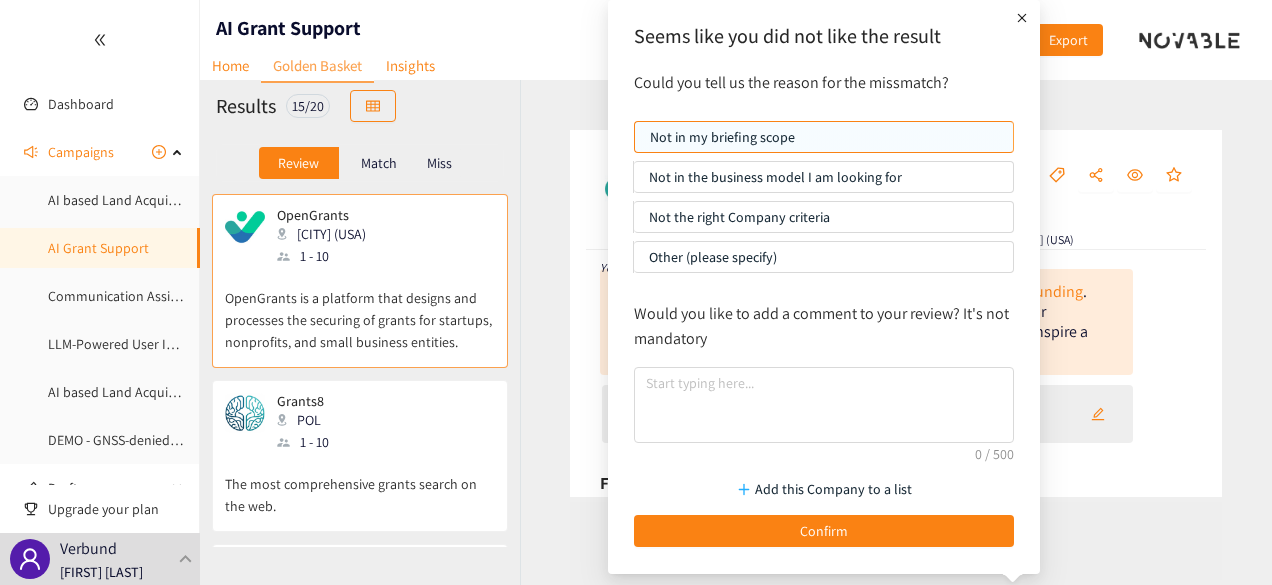 click on "Not the right Company criteria" at bounding box center [823, 217] 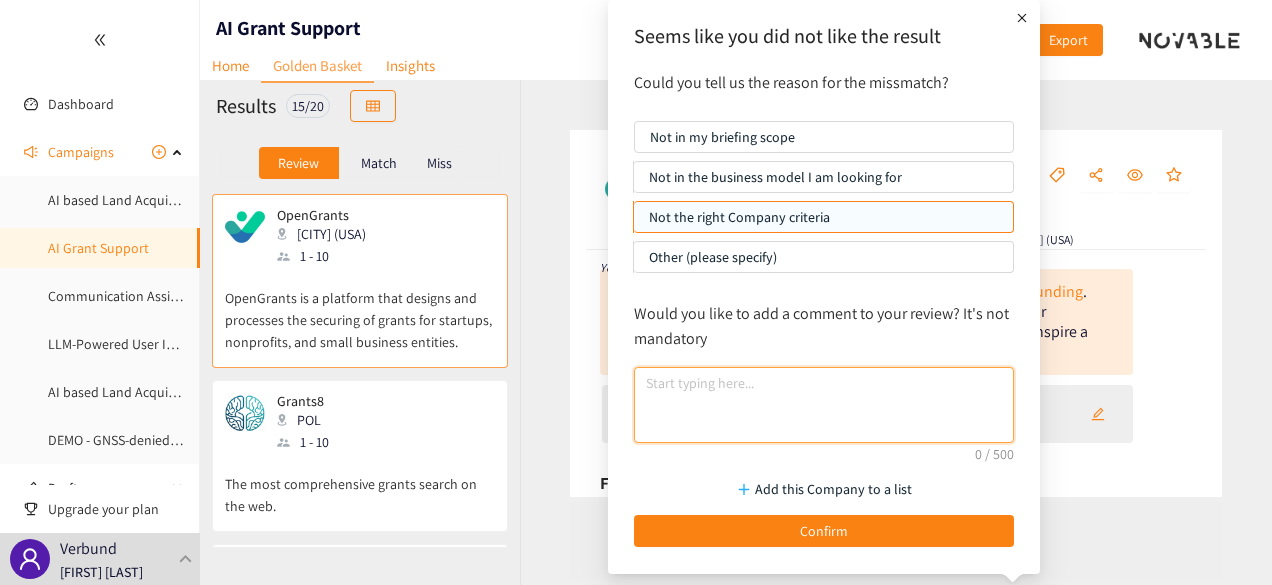click at bounding box center (824, 405) 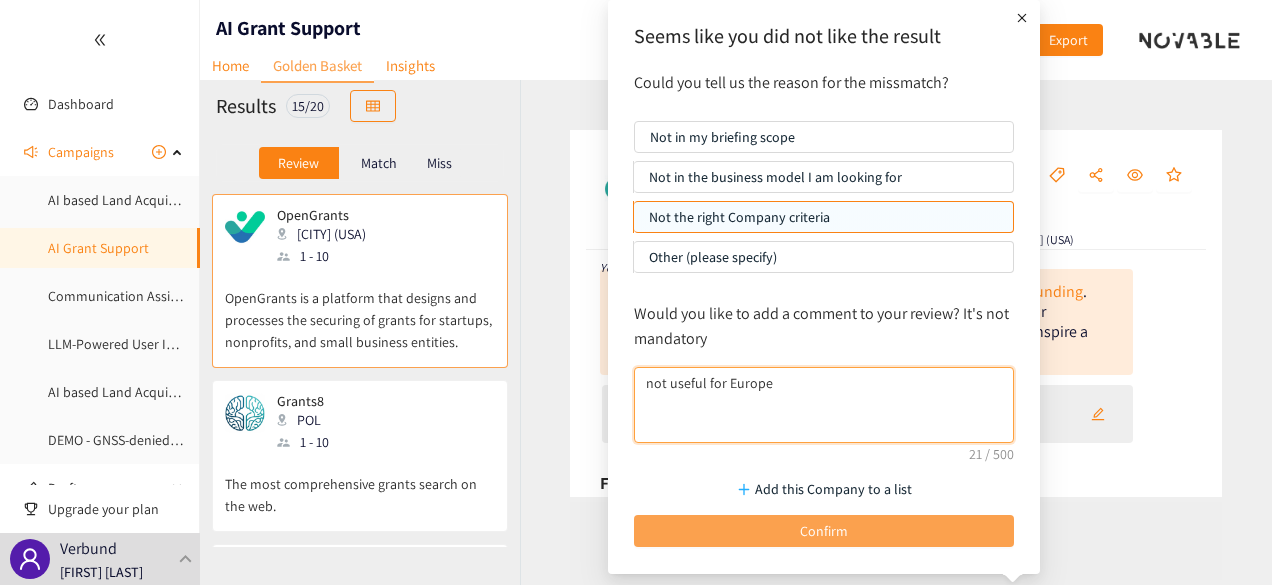 type on "not useful for Europe" 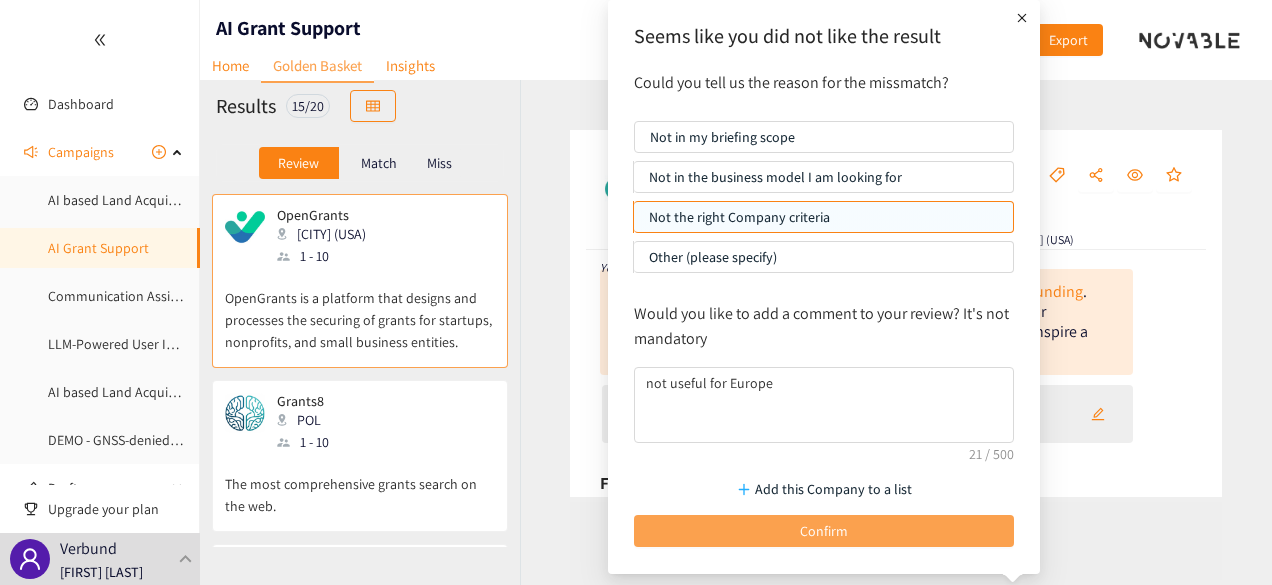 click on "Confirm" at bounding box center [824, 531] 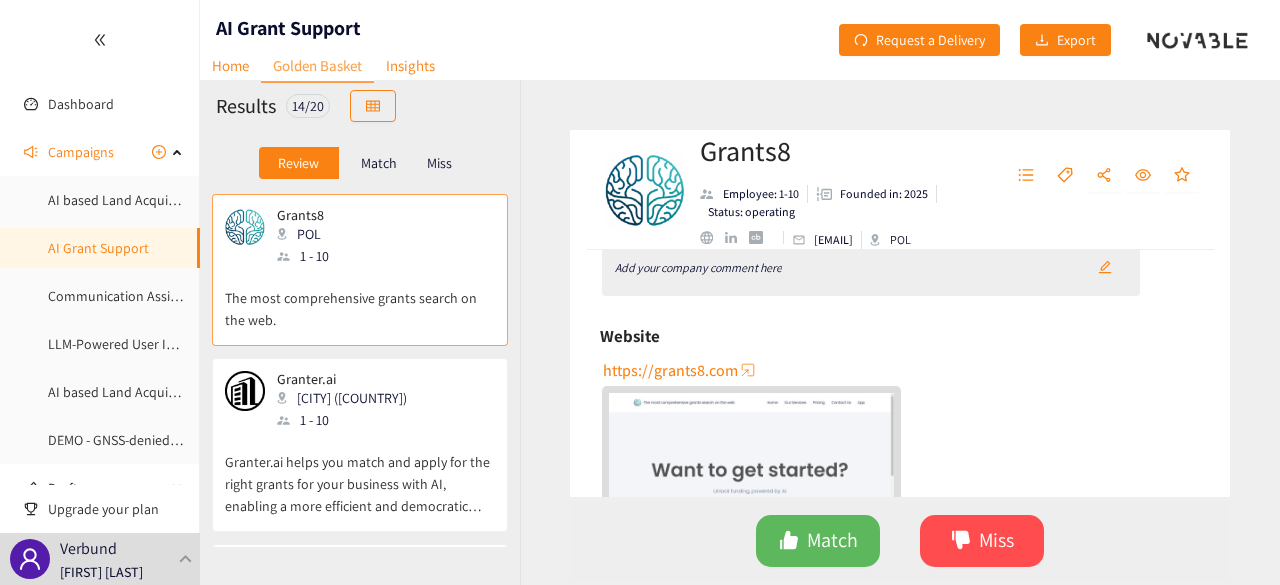 scroll, scrollTop: 319, scrollLeft: 0, axis: vertical 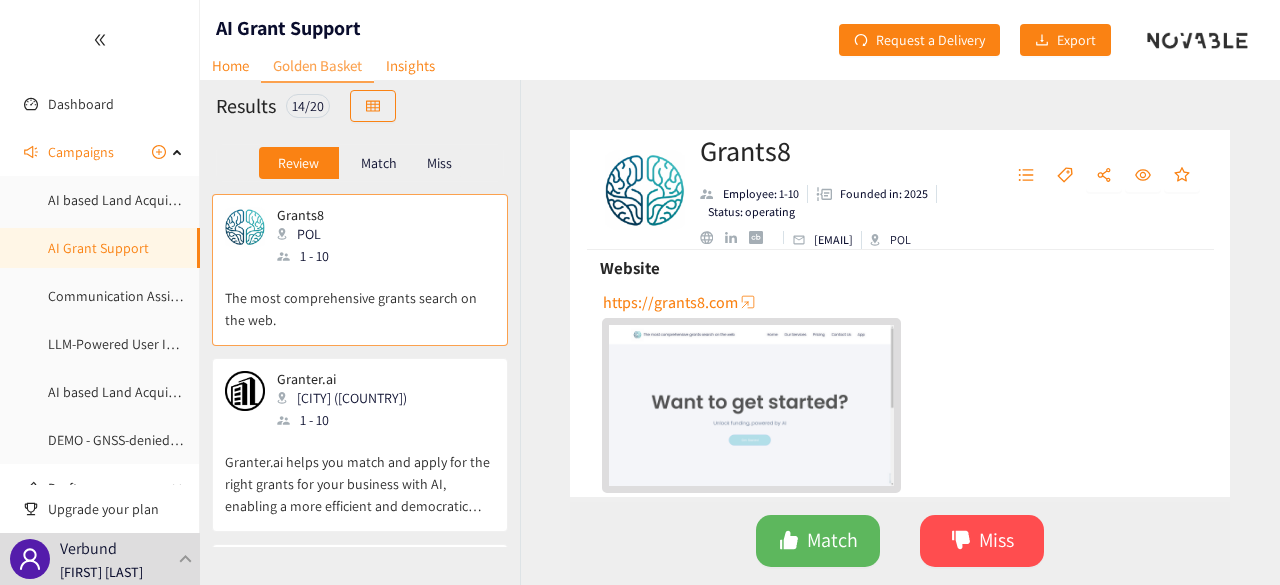 click on "https://grants8.com" at bounding box center (670, 302) 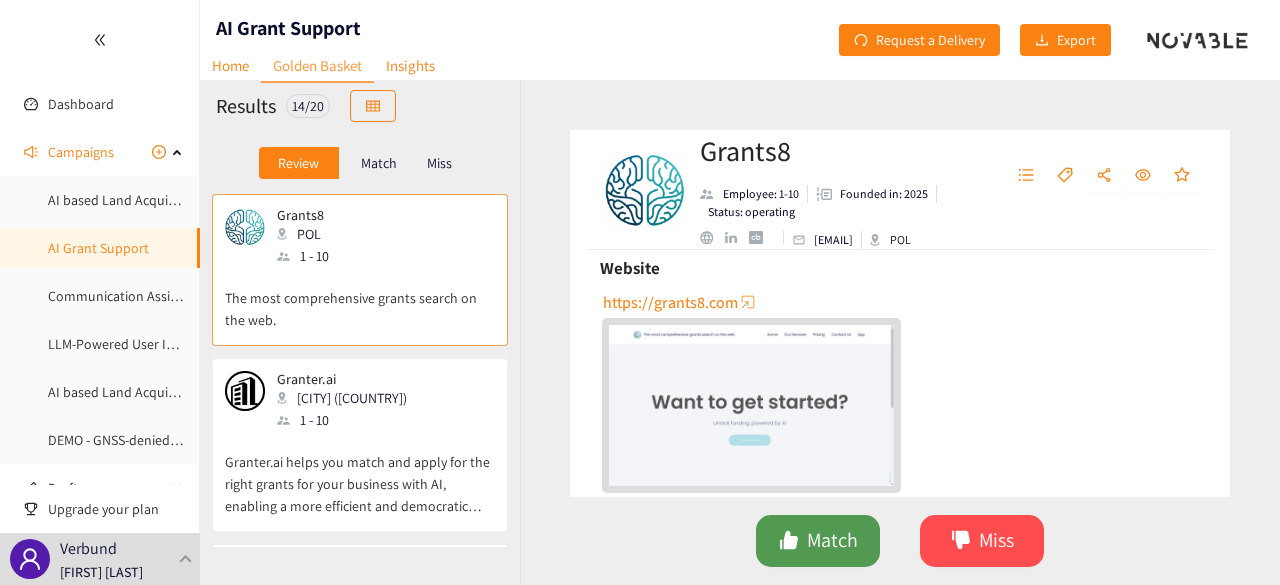 click on "Match" at bounding box center (832, 540) 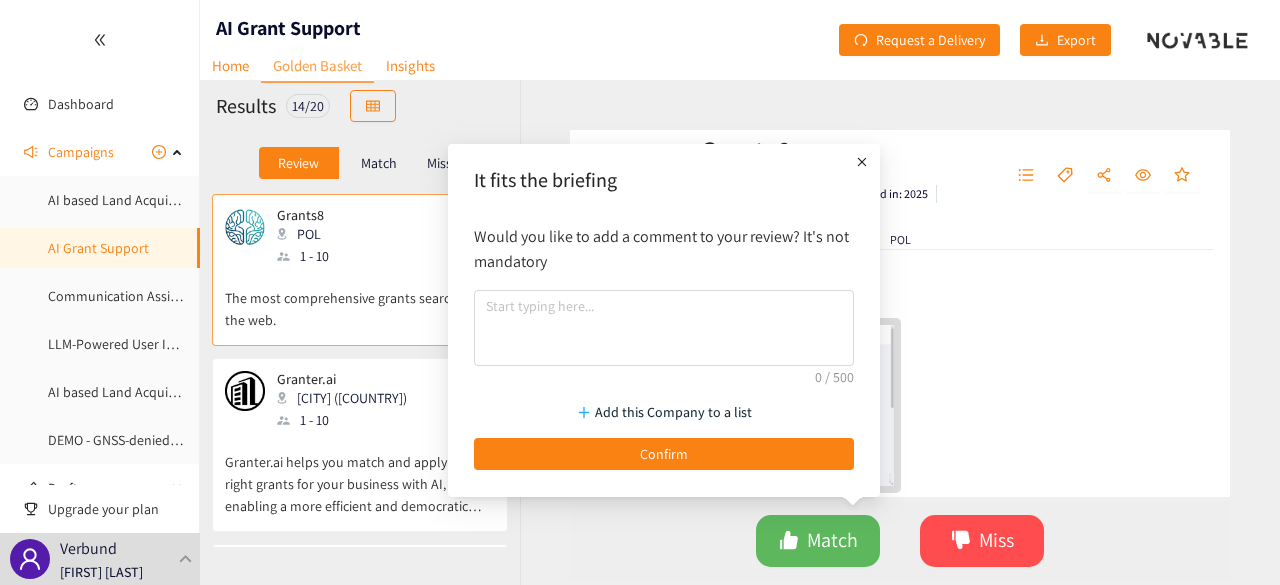 click 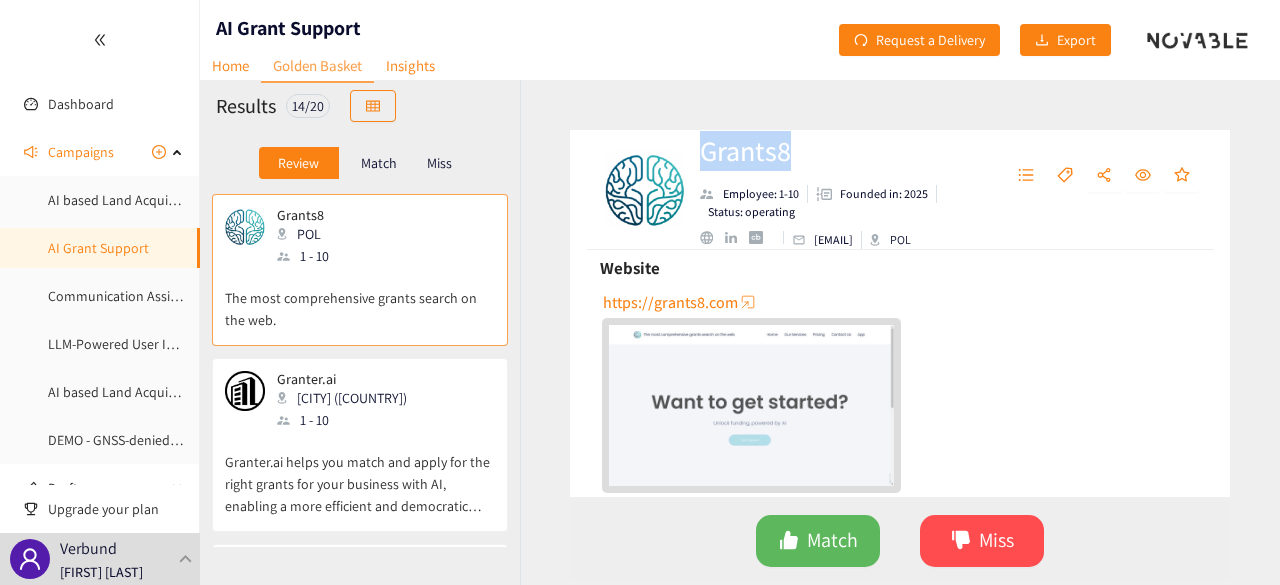 drag, startPoint x: 762, startPoint y: 157, endPoint x: 704, endPoint y: 161, distance: 58.137768 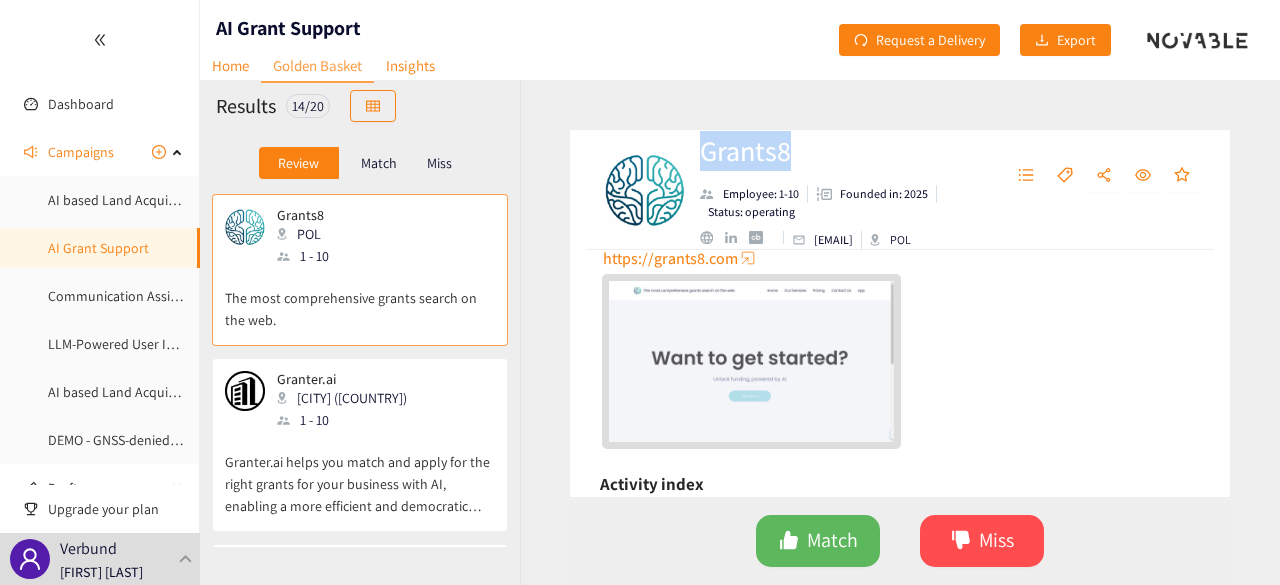 scroll, scrollTop: 406, scrollLeft: 0, axis: vertical 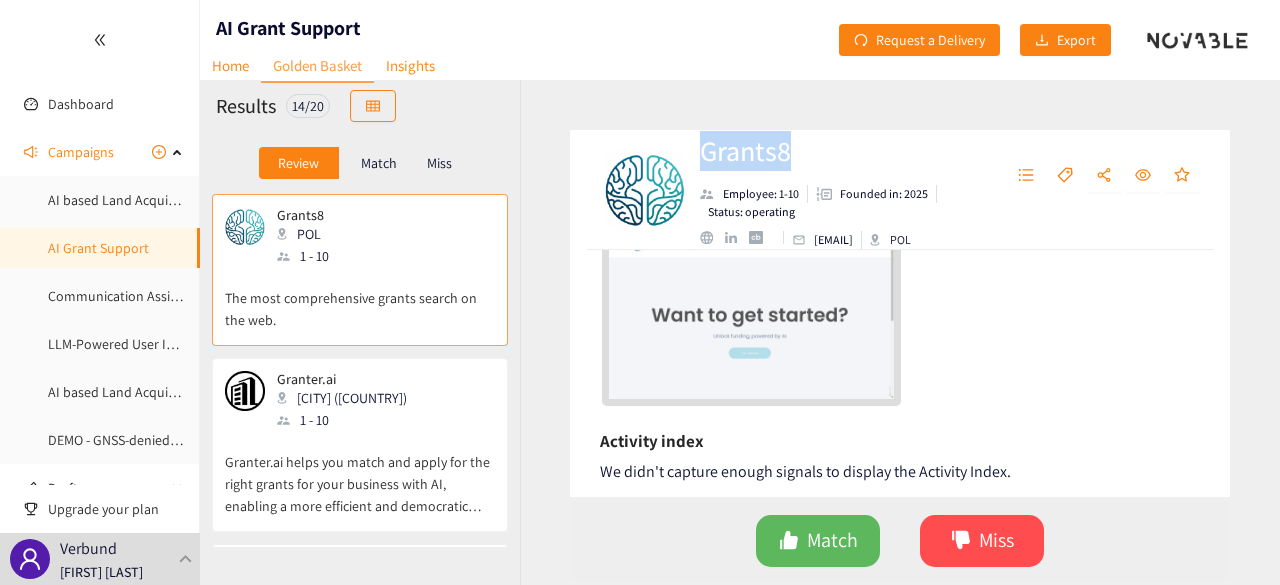drag, startPoint x: 907, startPoint y: 237, endPoint x: 814, endPoint y: 237, distance: 93 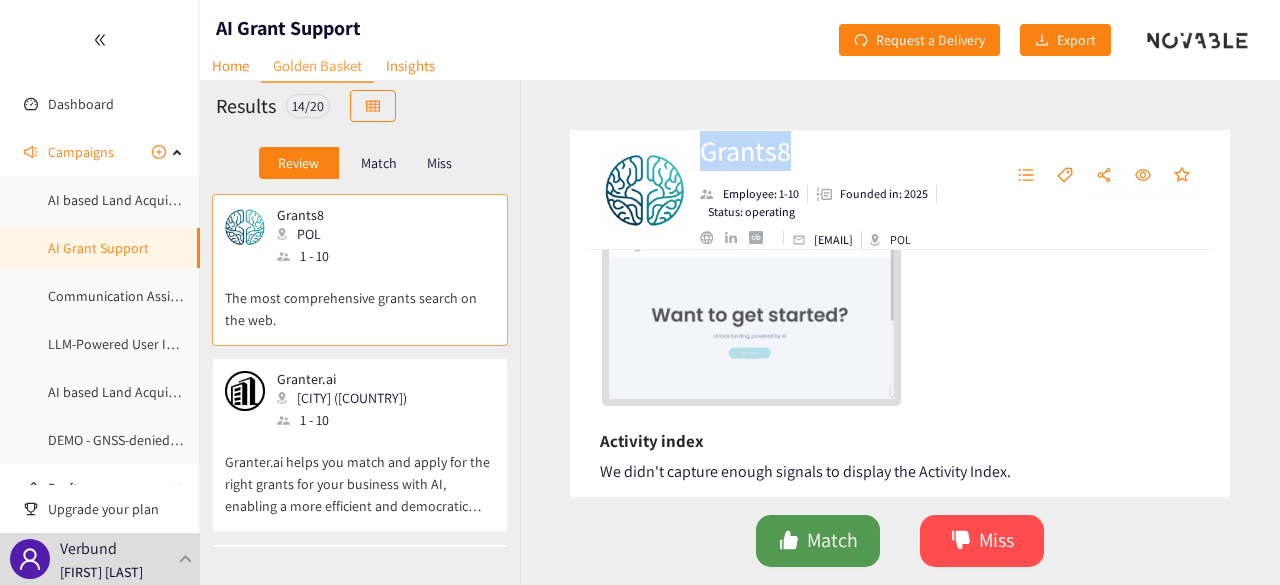 click on "Match" at bounding box center (832, 540) 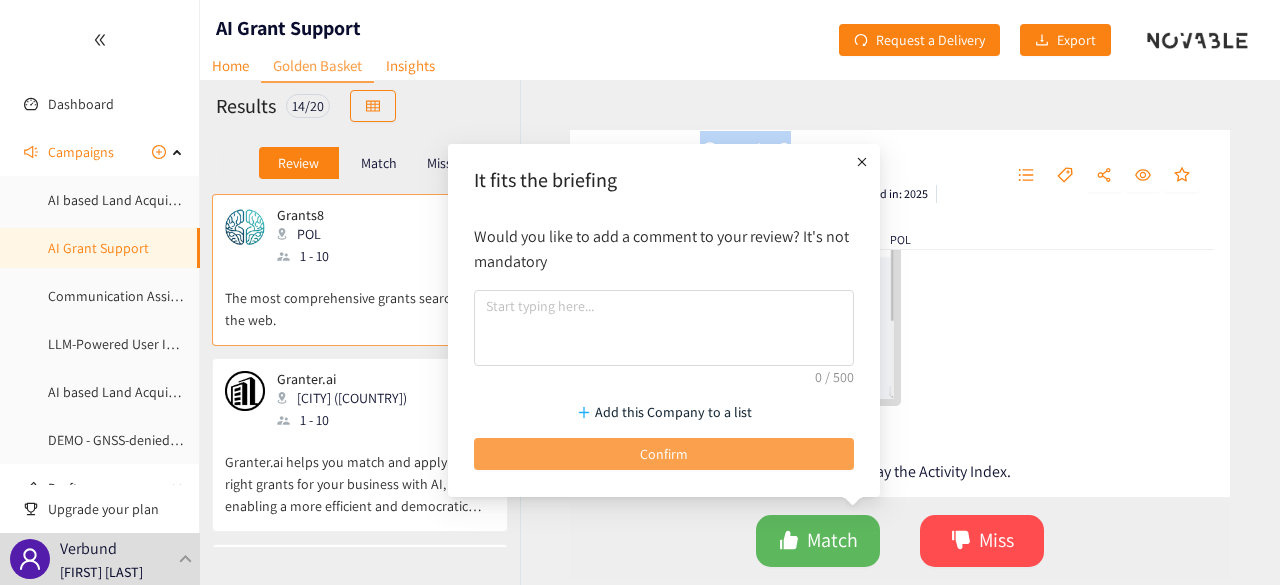 click on "Confirm" at bounding box center [664, 454] 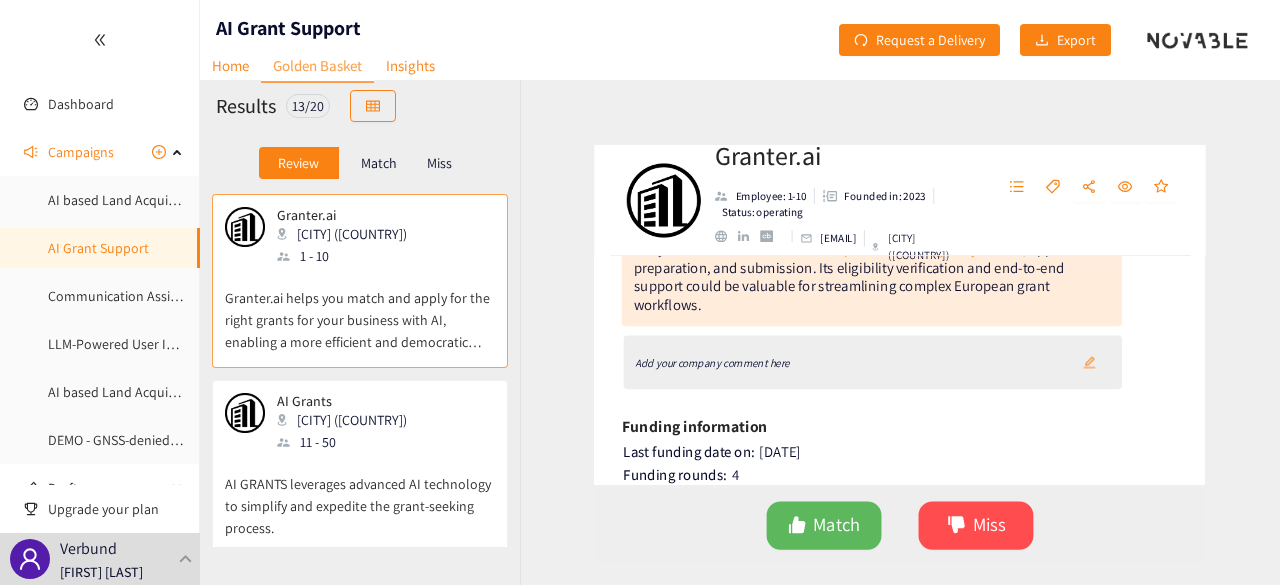 scroll, scrollTop: 146, scrollLeft: 0, axis: vertical 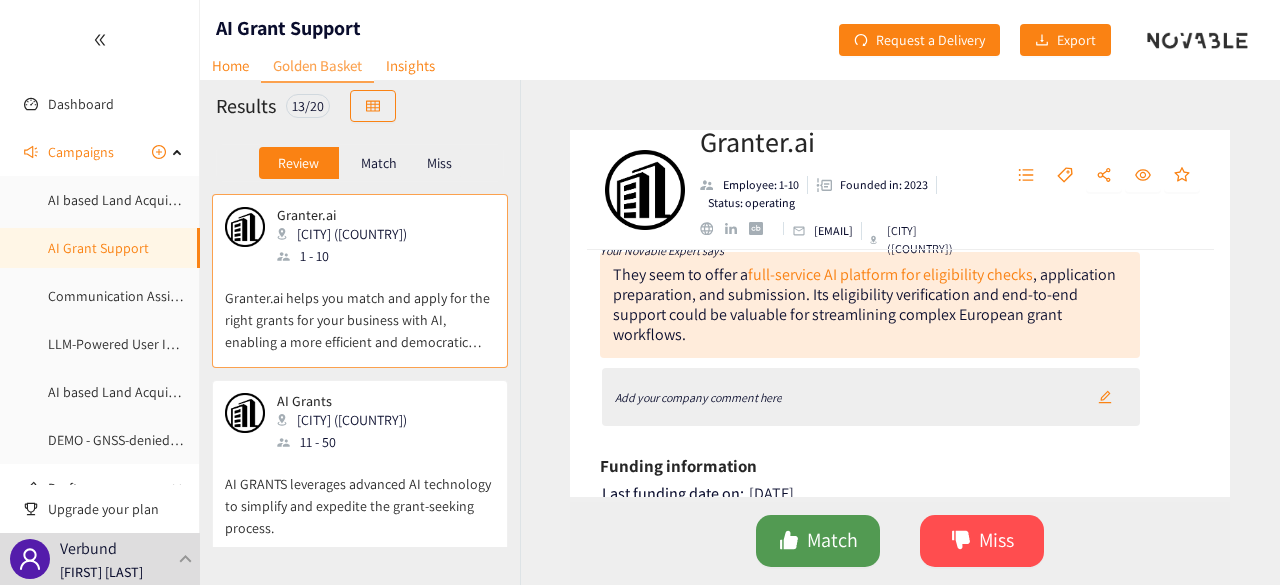 click on "Match" at bounding box center [832, 540] 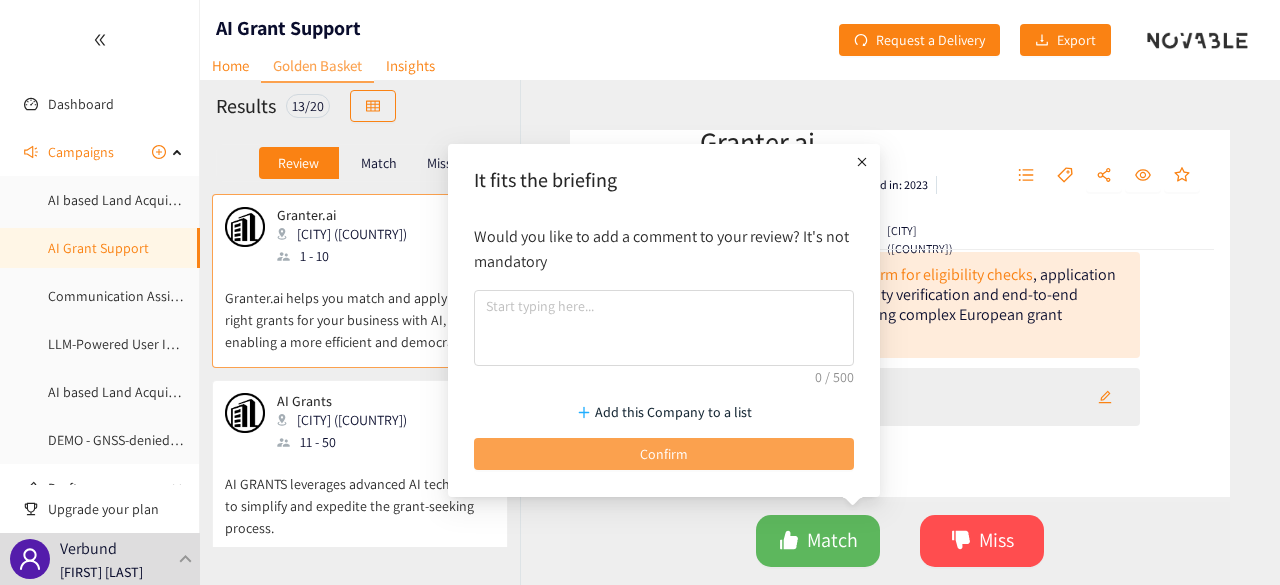 click on "Confirm" at bounding box center [664, 454] 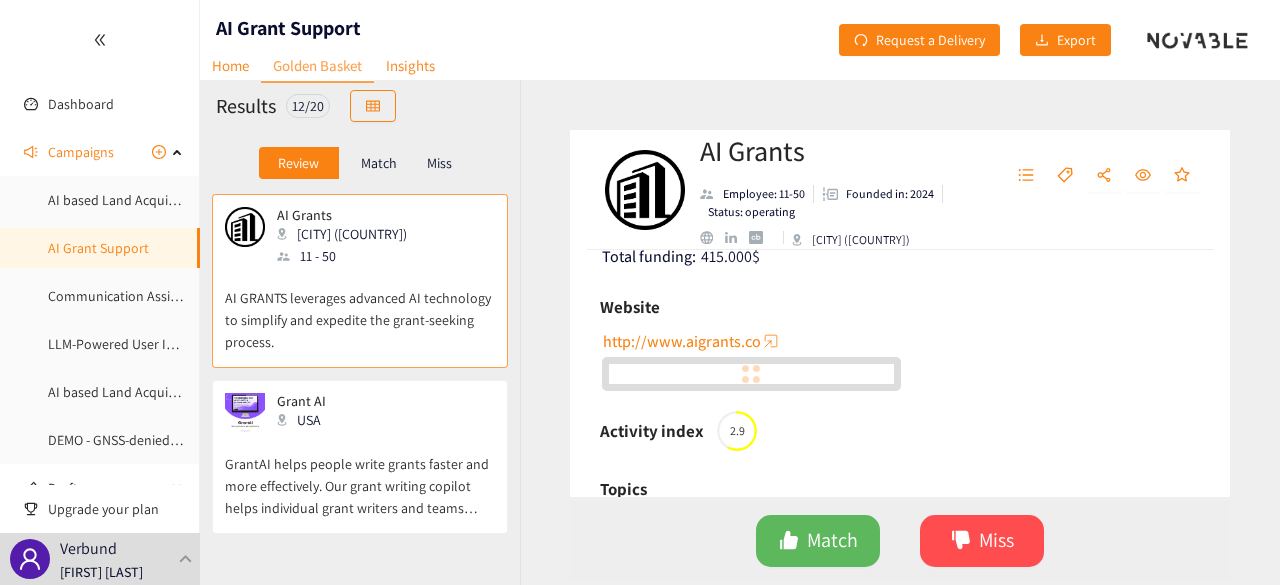 scroll, scrollTop: 434, scrollLeft: 0, axis: vertical 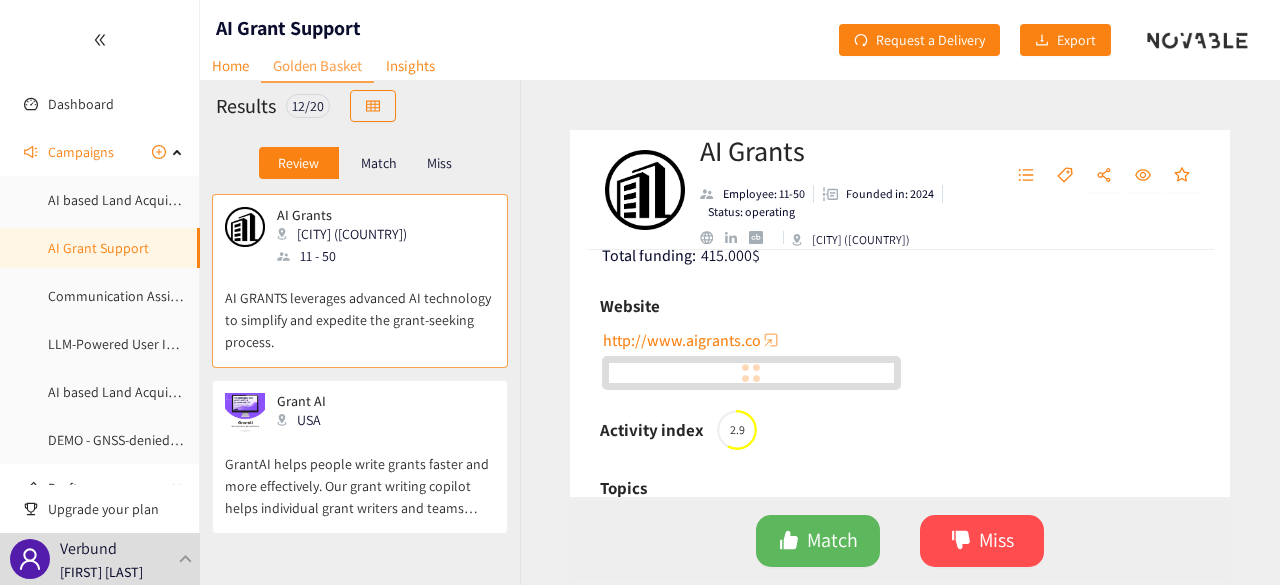 click on "http://www.aigrants.co" at bounding box center [682, 340] 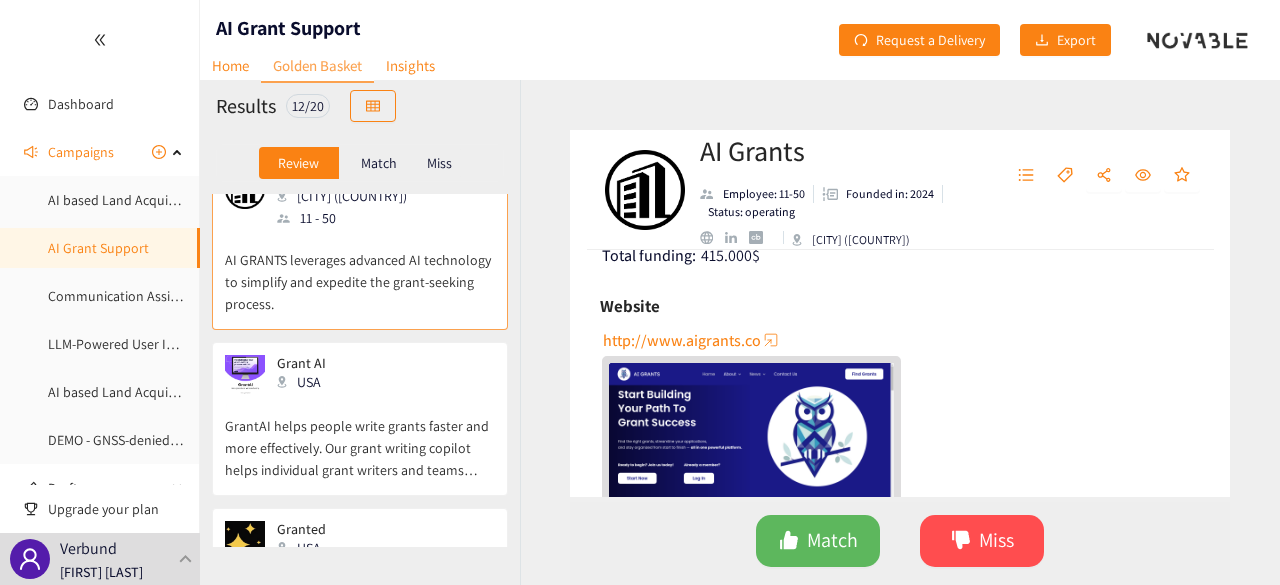 scroll, scrollTop: 0, scrollLeft: 0, axis: both 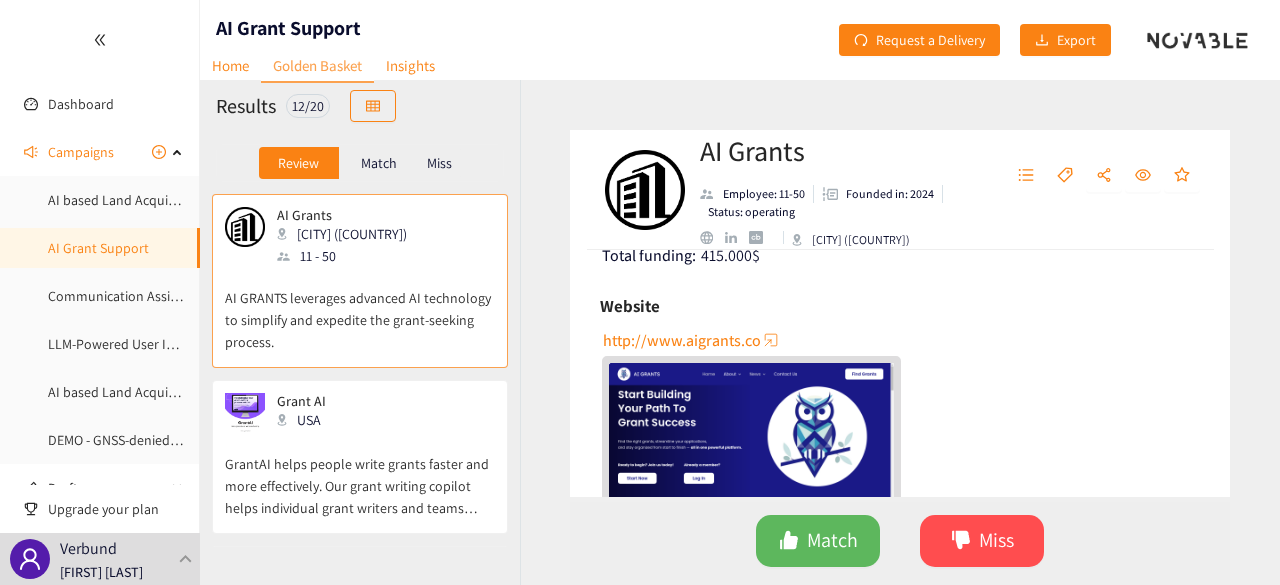 click on "[ORG]   [COUNTRY]" at bounding box center [360, 413] 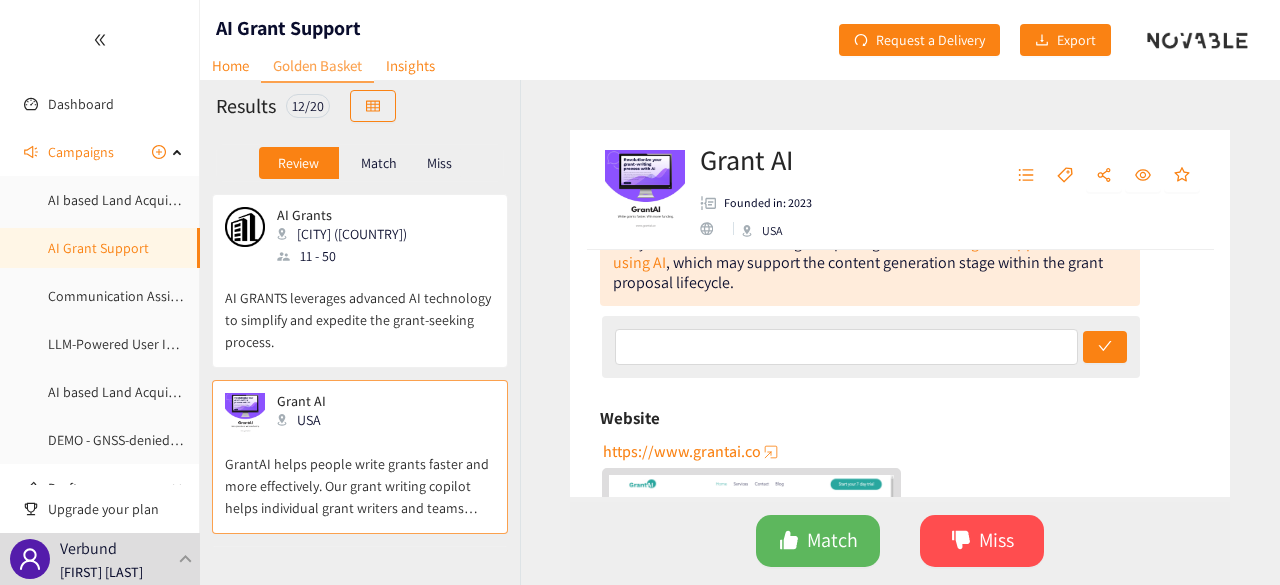 scroll, scrollTop: 211, scrollLeft: 0, axis: vertical 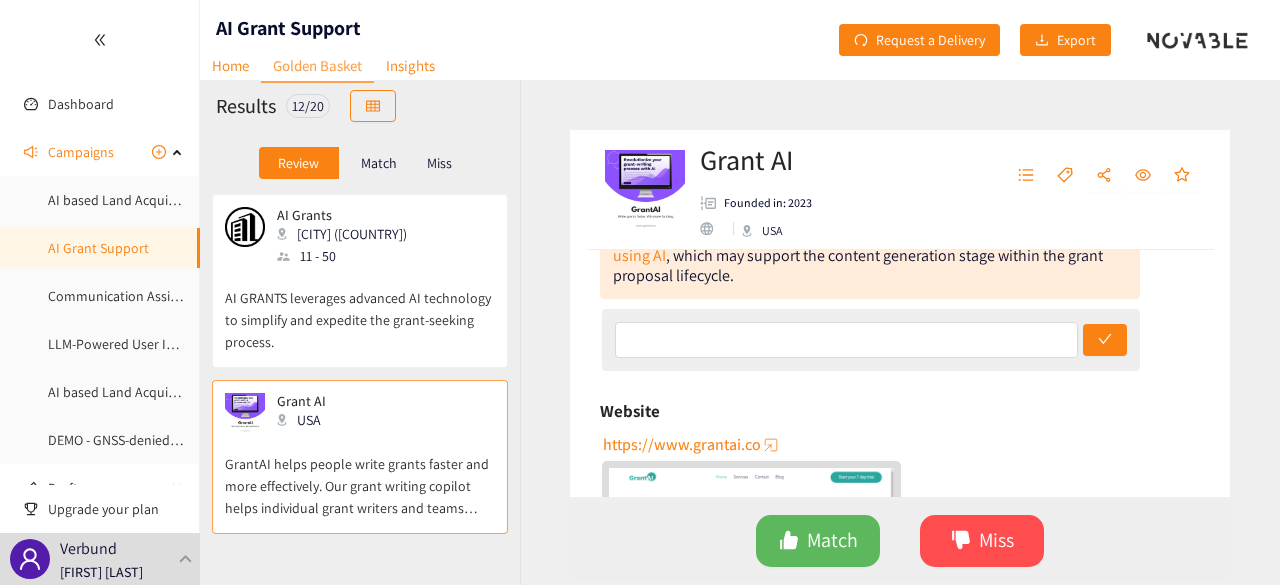 click on "https://www.grantai.co" at bounding box center [682, 444] 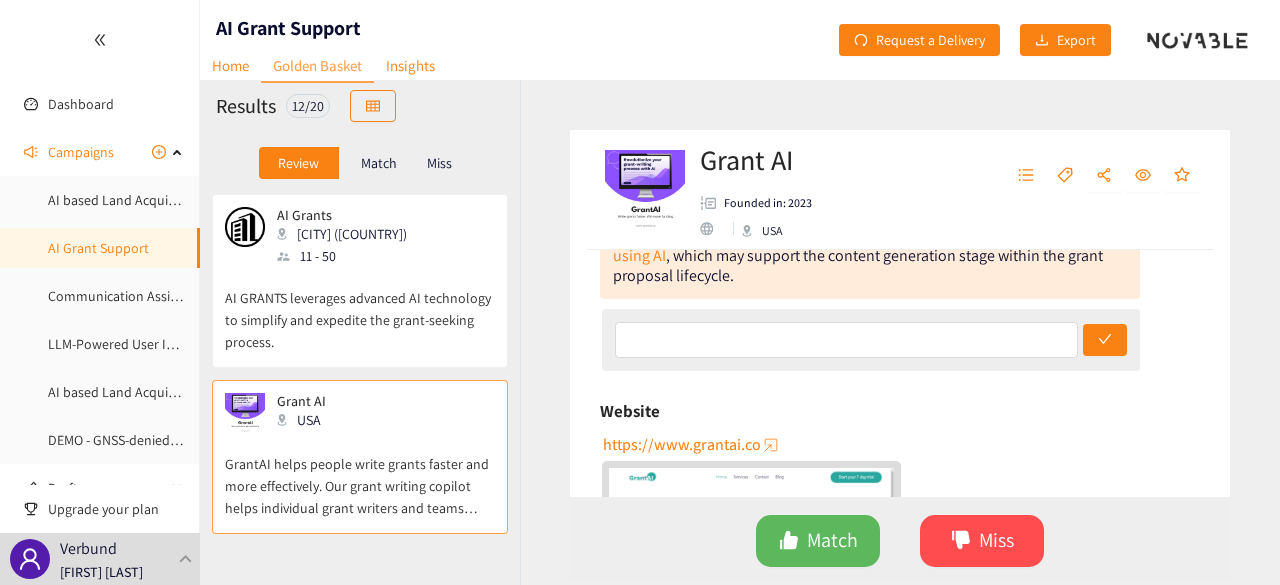 click on "AI Grants   [CITY] ([COUNTRY])     11 - 50" at bounding box center [360, 237] 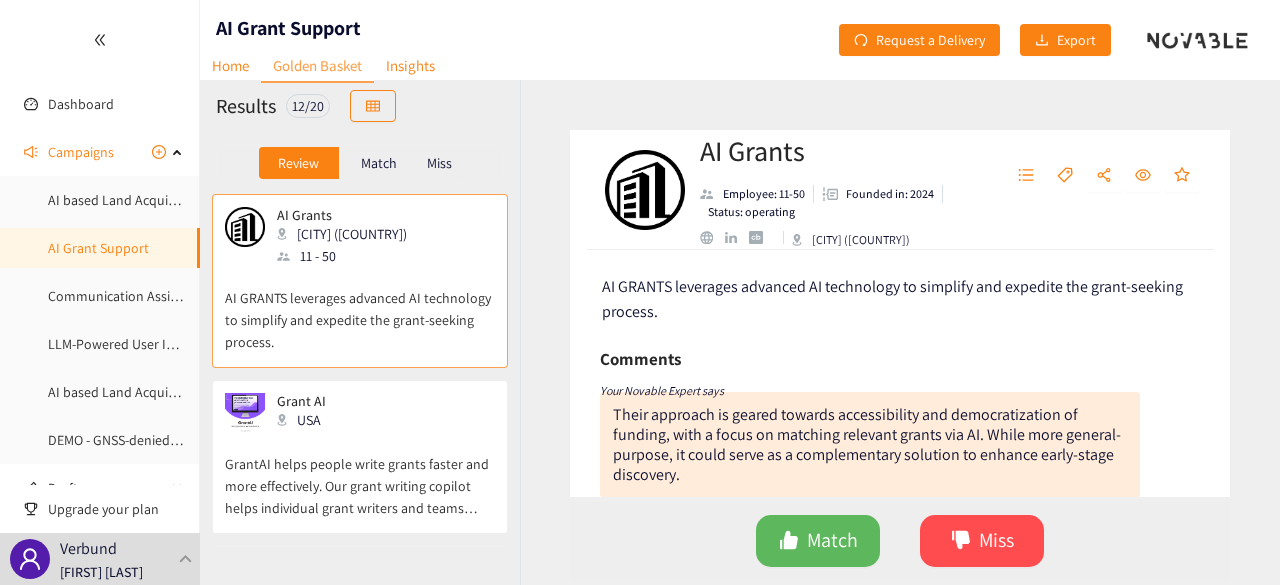 scroll, scrollTop: 162, scrollLeft: 0, axis: vertical 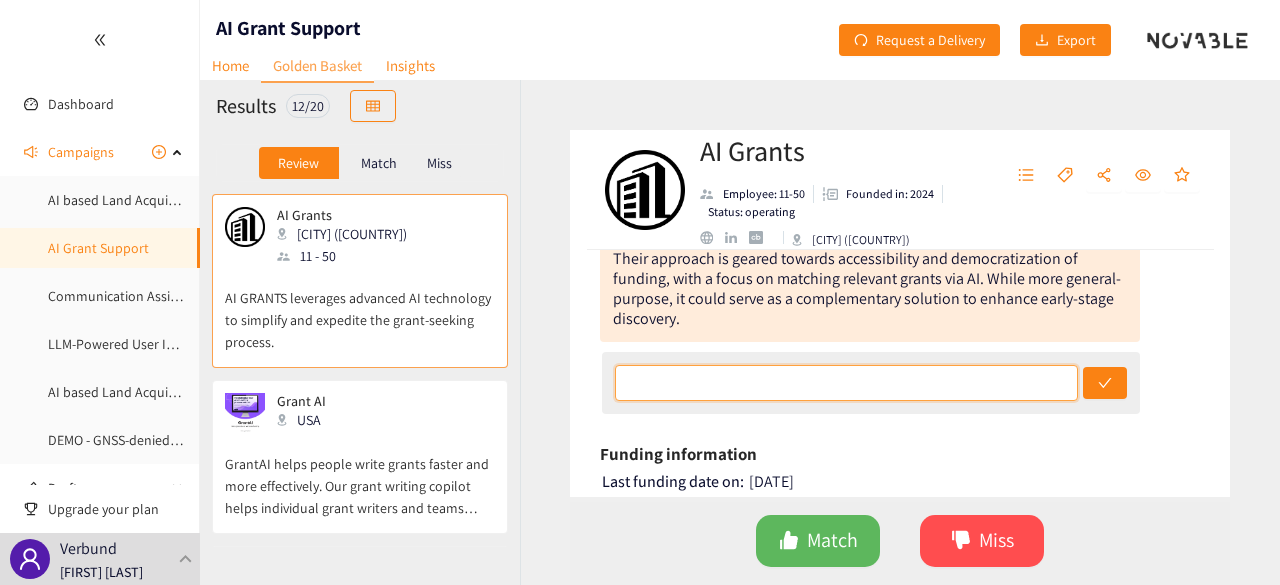 click at bounding box center [847, 383] 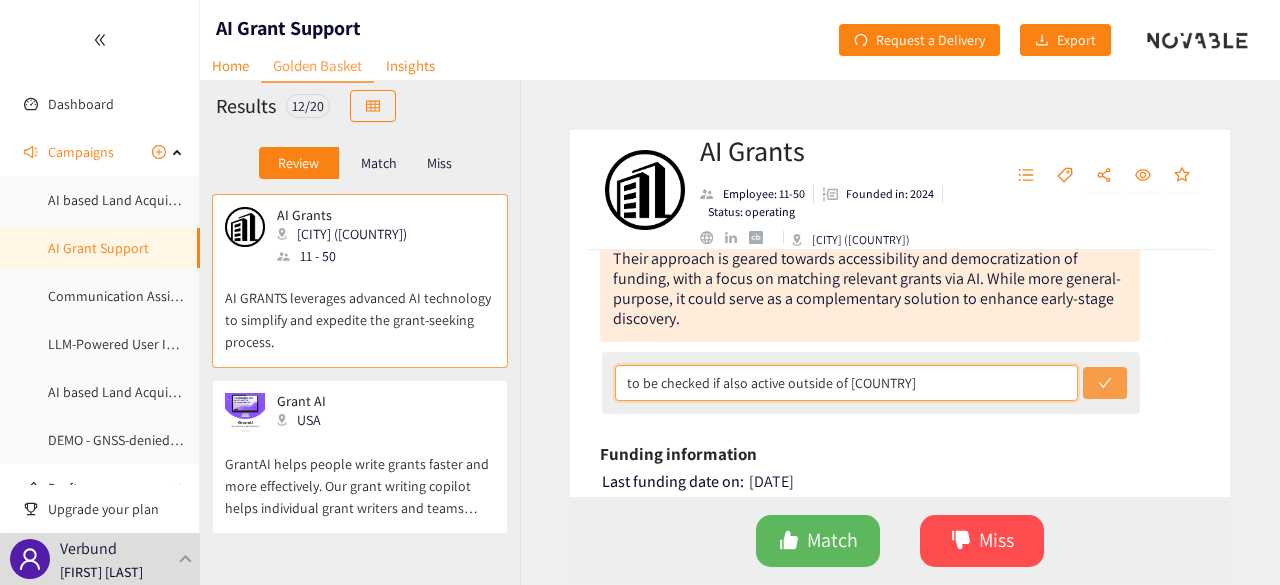 type on "to be checked if also active outside of [COUNTRY]" 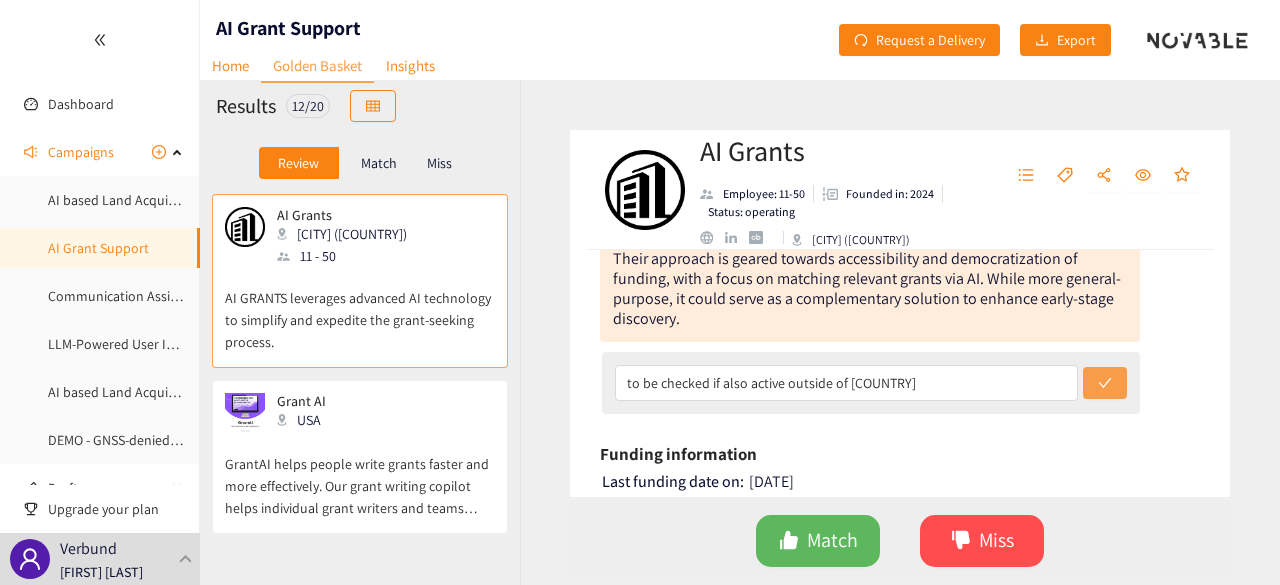 click at bounding box center (1105, 383) 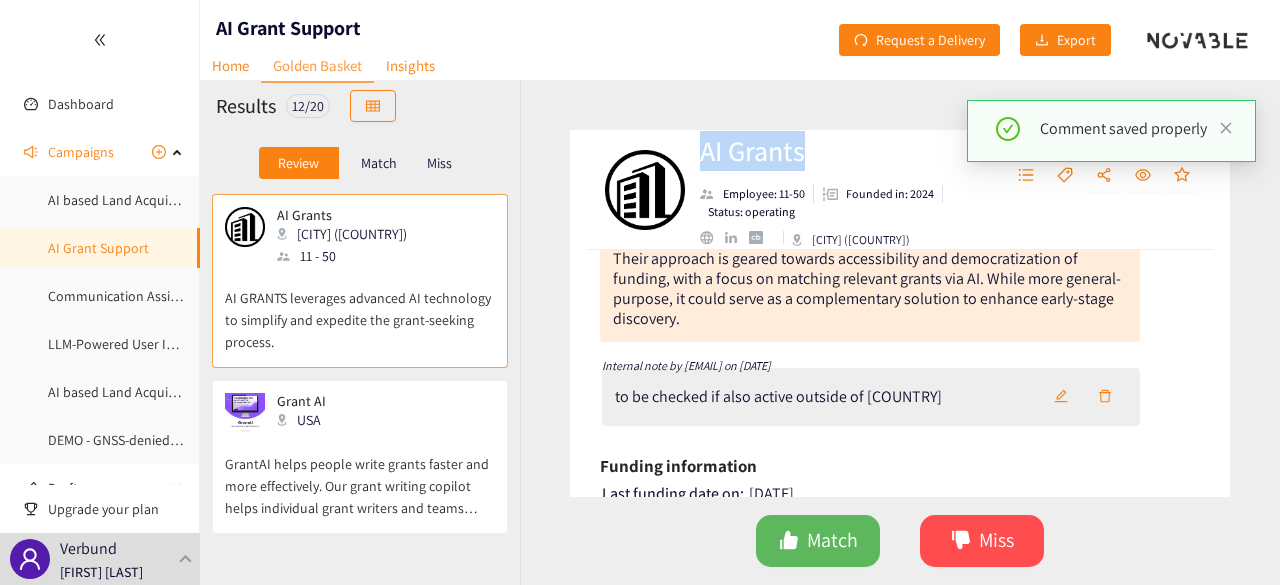 drag, startPoint x: 836, startPoint y: 149, endPoint x: 698, endPoint y: 149, distance: 138 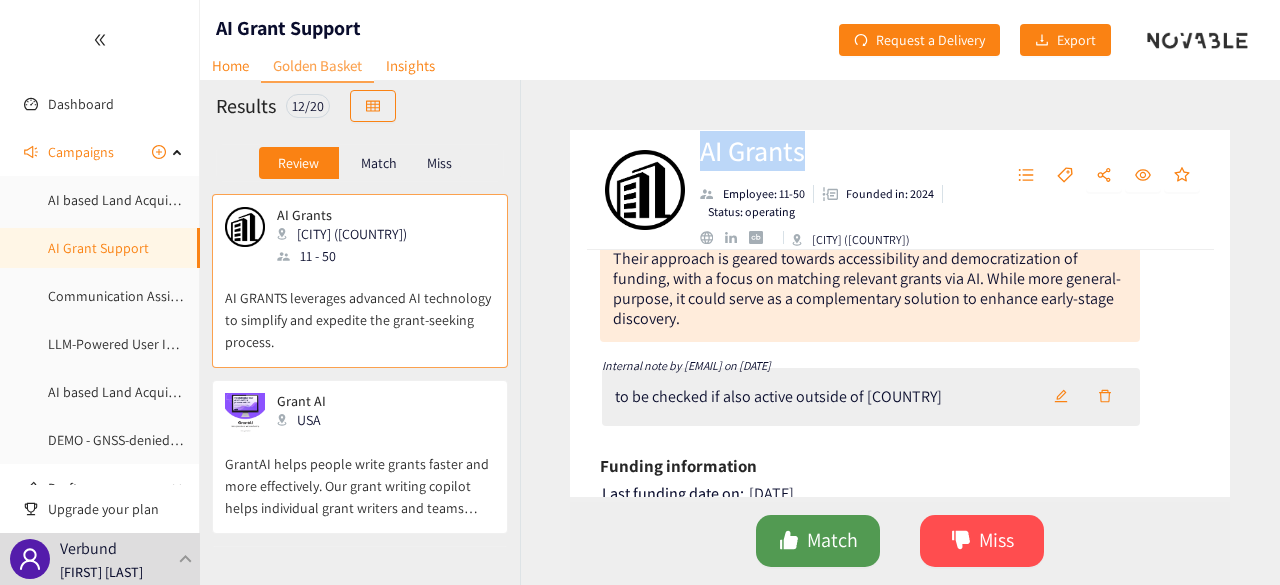 click on "Match" at bounding box center (818, 541) 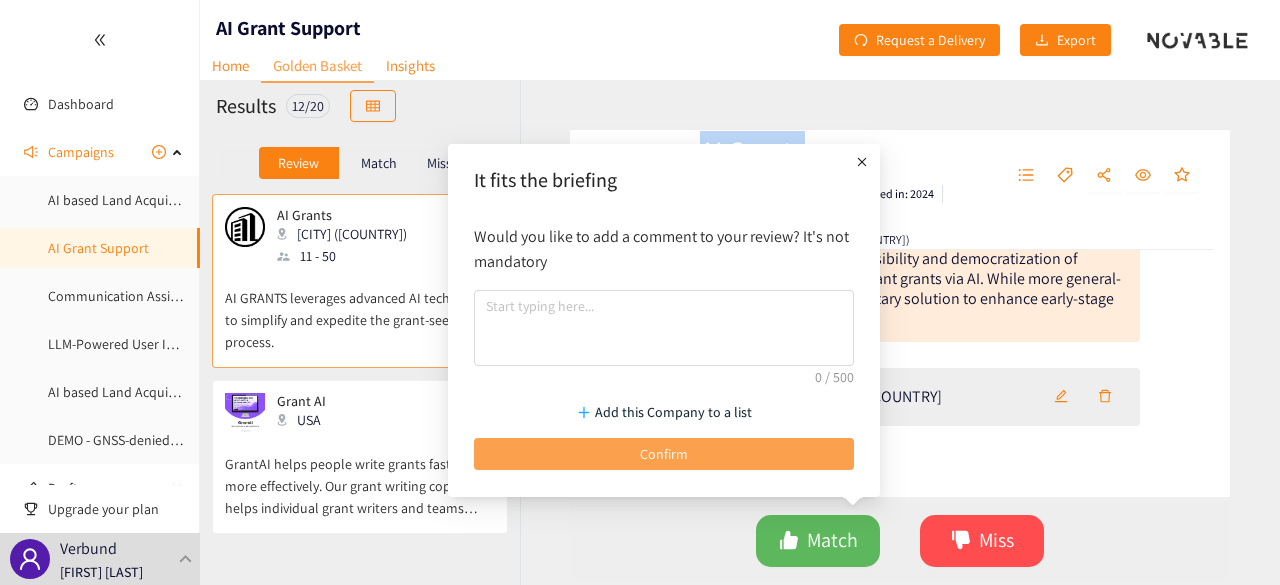 click on "Confirm" at bounding box center [664, 454] 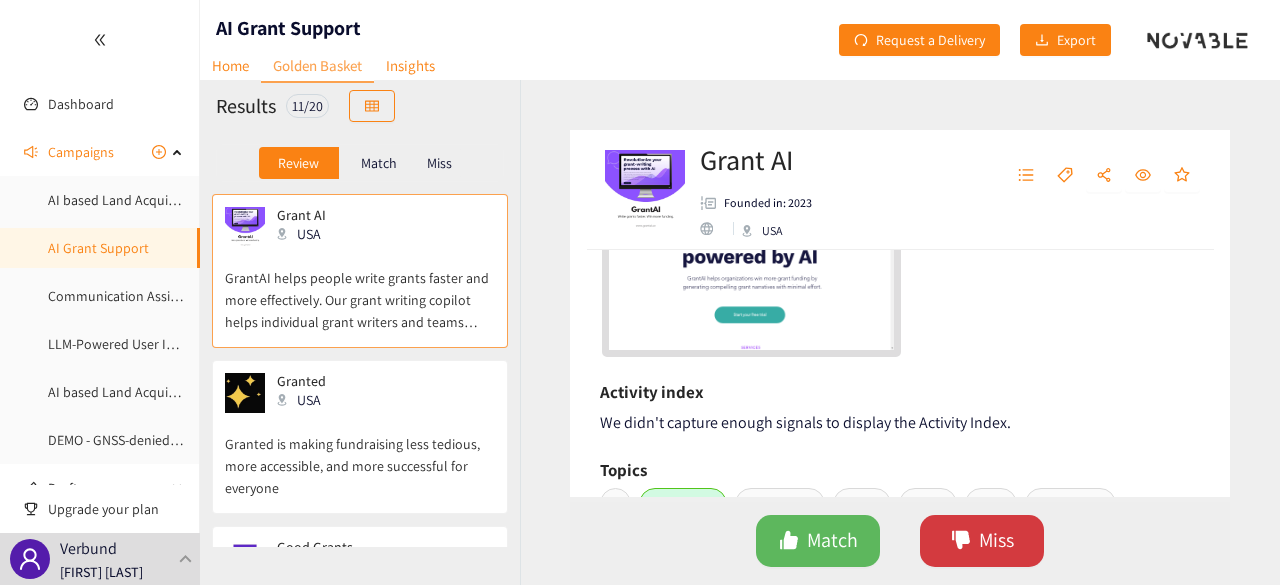 scroll, scrollTop: 486, scrollLeft: 0, axis: vertical 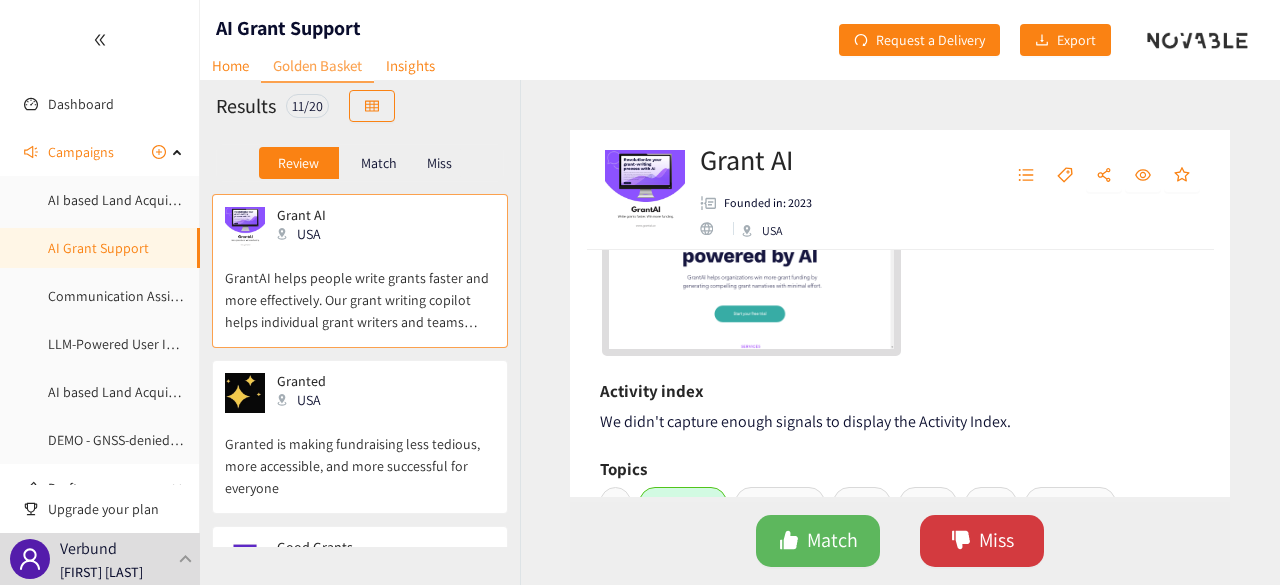 click on "Miss" at bounding box center (996, 540) 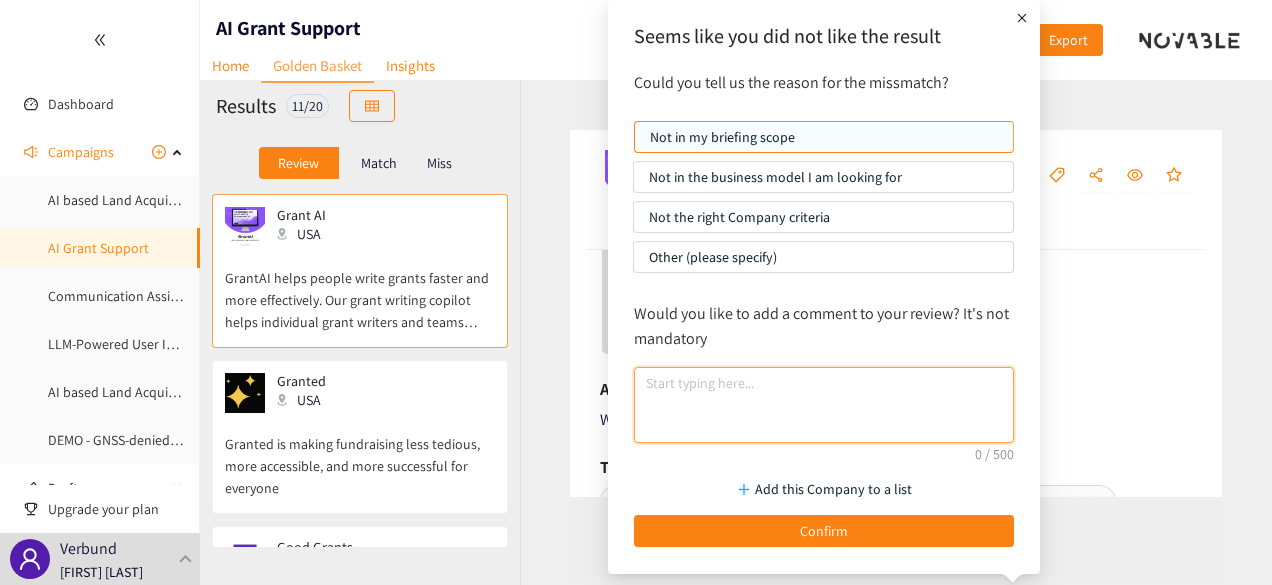 click at bounding box center (824, 405) 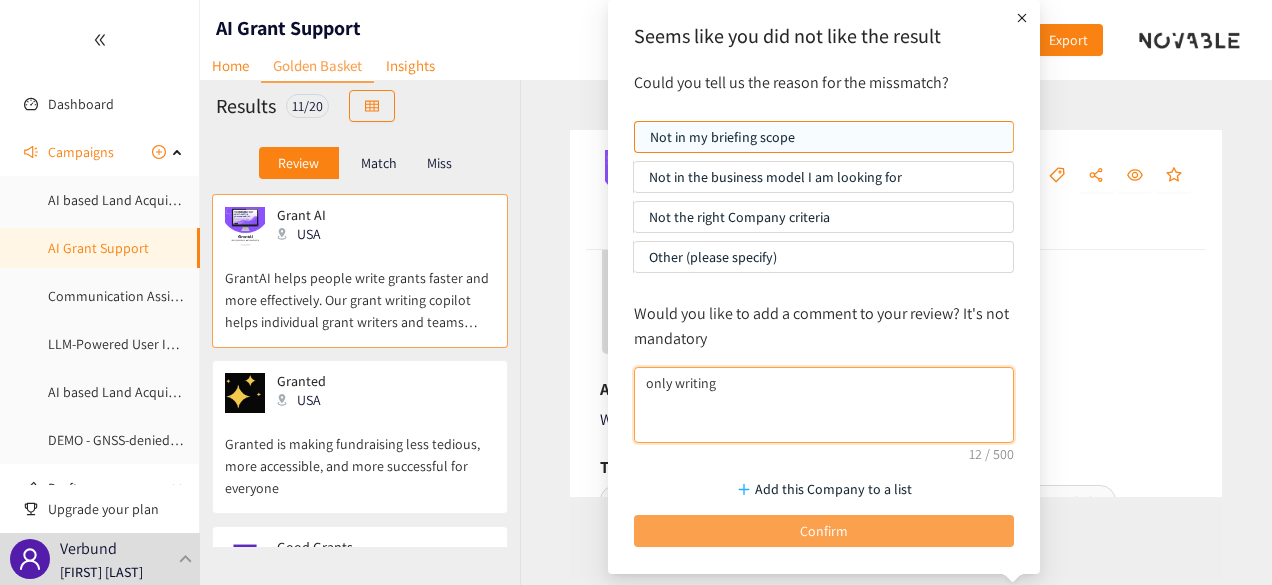 type on "only writing" 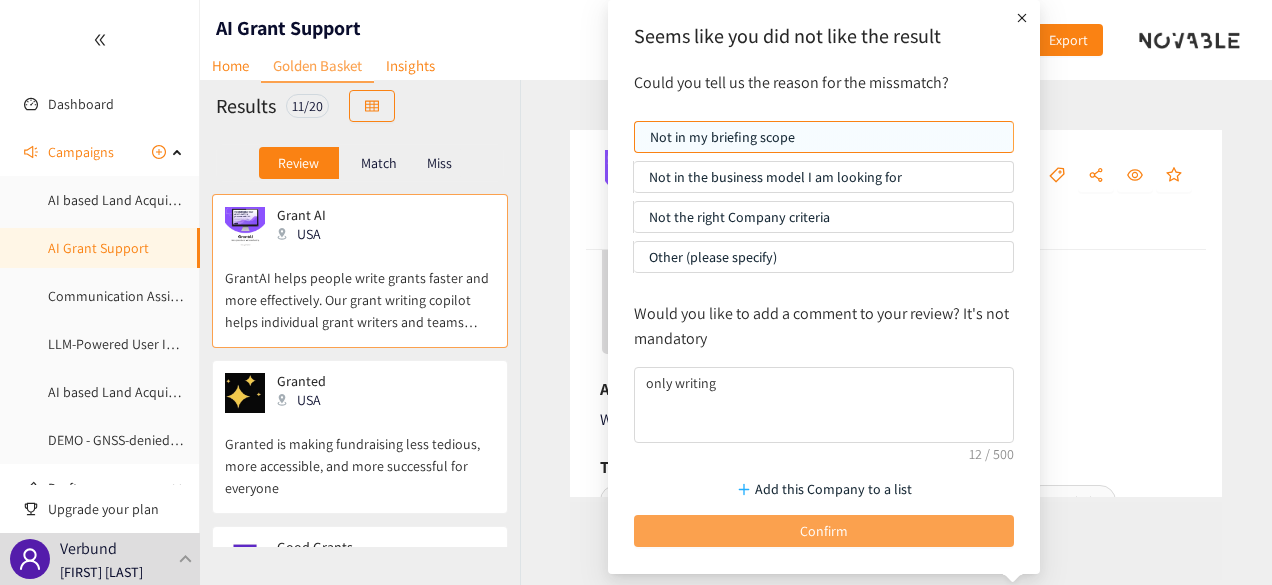 click on "Confirm" at bounding box center (824, 531) 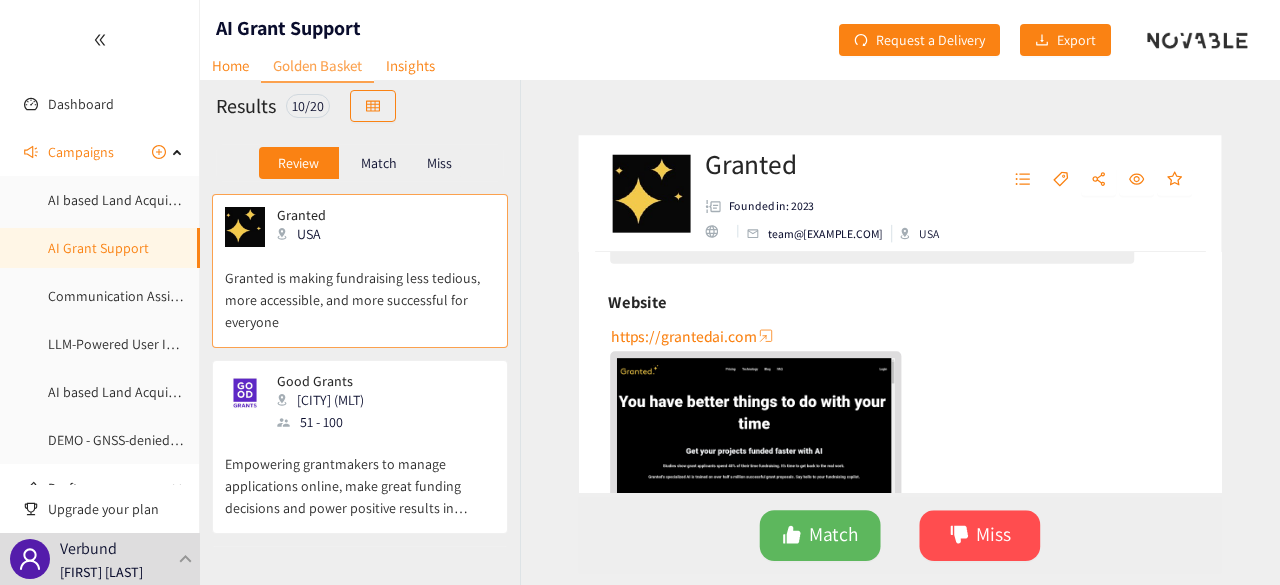 scroll, scrollTop: 311, scrollLeft: 0, axis: vertical 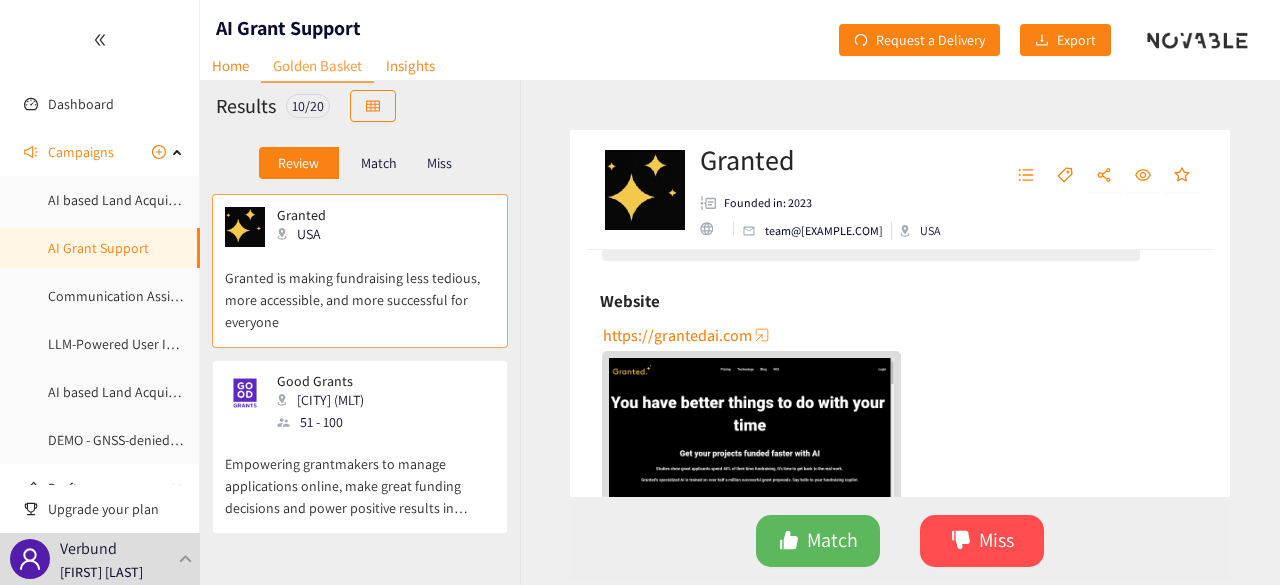 click on "https://grantedai.com" at bounding box center [677, 335] 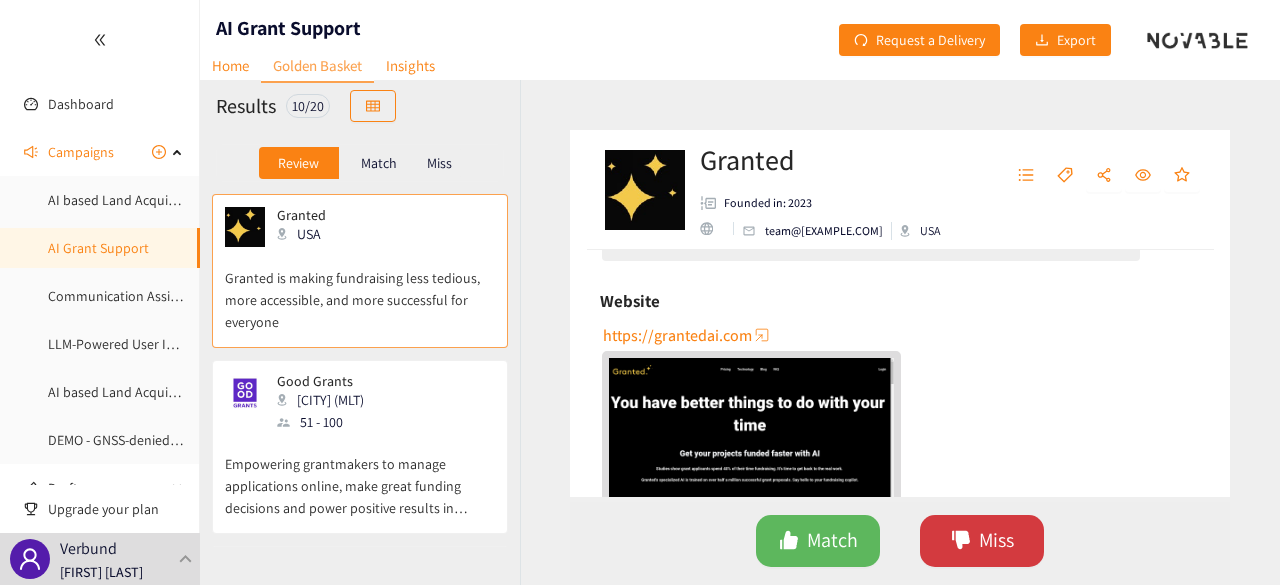 click 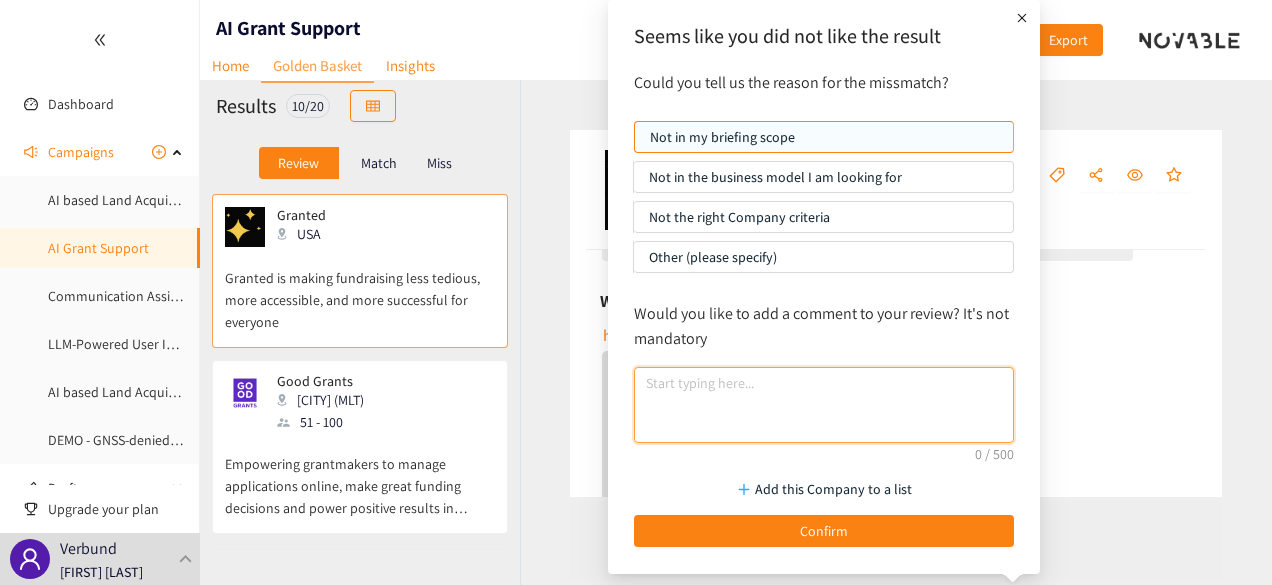 click at bounding box center [824, 405] 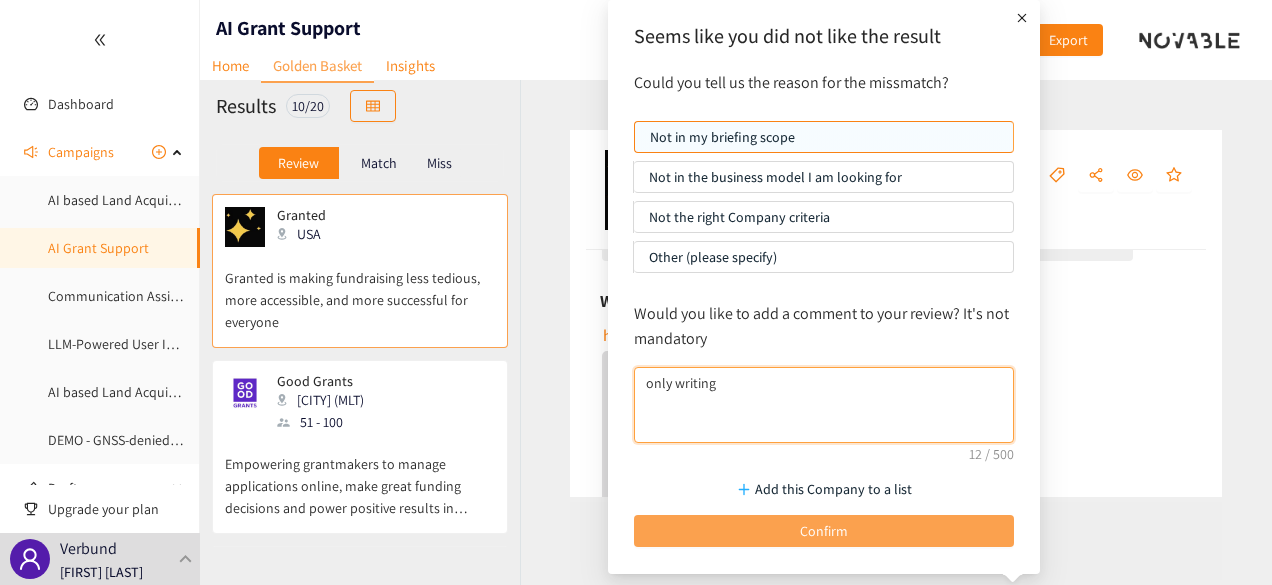 type on "only writing" 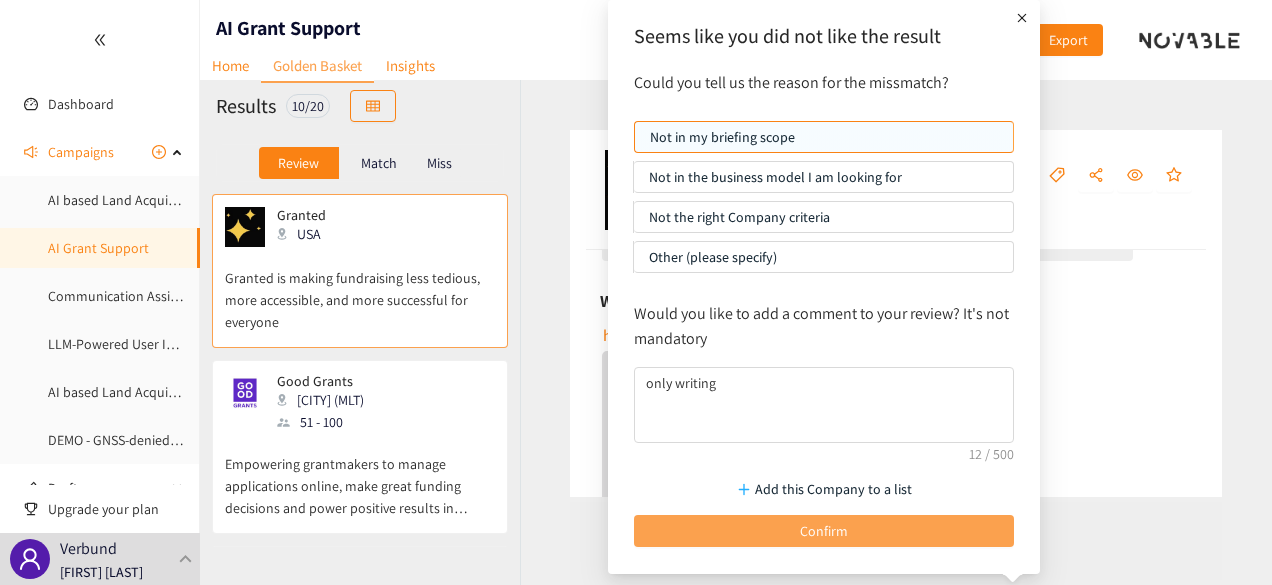 click on "Confirm" at bounding box center [824, 531] 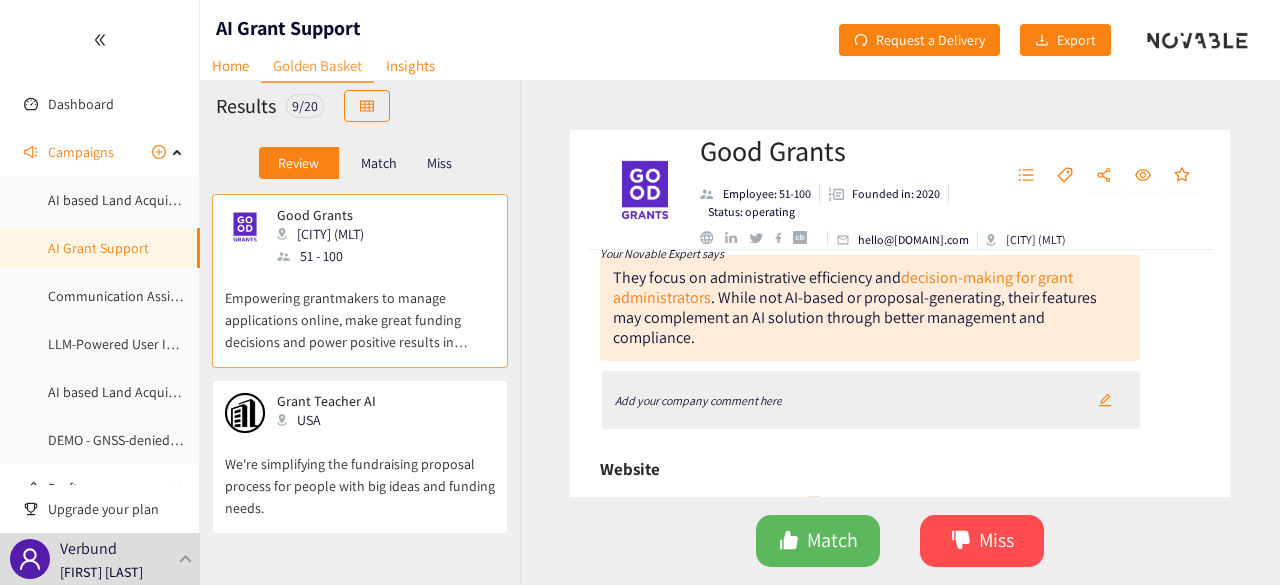 scroll, scrollTop: 151, scrollLeft: 0, axis: vertical 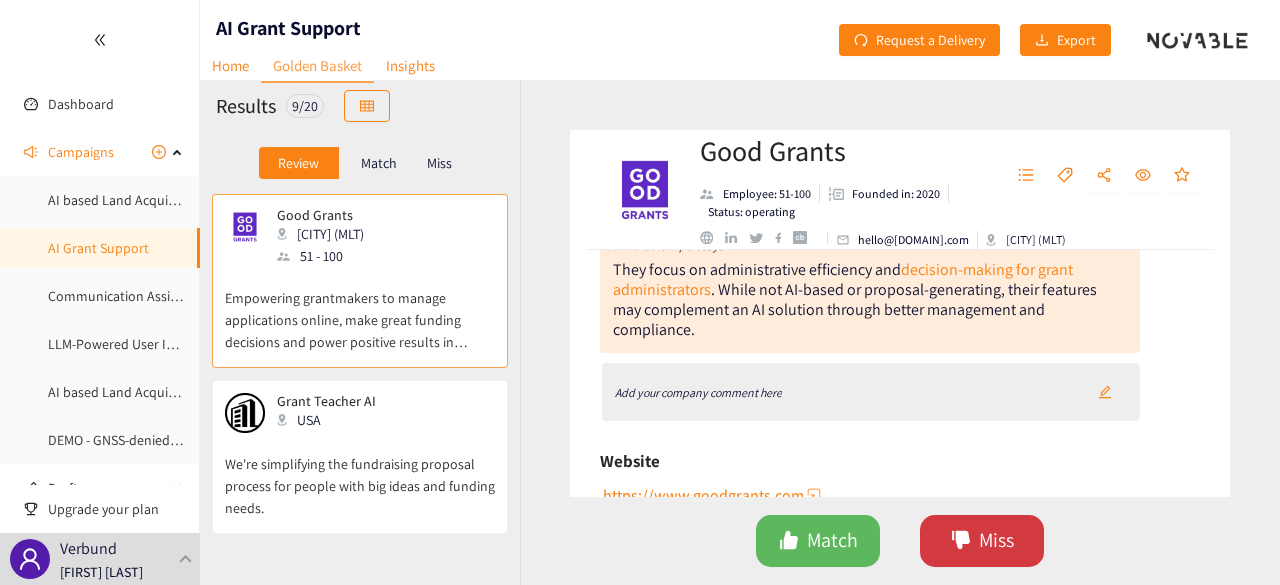 click on "Miss" at bounding box center (996, 540) 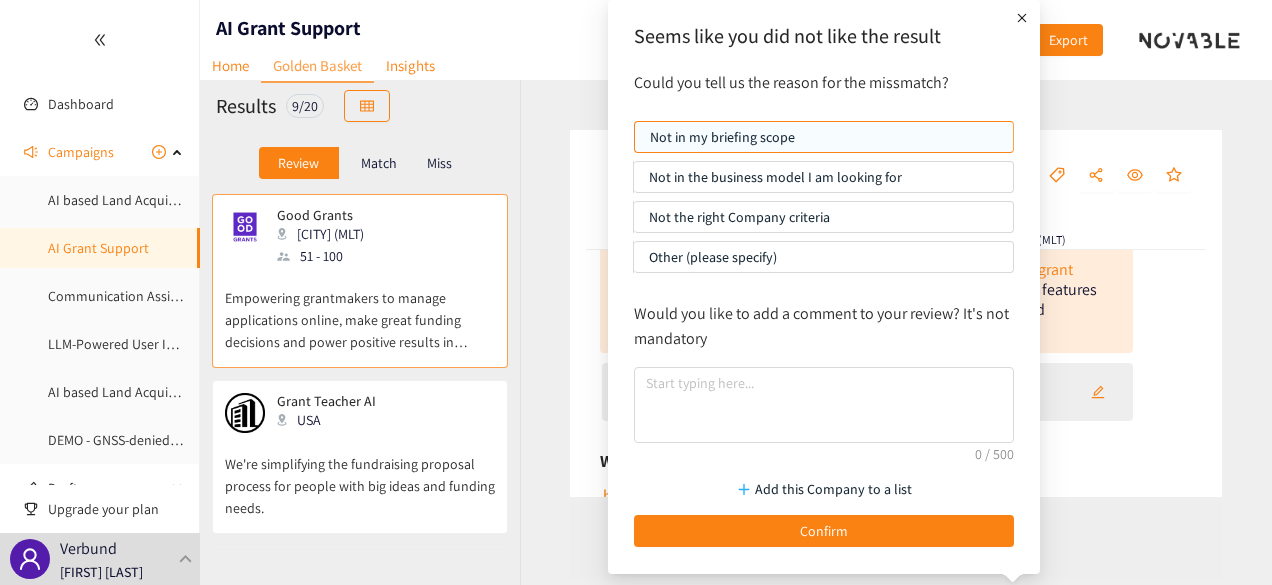drag, startPoint x: 976, startPoint y: 542, endPoint x: 1070, endPoint y: 469, distance: 119.01681 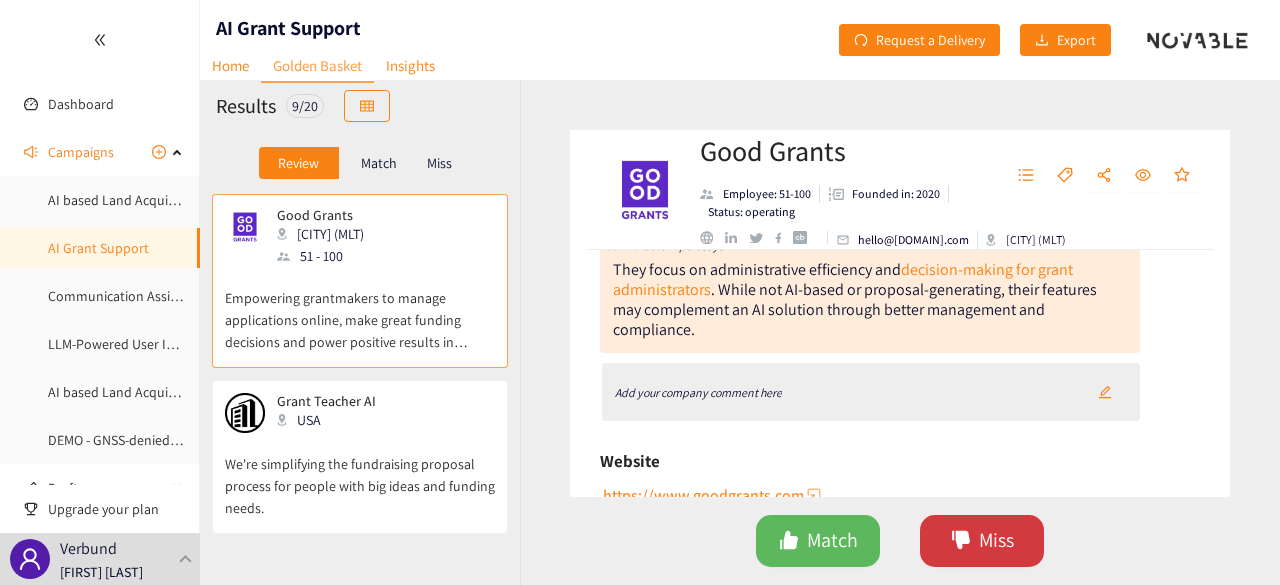 click on "Miss" at bounding box center (982, 541) 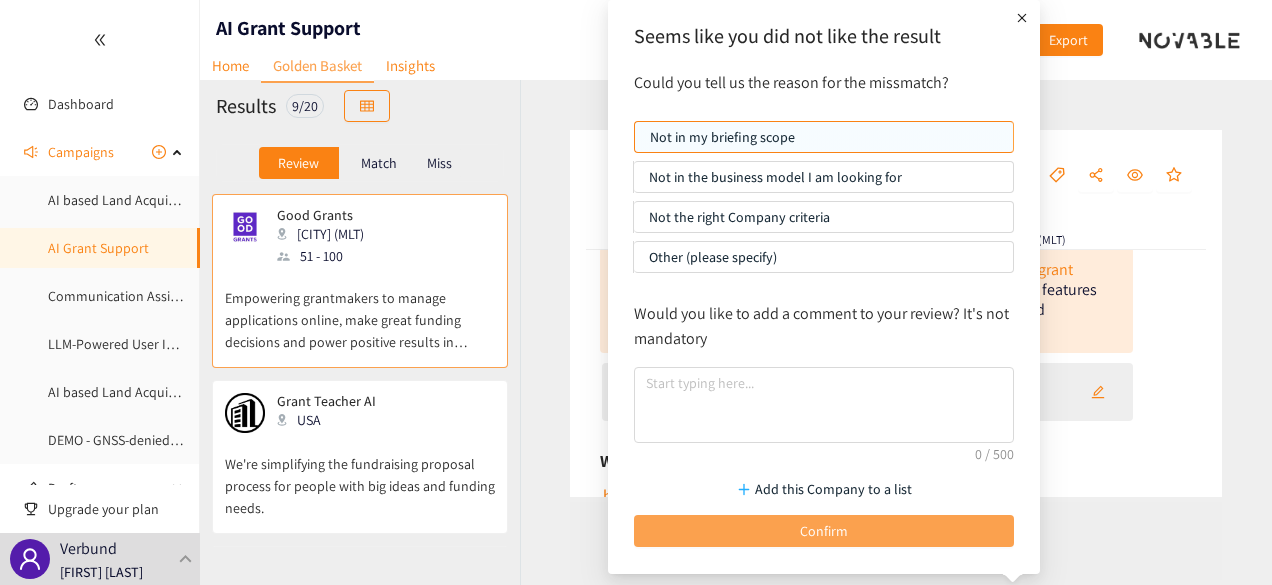 click on "Confirm" at bounding box center [824, 531] 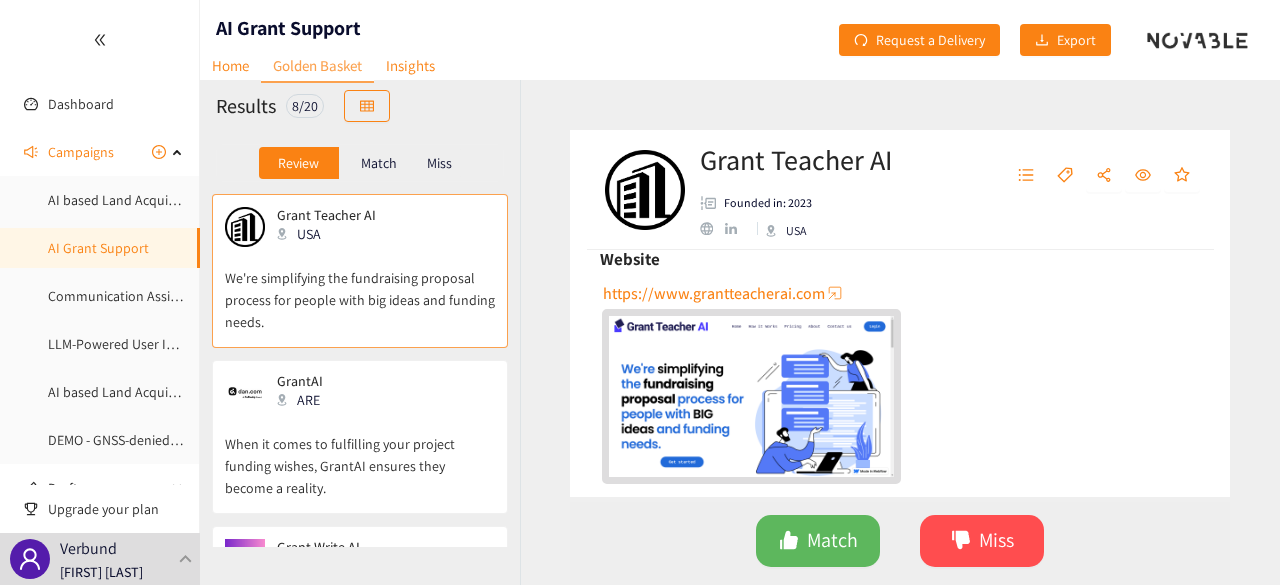 scroll, scrollTop: 336, scrollLeft: 0, axis: vertical 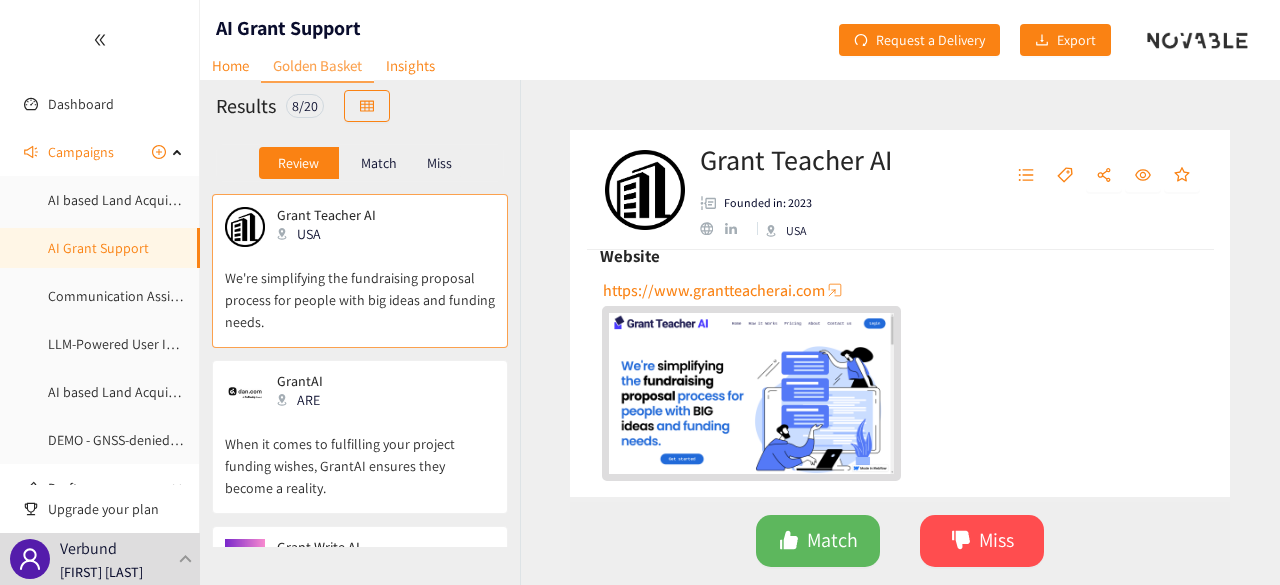 click on "https://www.grantteacherai.com" at bounding box center (714, 290) 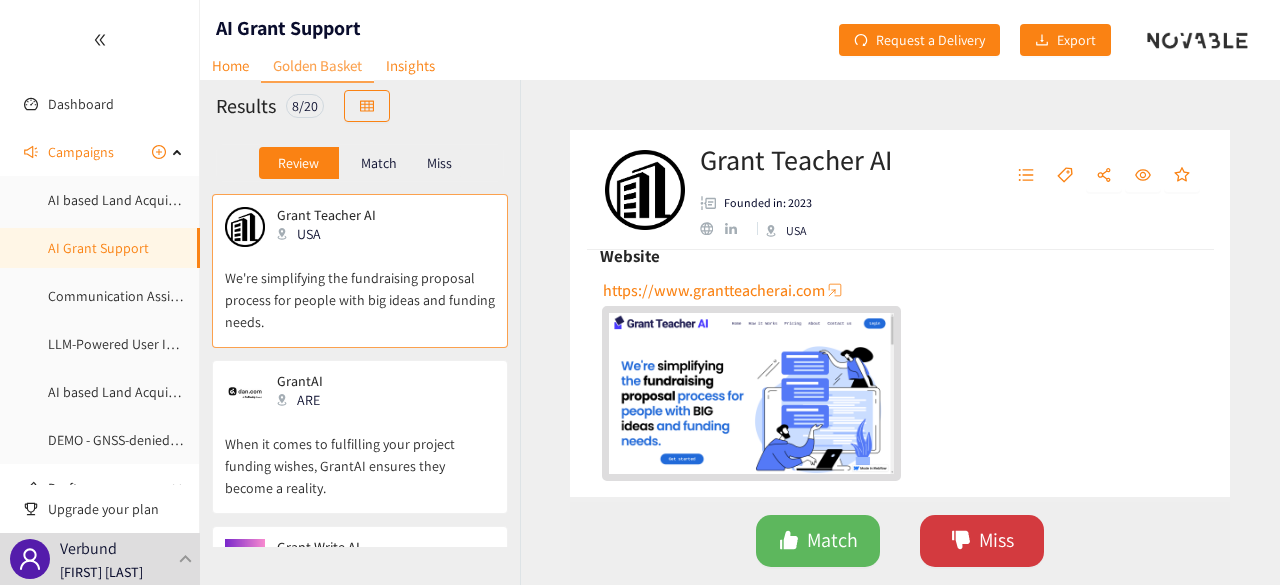 click on "Miss" at bounding box center [996, 540] 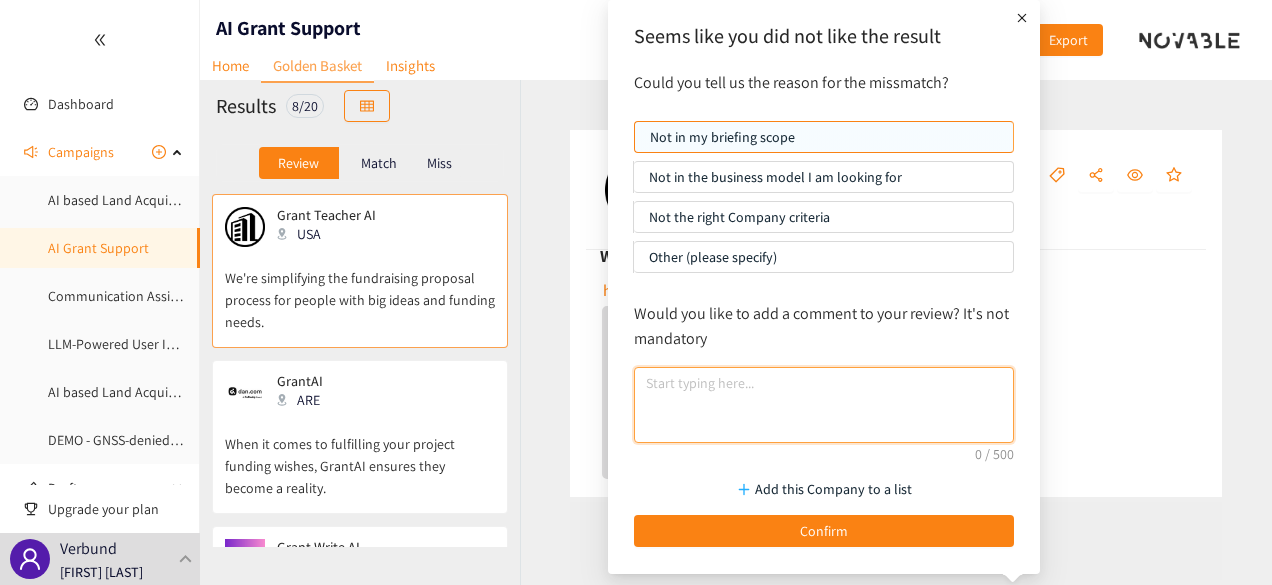 click at bounding box center (824, 405) 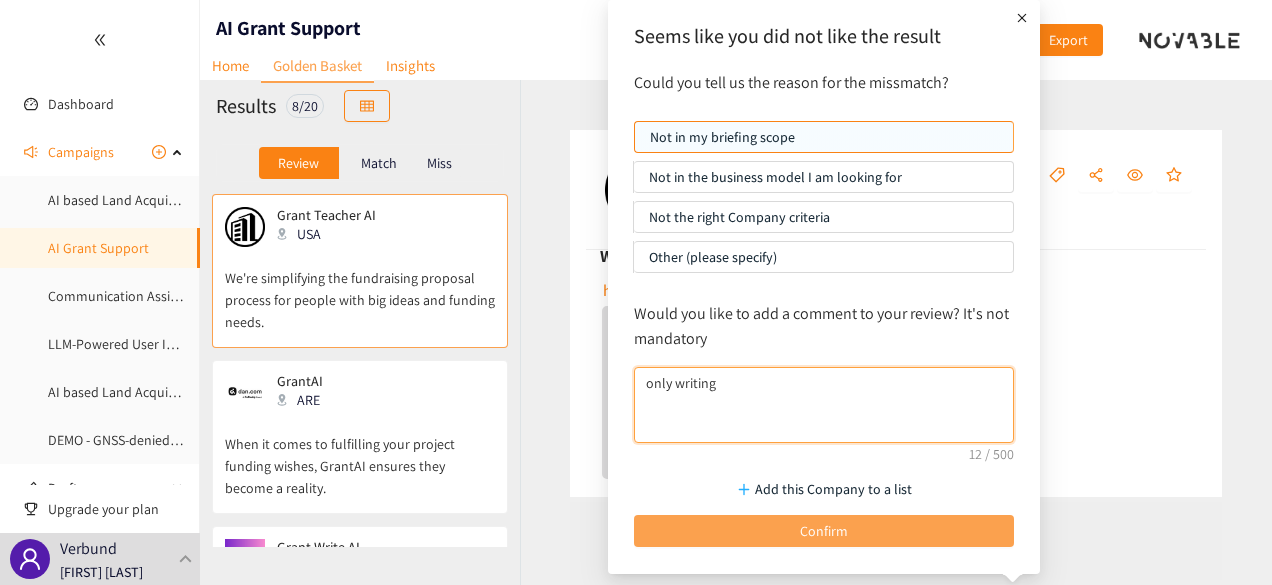 type on "only writing" 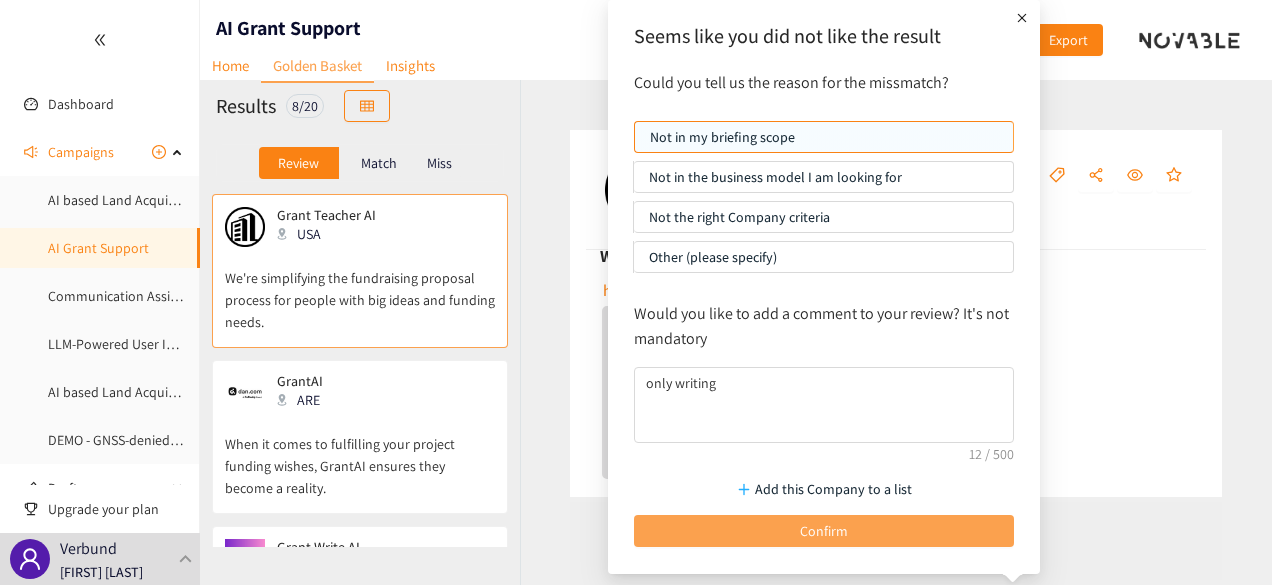 click on "Confirm" at bounding box center [824, 531] 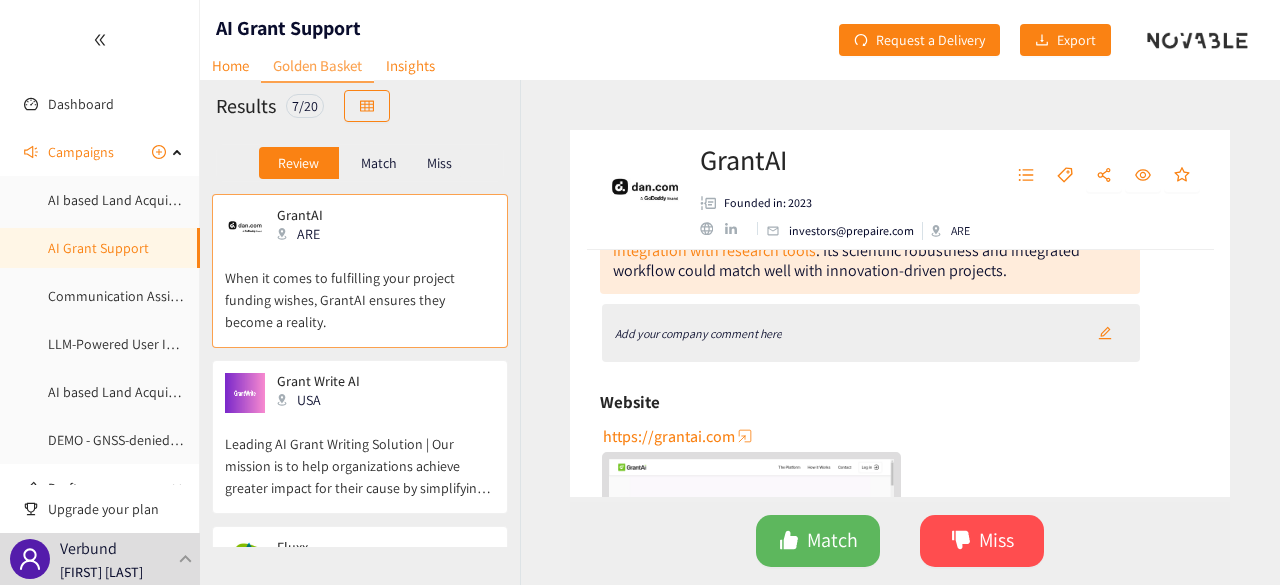 scroll, scrollTop: 194, scrollLeft: 0, axis: vertical 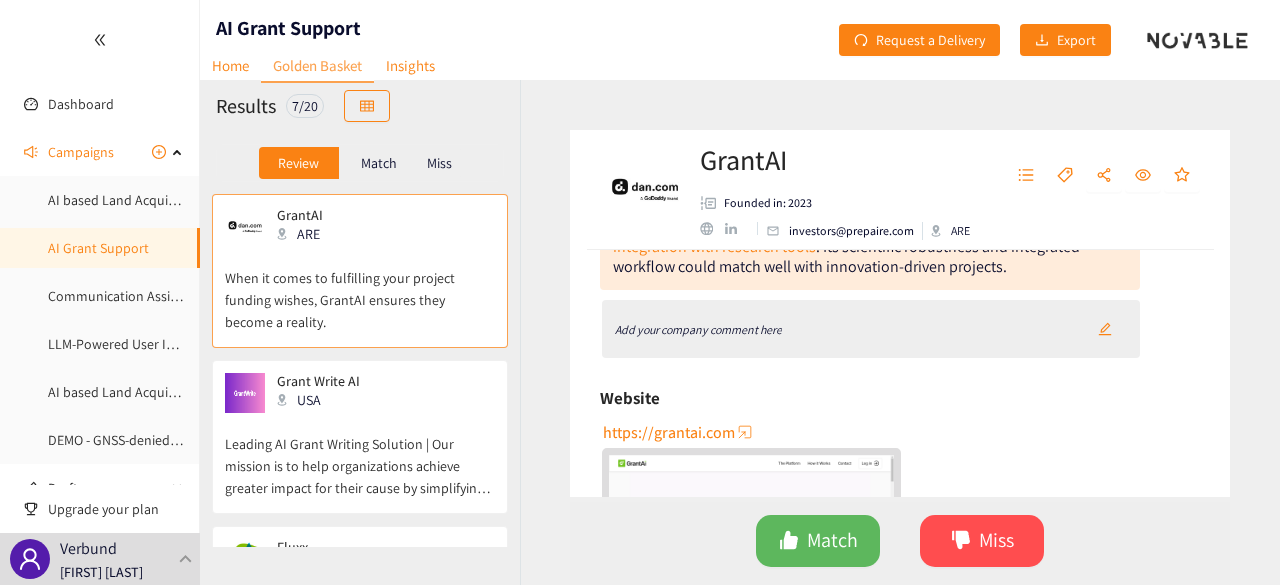 click on "https://grantai.com" at bounding box center [669, 432] 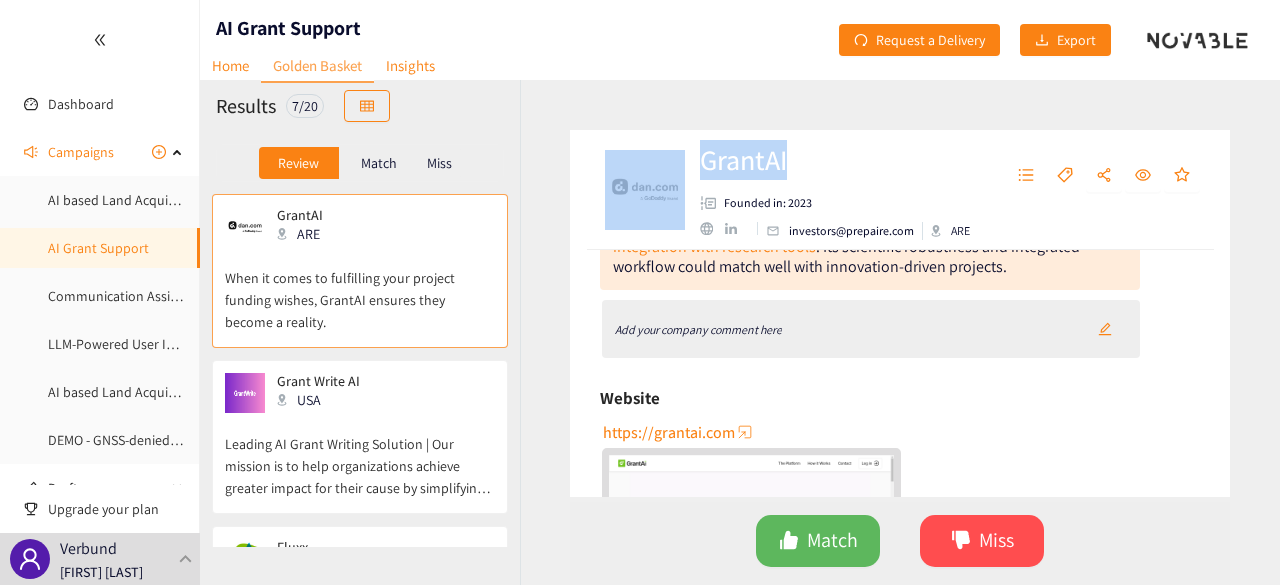 drag, startPoint x: 800, startPoint y: 151, endPoint x: 688, endPoint y: 147, distance: 112.0714 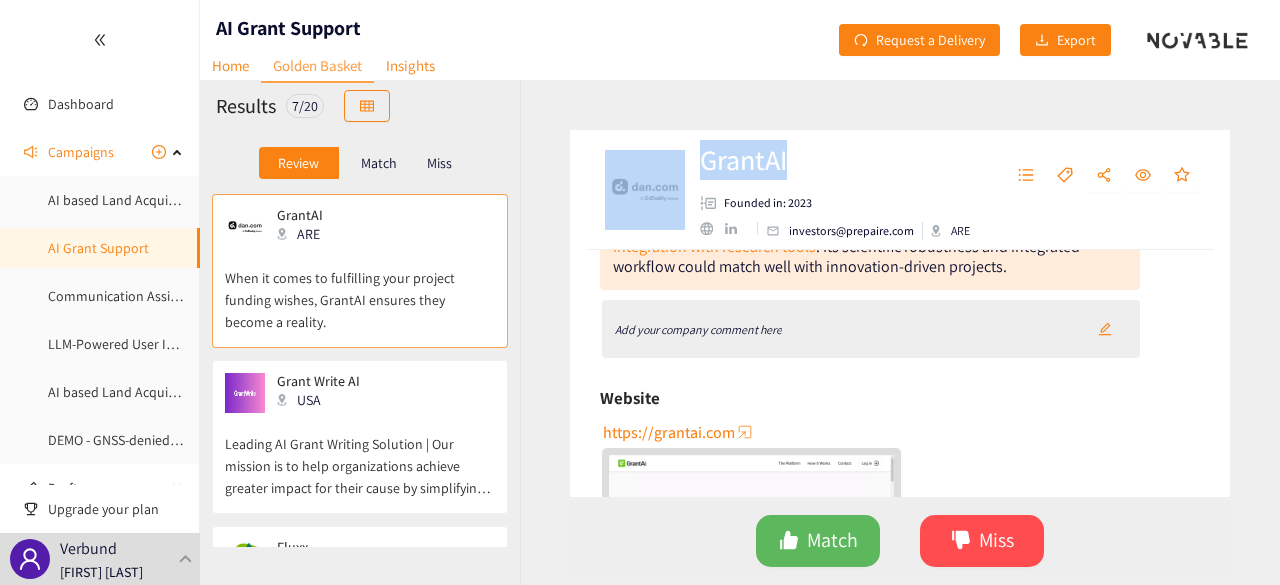 click on "GrantAI" at bounding box center (840, 160) 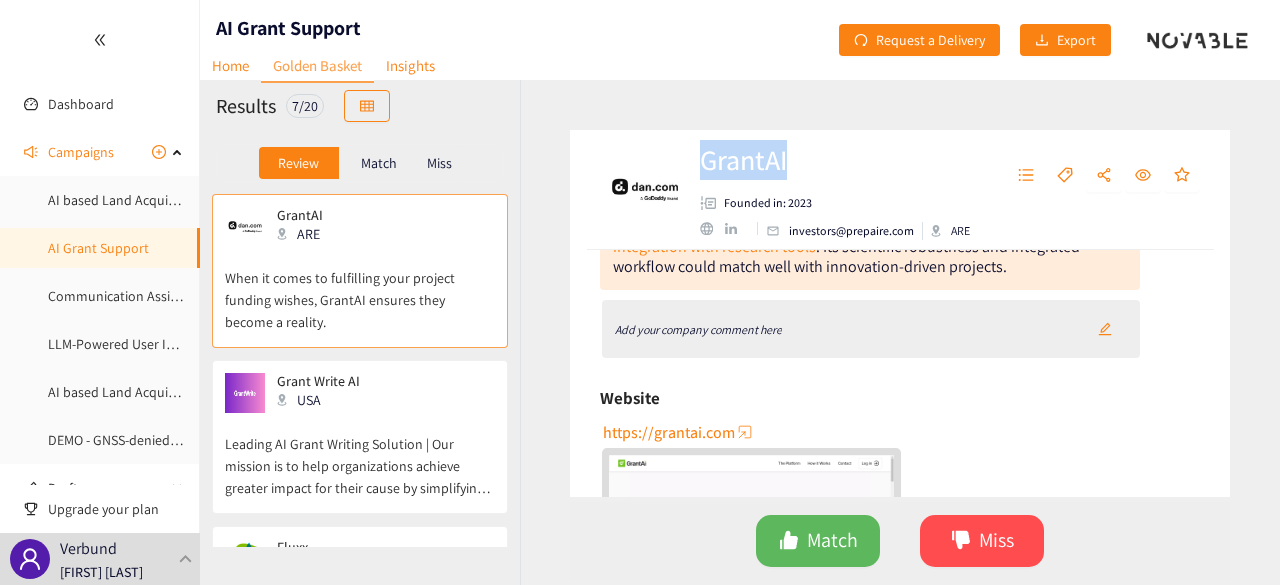 click on "GrantAI" at bounding box center [840, 160] 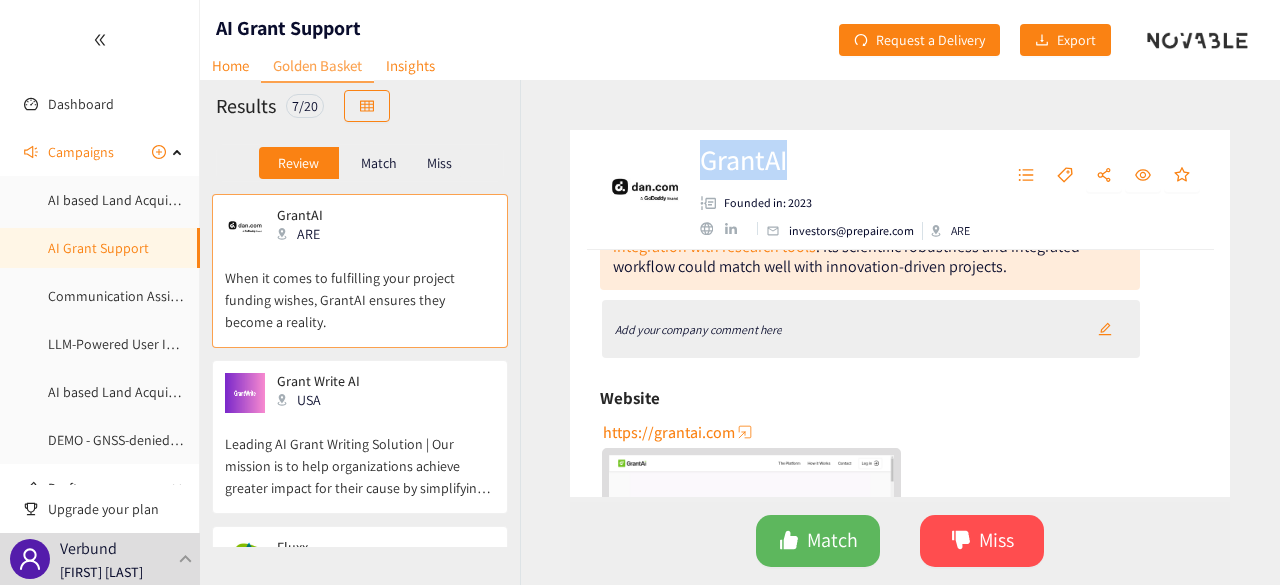 click at bounding box center [706, 228] 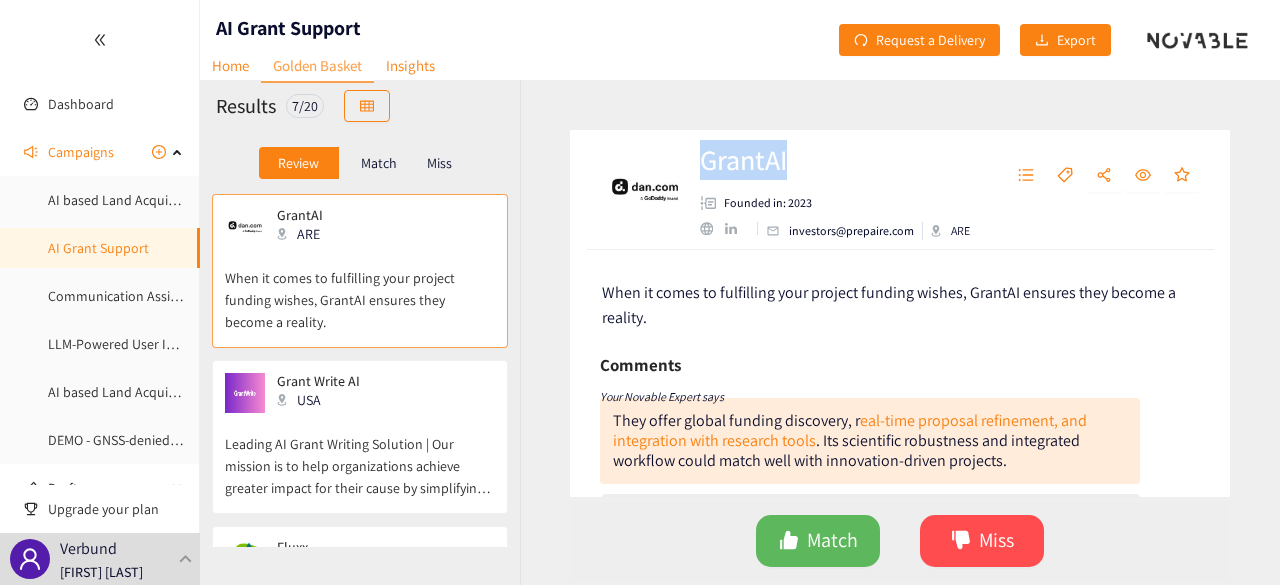 click at bounding box center [706, 228] 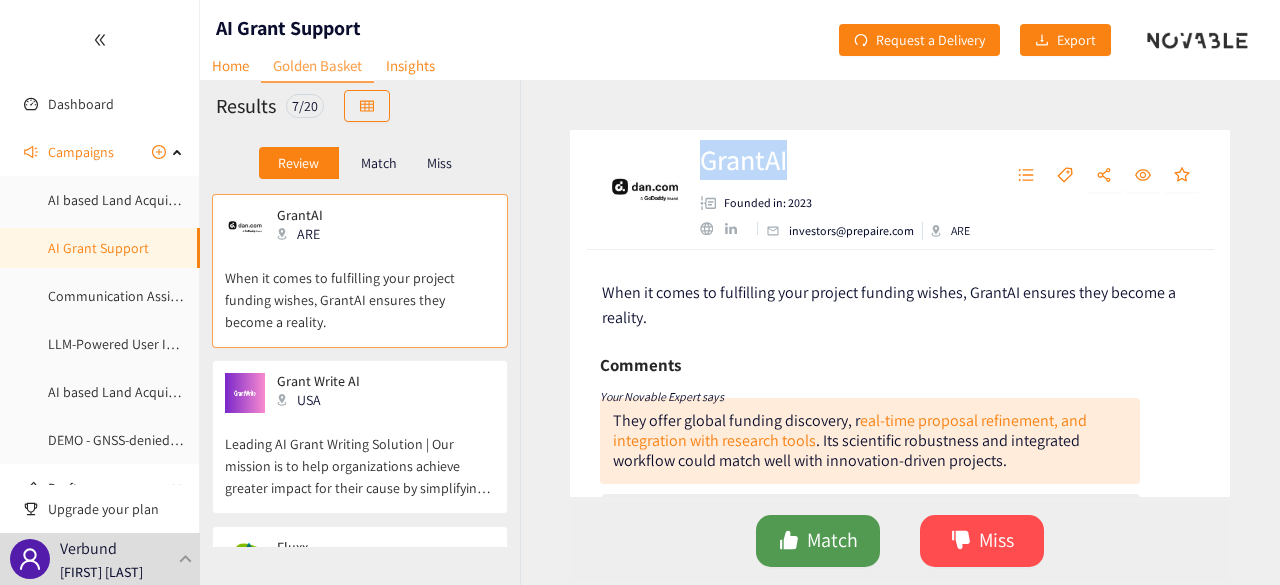 click on "Match" at bounding box center (832, 540) 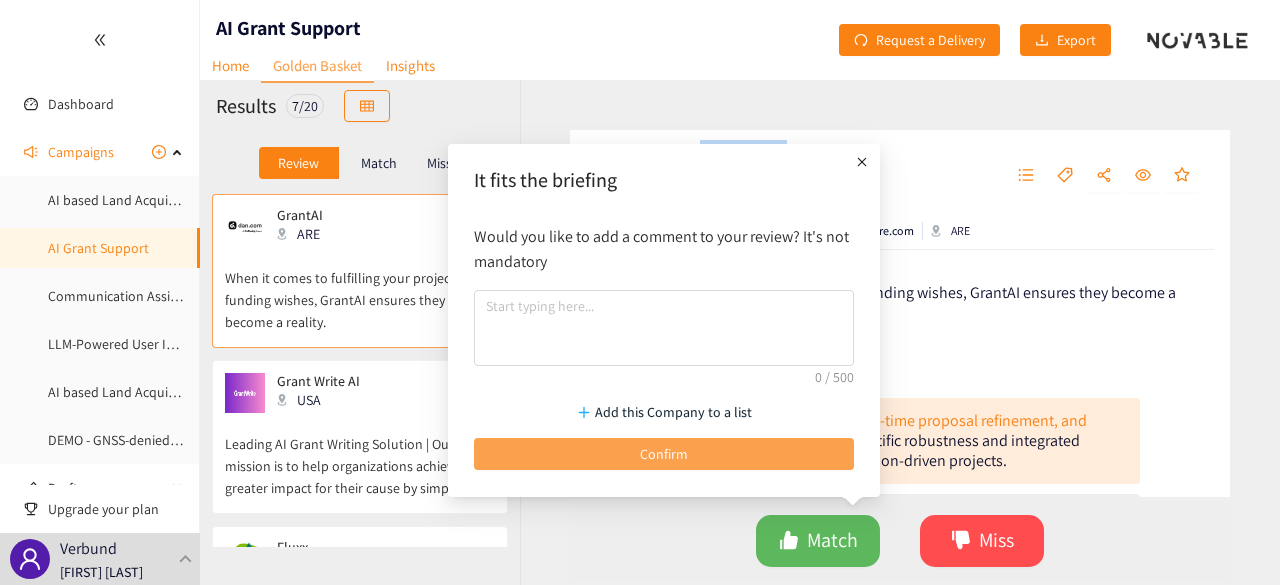 click on "Confirm" at bounding box center [664, 454] 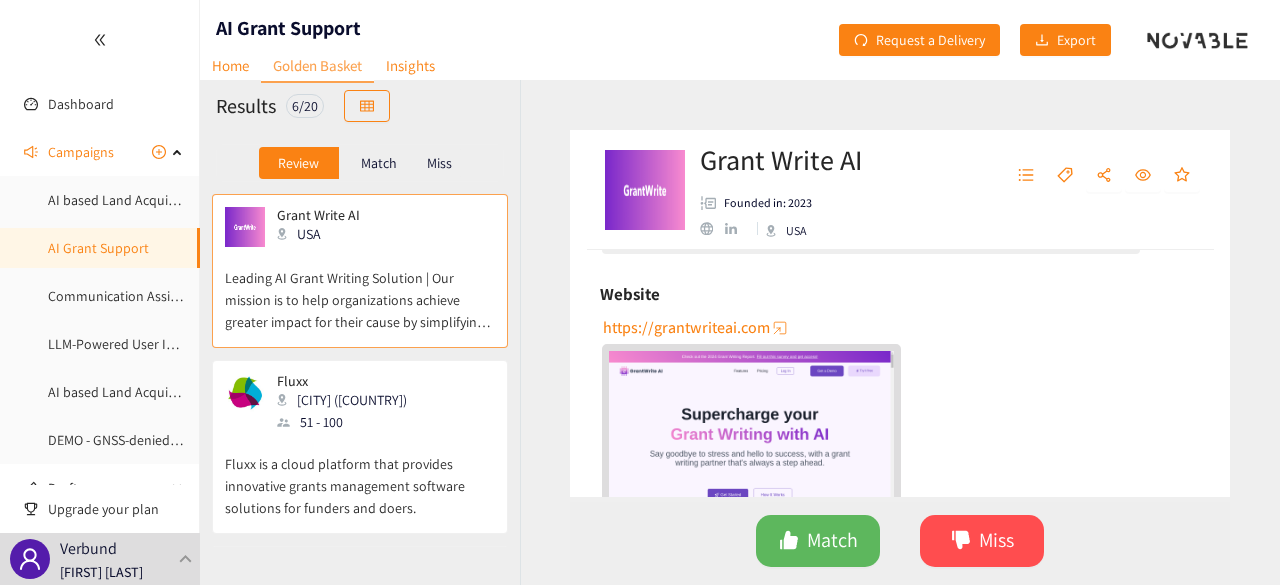 scroll, scrollTop: 356, scrollLeft: 0, axis: vertical 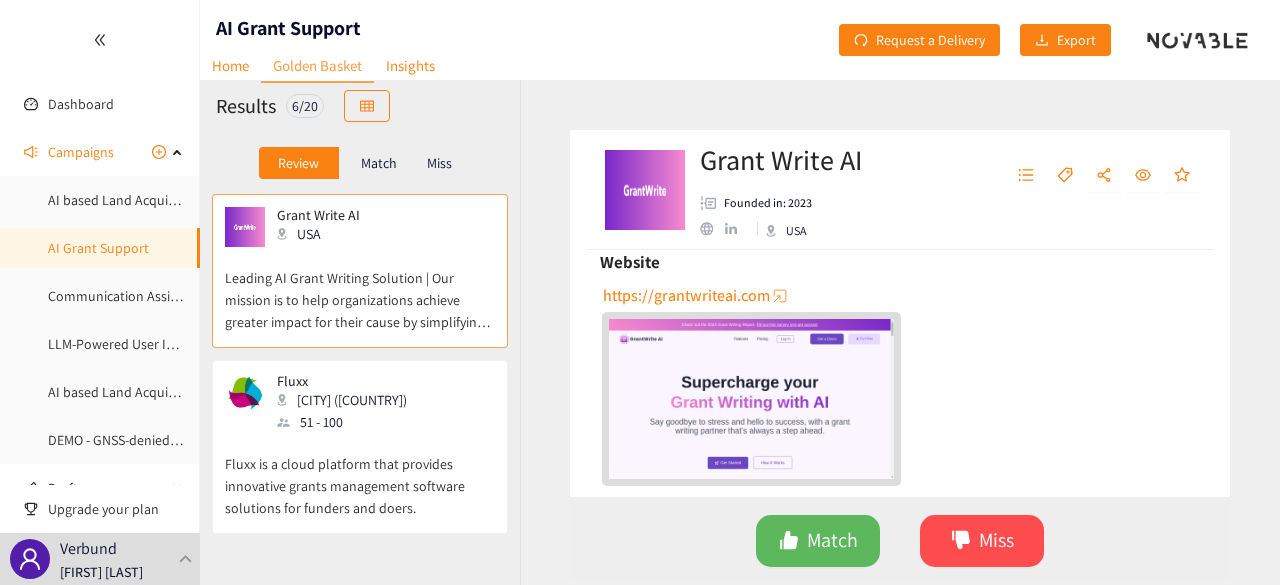 click on "https://grantwriteai.com" at bounding box center [686, 295] 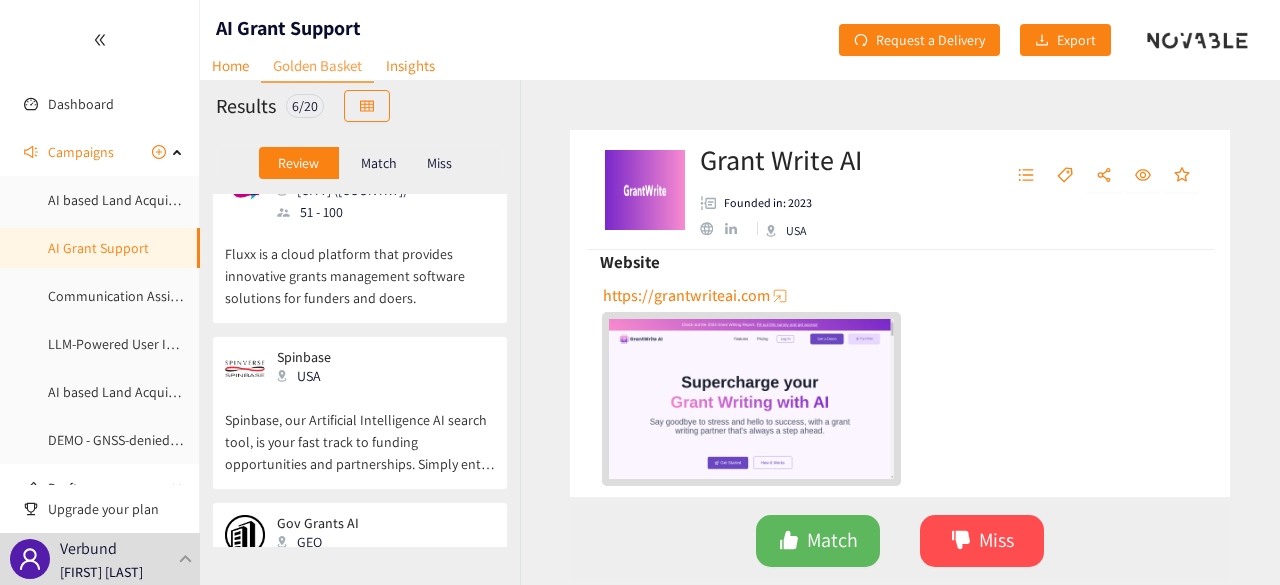 scroll, scrollTop: 0, scrollLeft: 0, axis: both 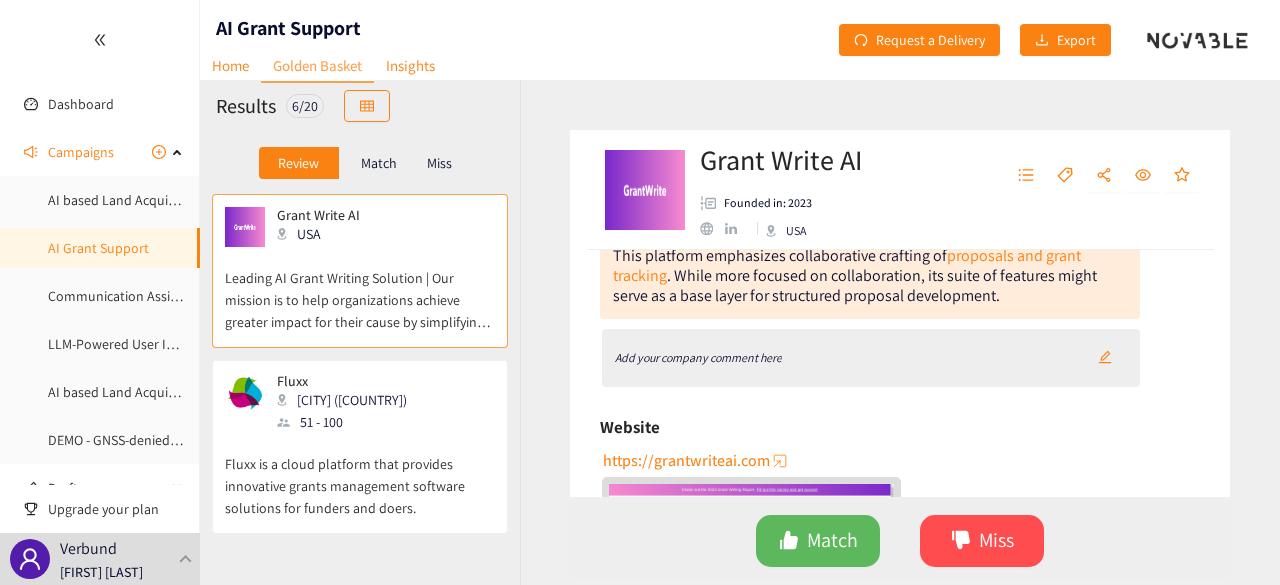 click at bounding box center (1105, 358) 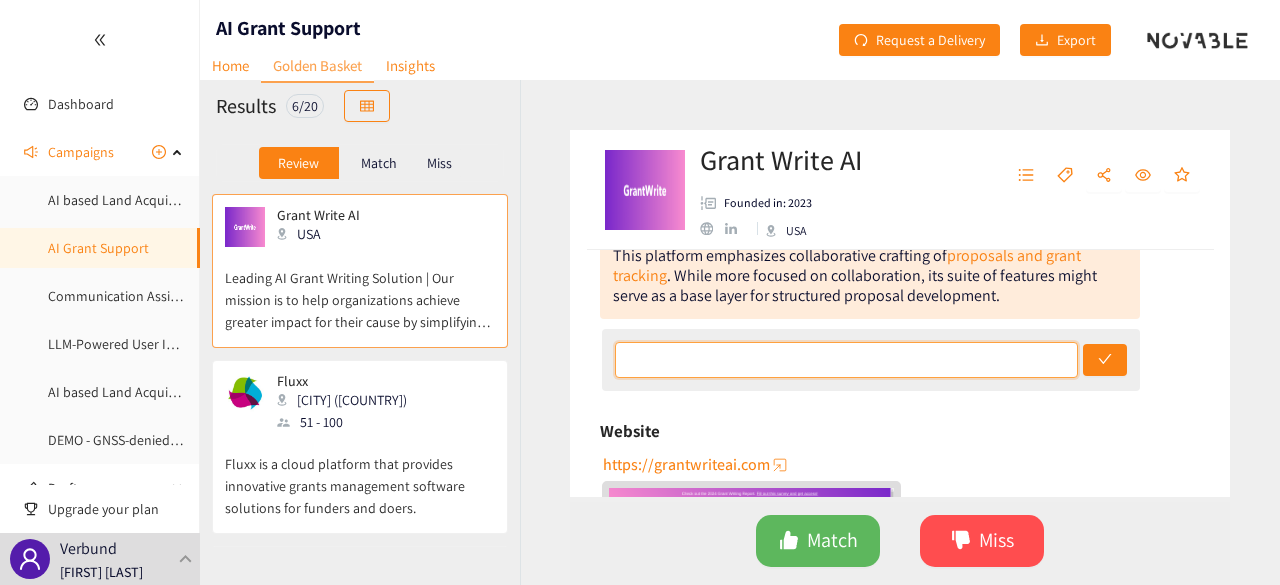 click at bounding box center [847, 360] 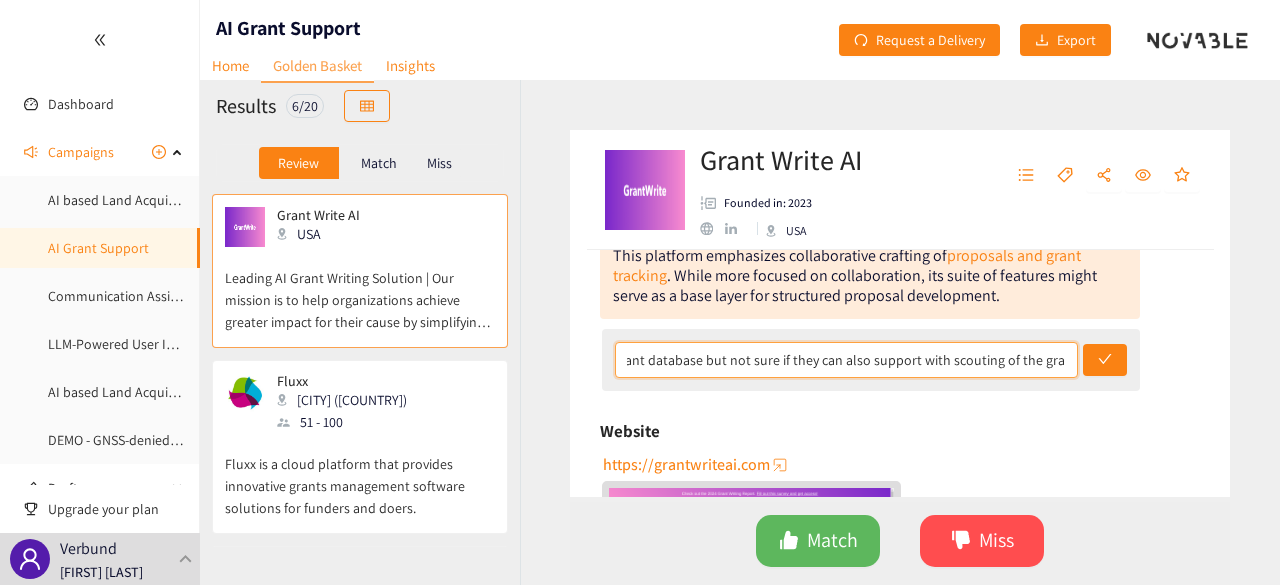 scroll, scrollTop: 0, scrollLeft: 94, axis: horizontal 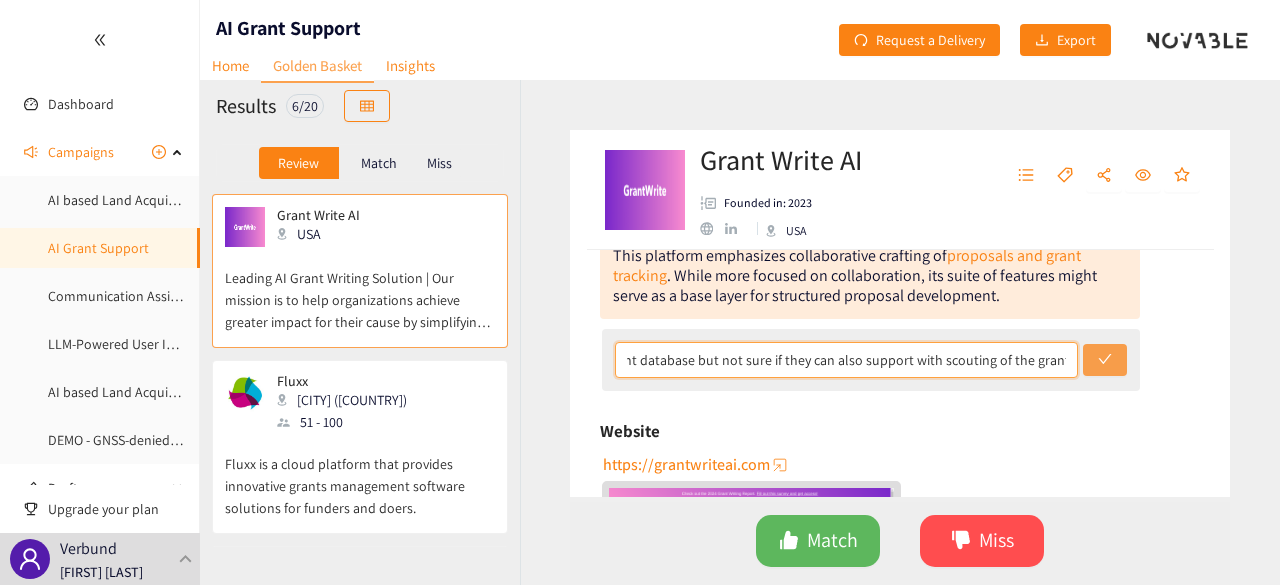 type on "They have a grant database but not sure if they can also support with scouting of the grants." 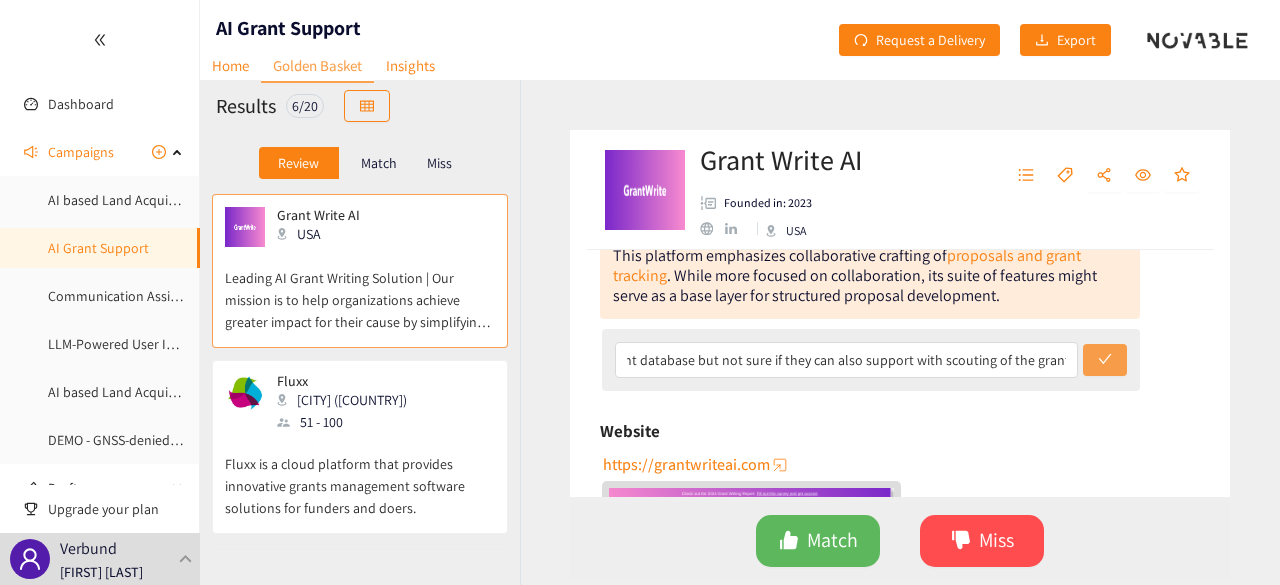 click 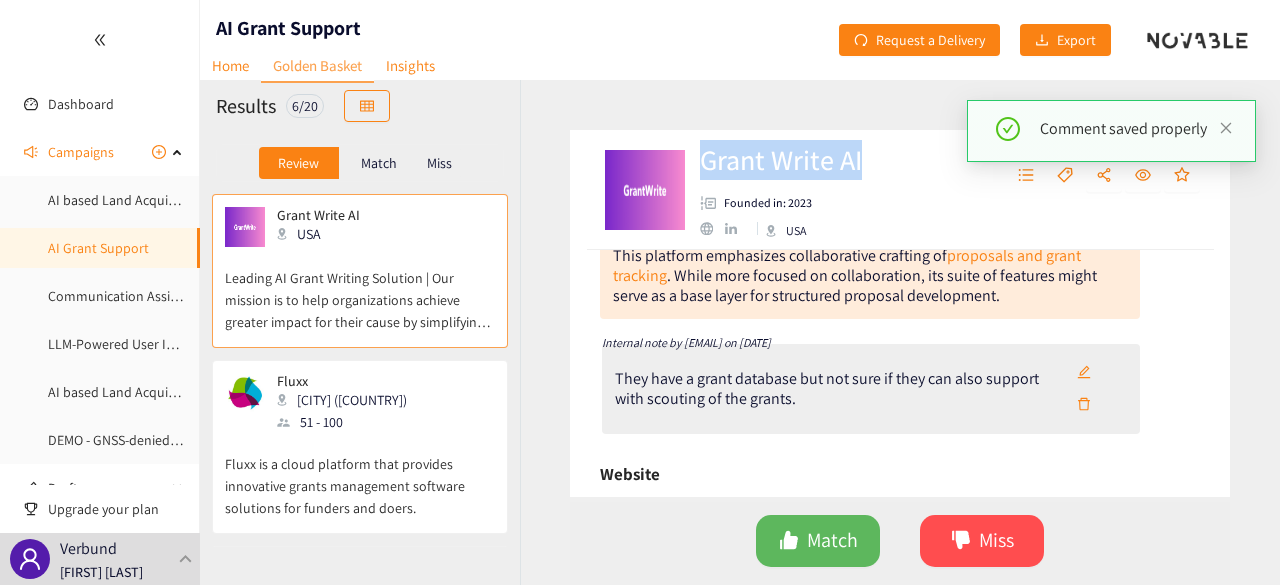 drag, startPoint x: 798, startPoint y: 157, endPoint x: 703, endPoint y: 157, distance: 95 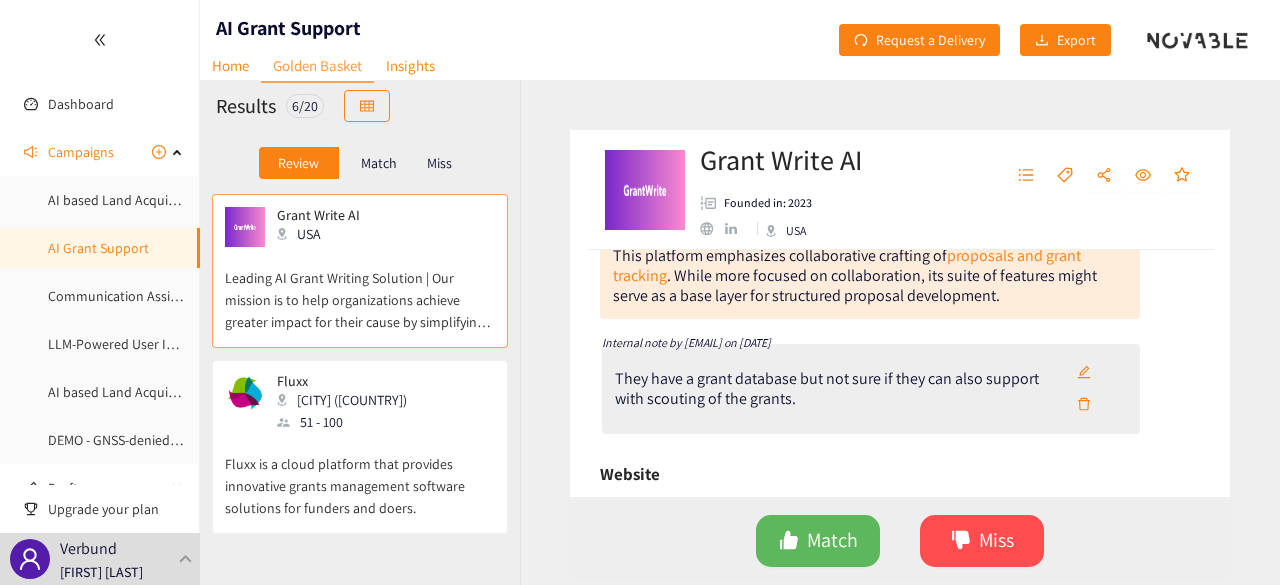 click on "Grant Write AI Founded in:   2023   [COUNTRY]" at bounding box center [780, 190] 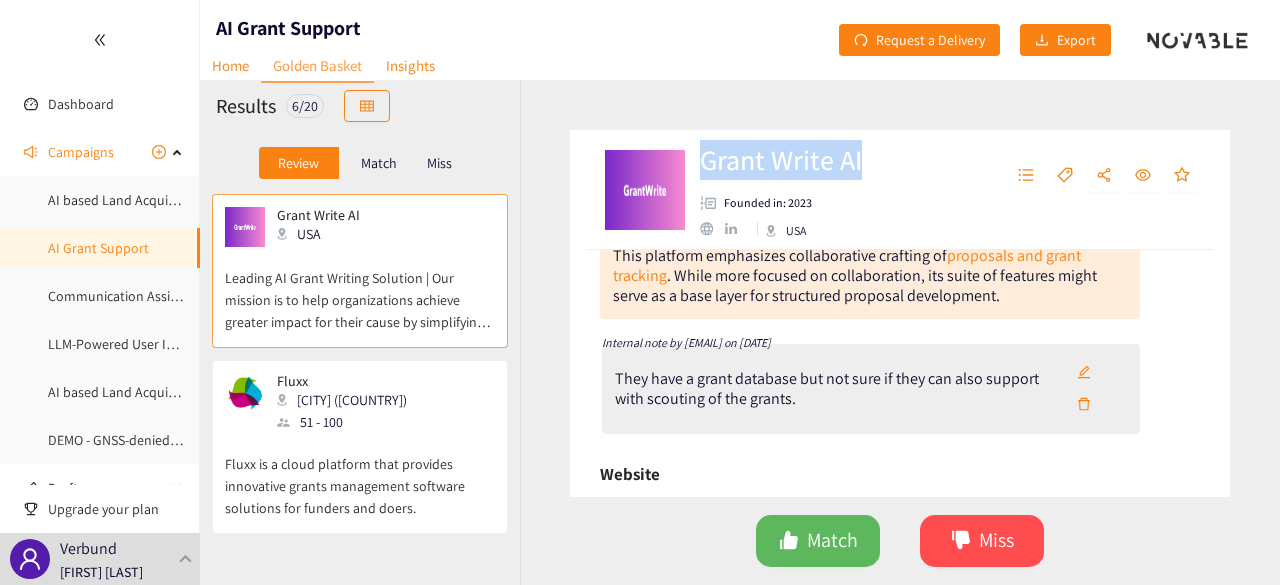 drag, startPoint x: 858, startPoint y: 157, endPoint x: 699, endPoint y: 159, distance: 159.01257 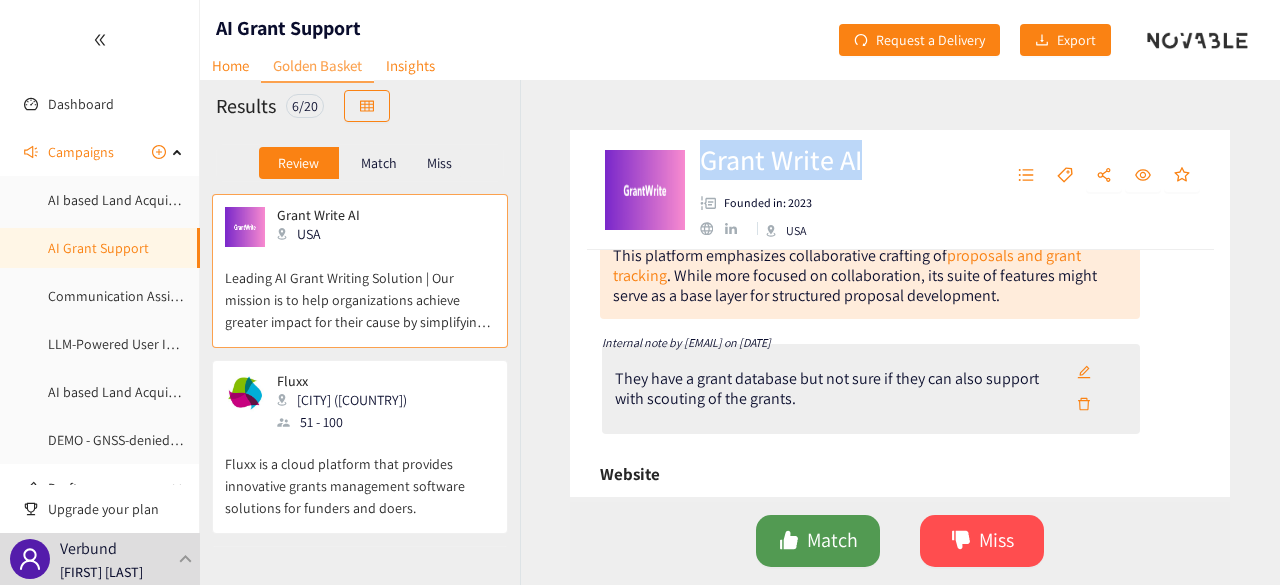click on "Match" at bounding box center [832, 540] 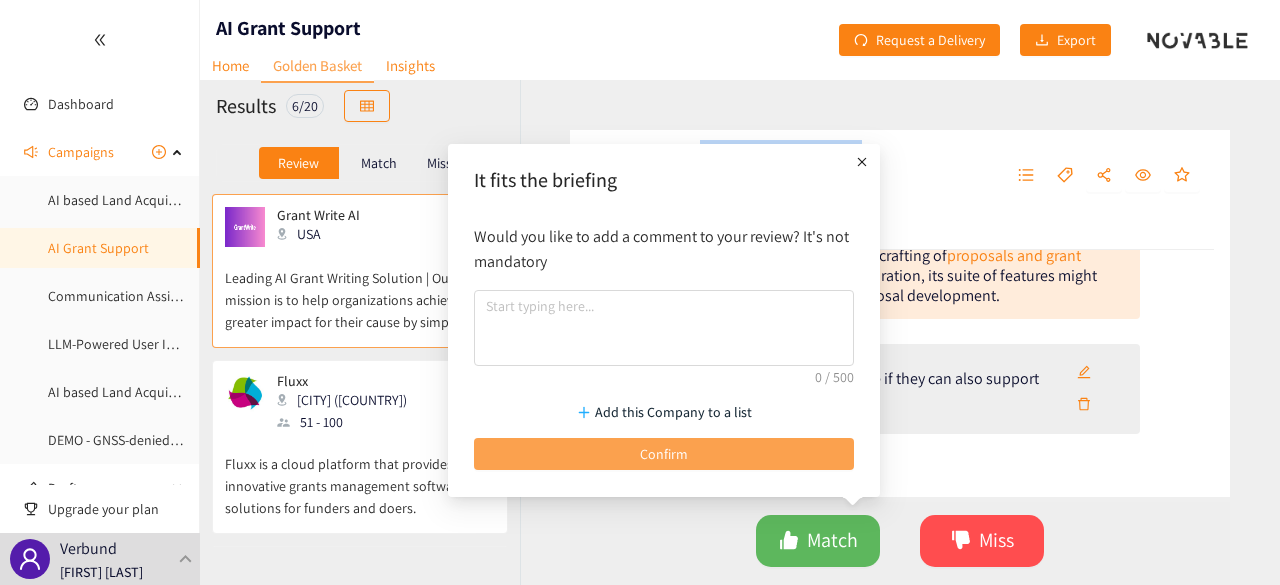click on "Confirm" at bounding box center (664, 454) 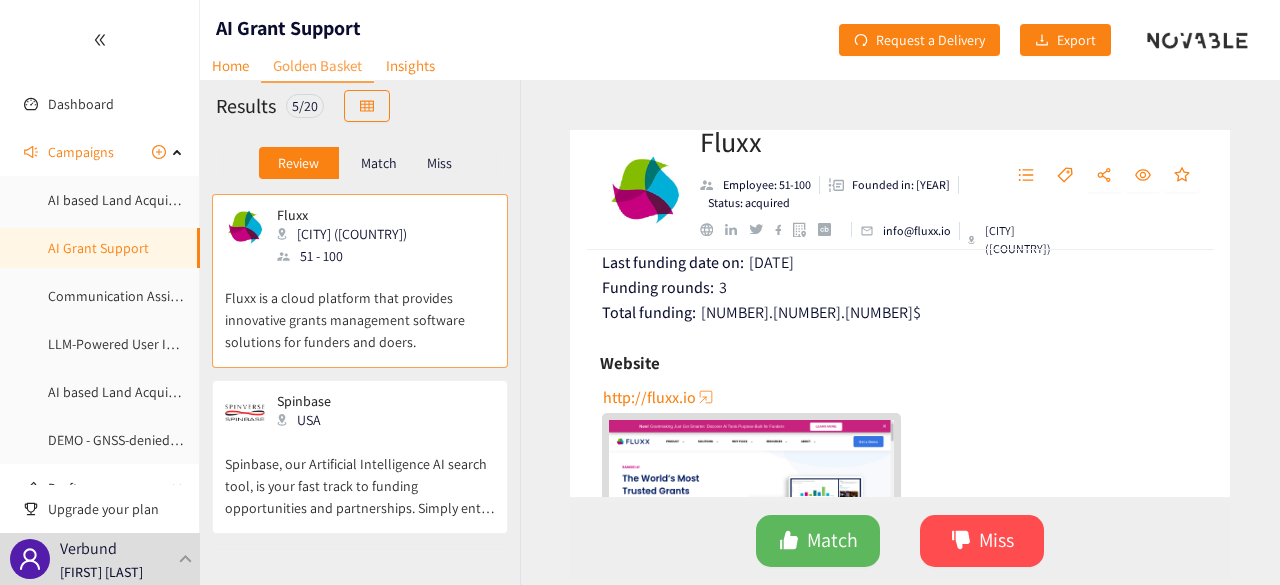 scroll, scrollTop: 399, scrollLeft: 0, axis: vertical 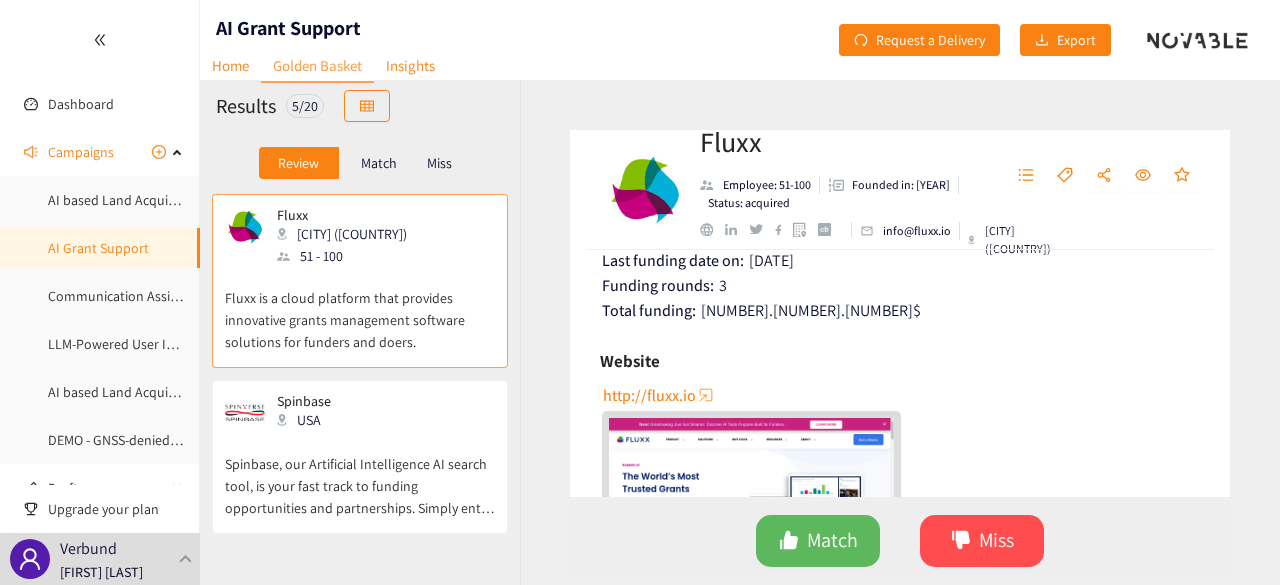 click on "http://fluxx.io" at bounding box center (649, 395) 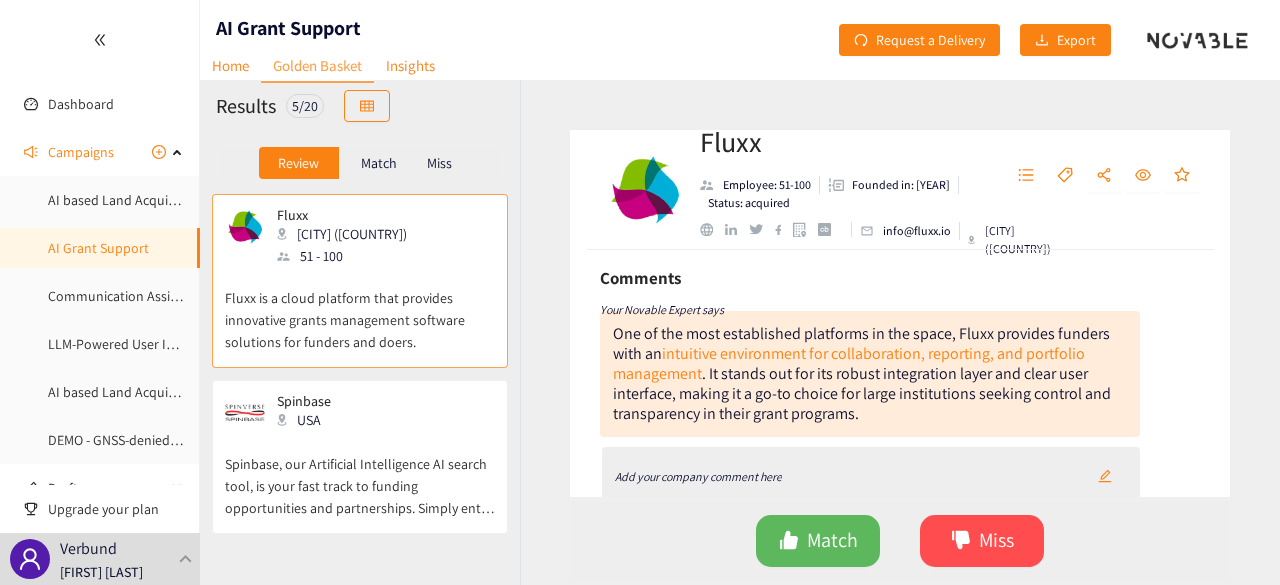 scroll, scrollTop: 0, scrollLeft: 0, axis: both 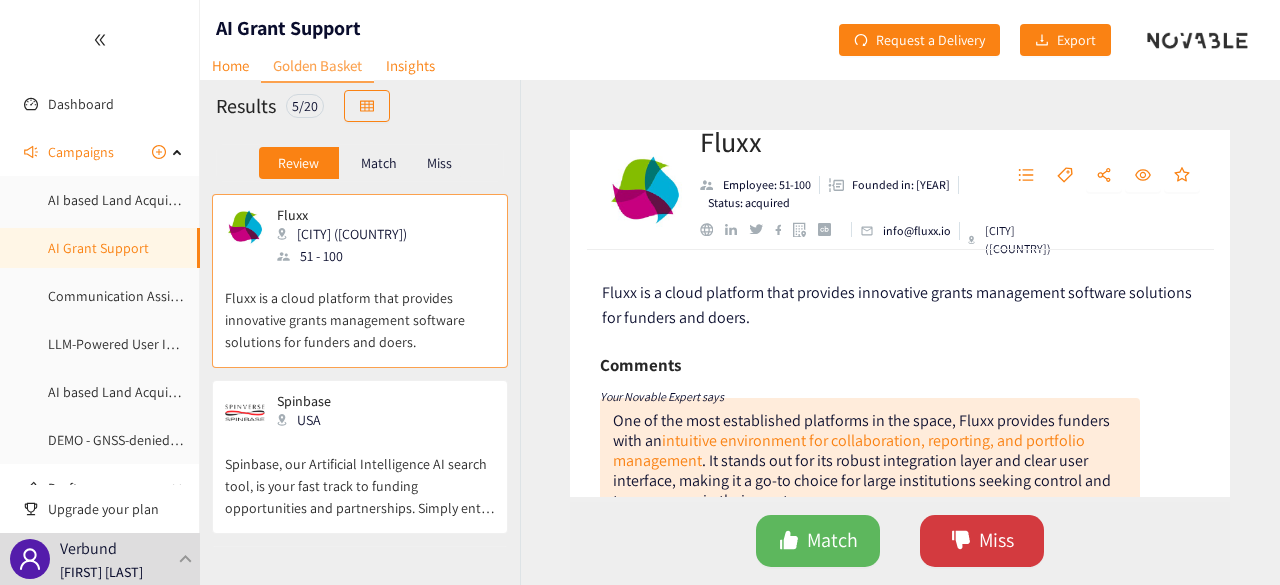 click on "Miss" at bounding box center [996, 540] 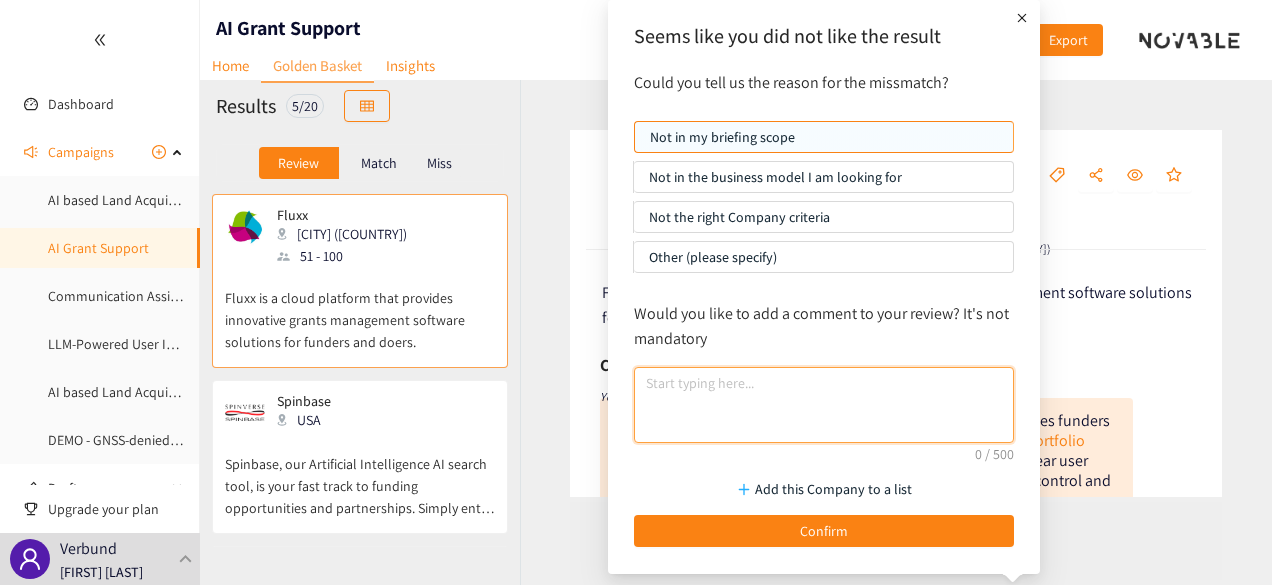 click at bounding box center [824, 405] 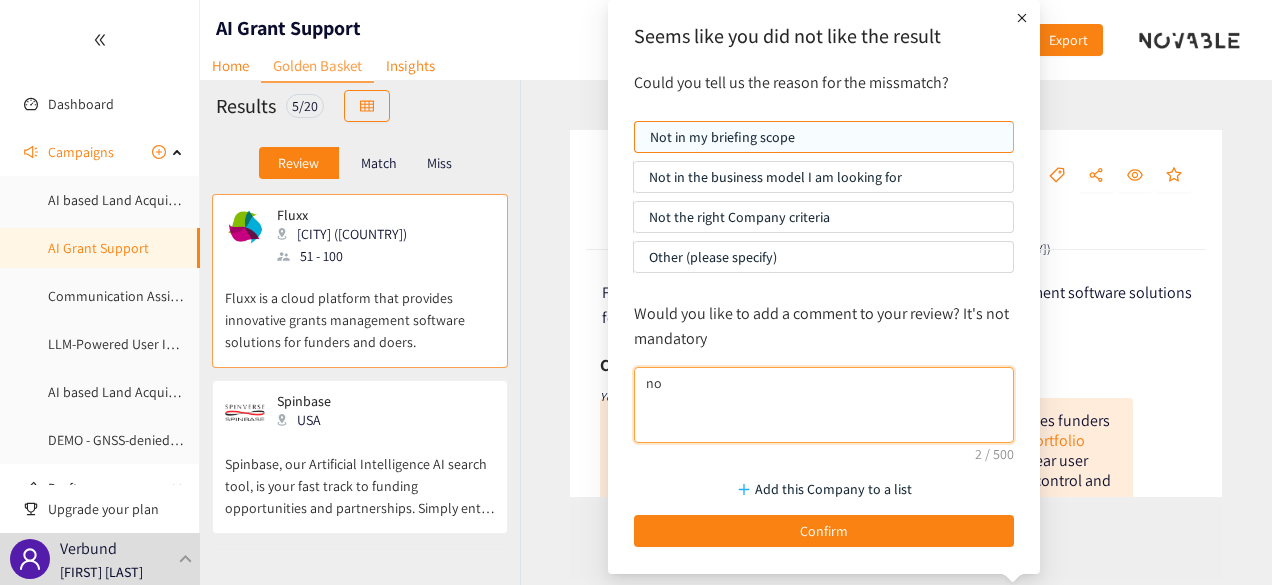 type on "n" 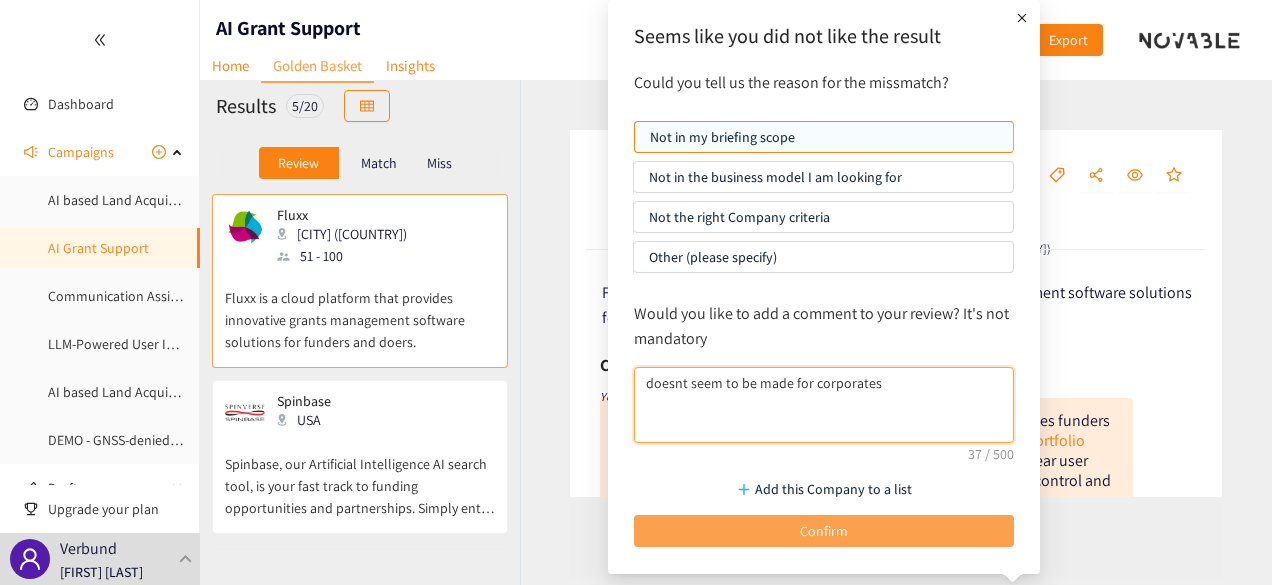 type on "doesnt seem to be made for corporates" 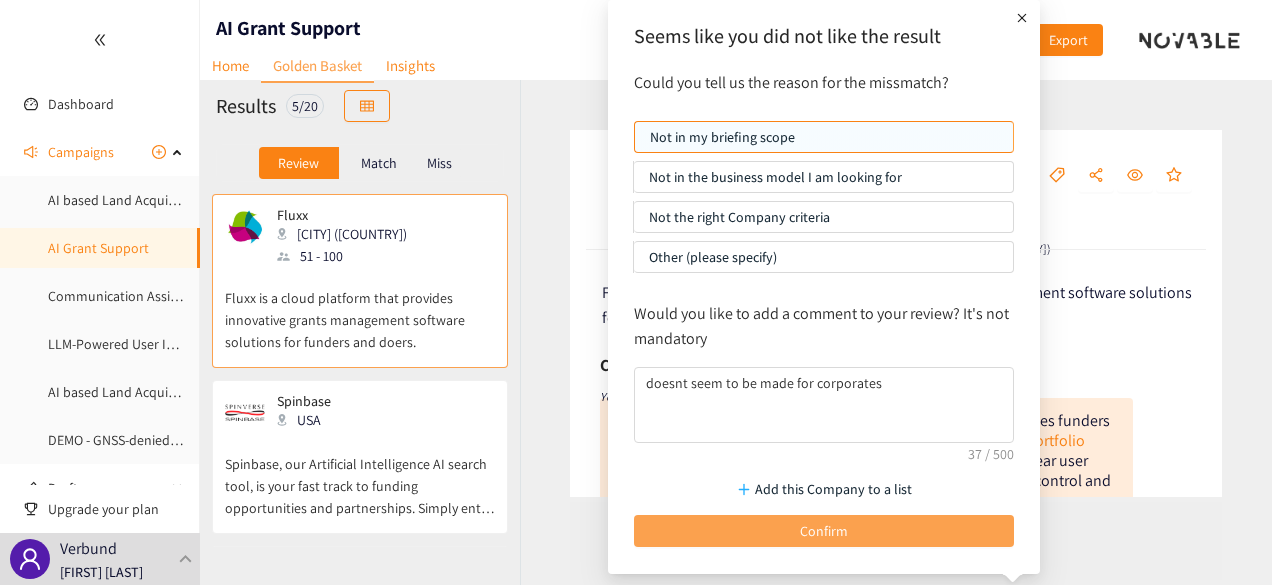 click on "Confirm" at bounding box center [824, 531] 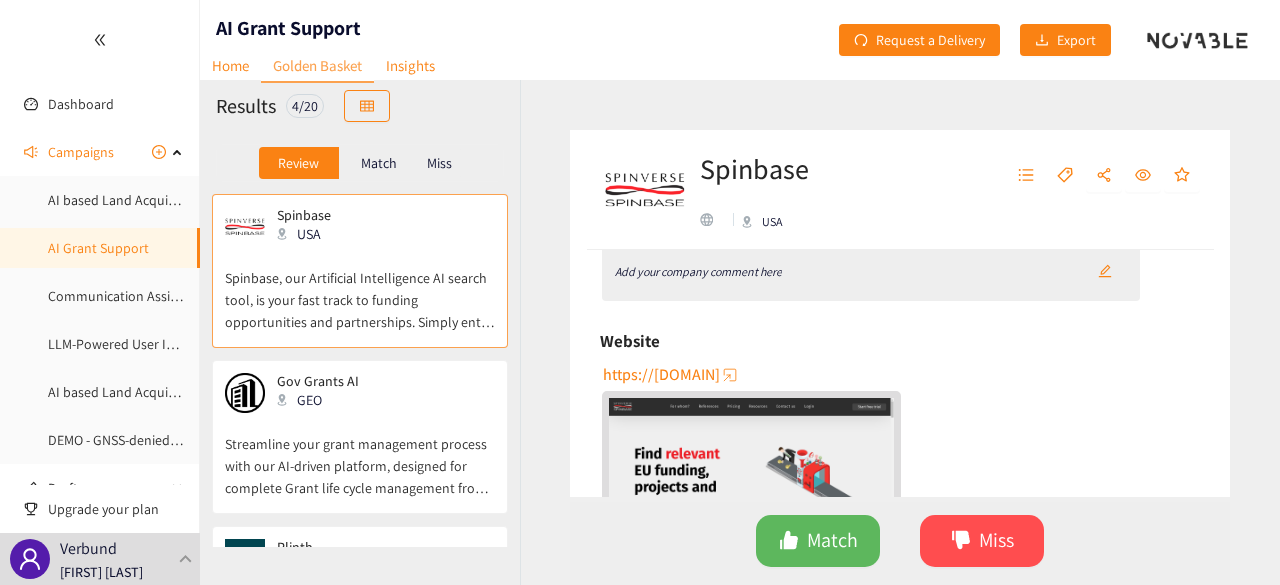 scroll, scrollTop: 323, scrollLeft: 0, axis: vertical 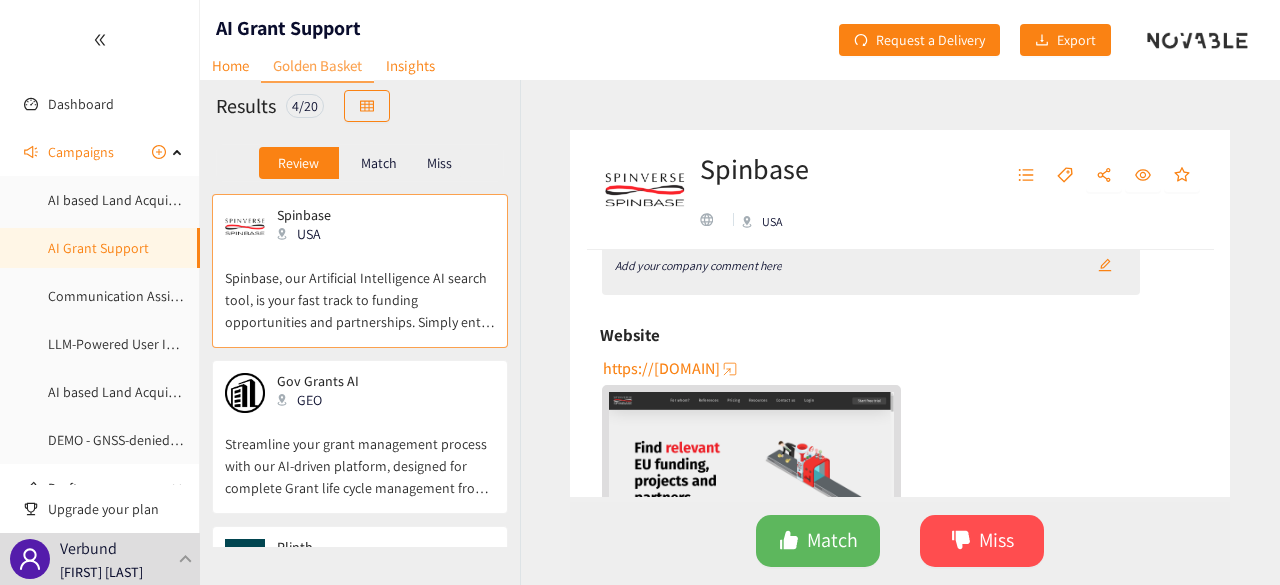 click on "https://[DOMAIN]" at bounding box center [661, 368] 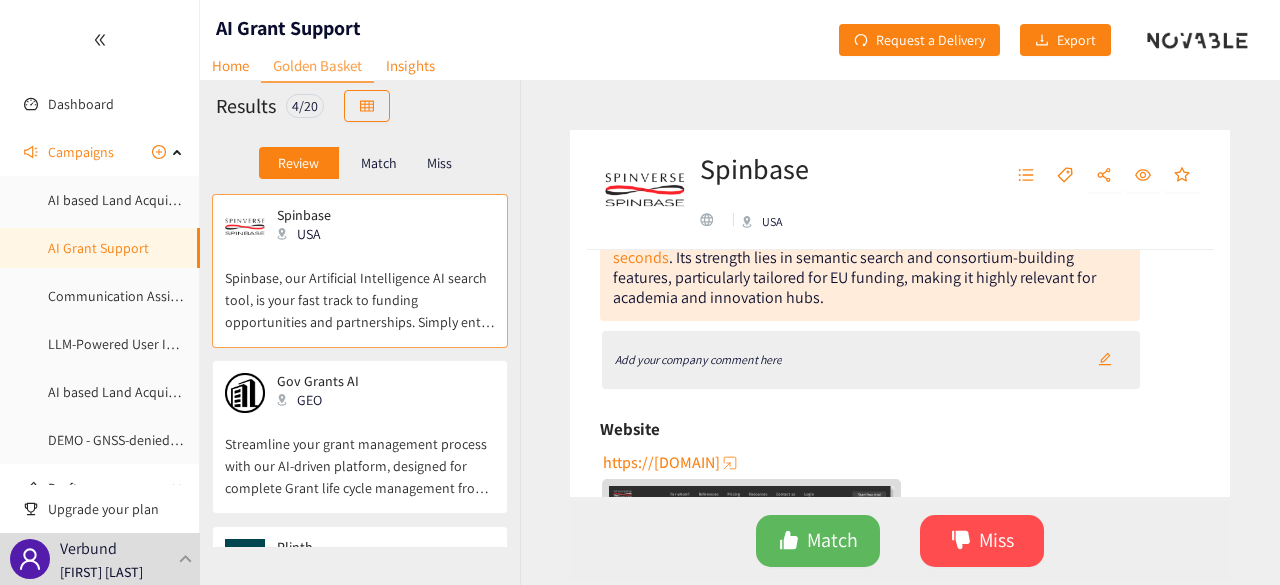 scroll, scrollTop: 211, scrollLeft: 0, axis: vertical 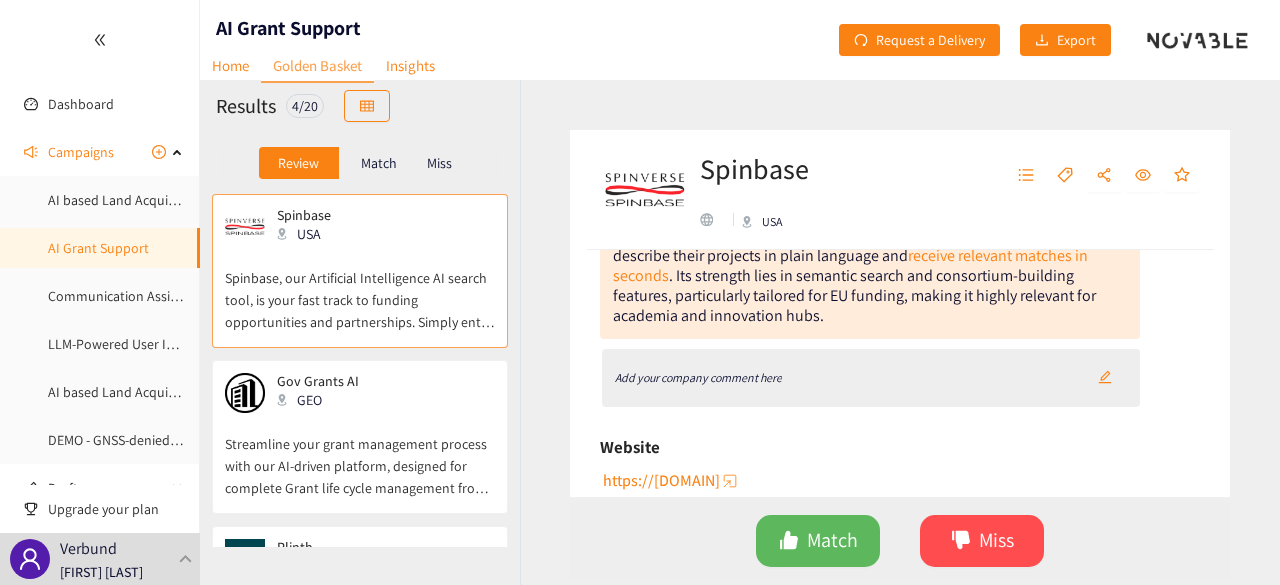 click 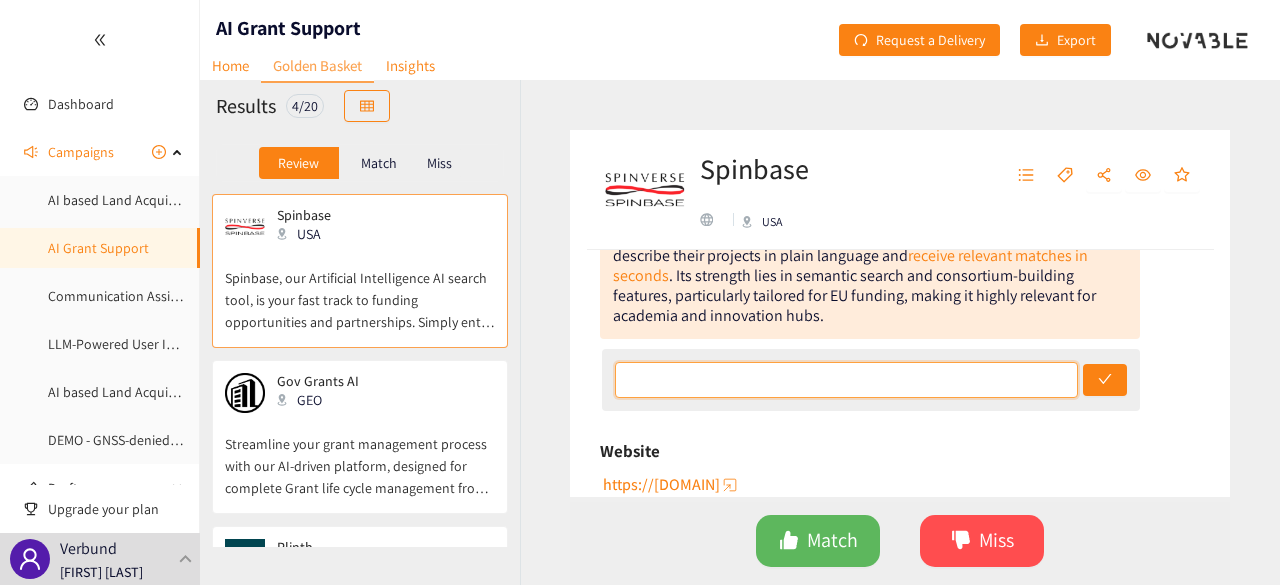 click at bounding box center [847, 380] 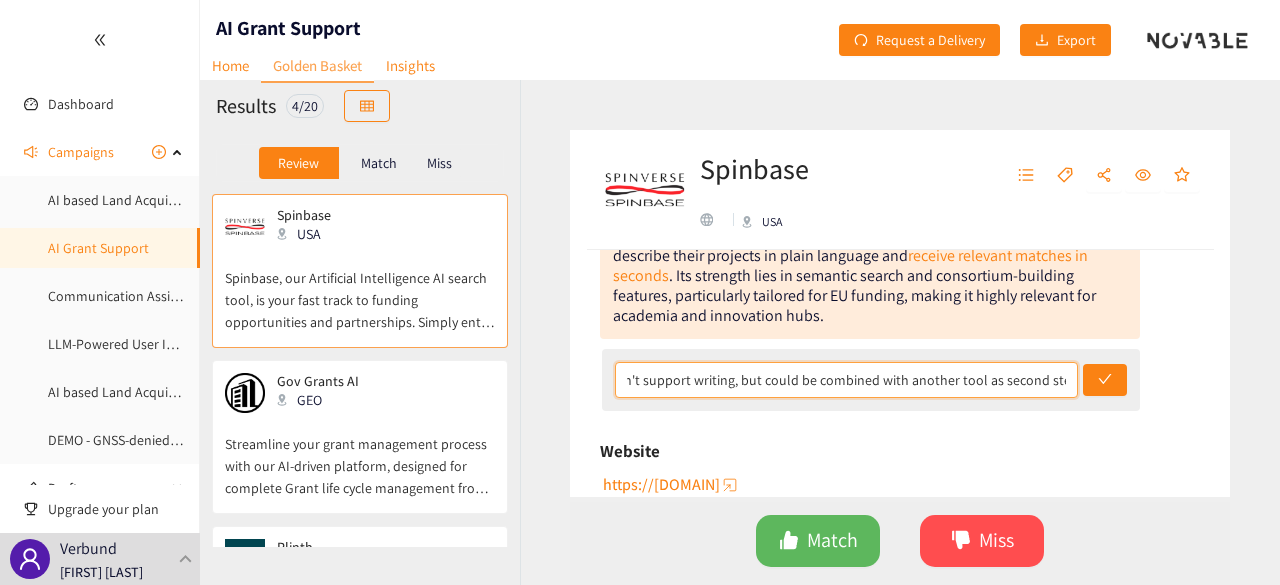 scroll, scrollTop: 0, scrollLeft: 52, axis: horizontal 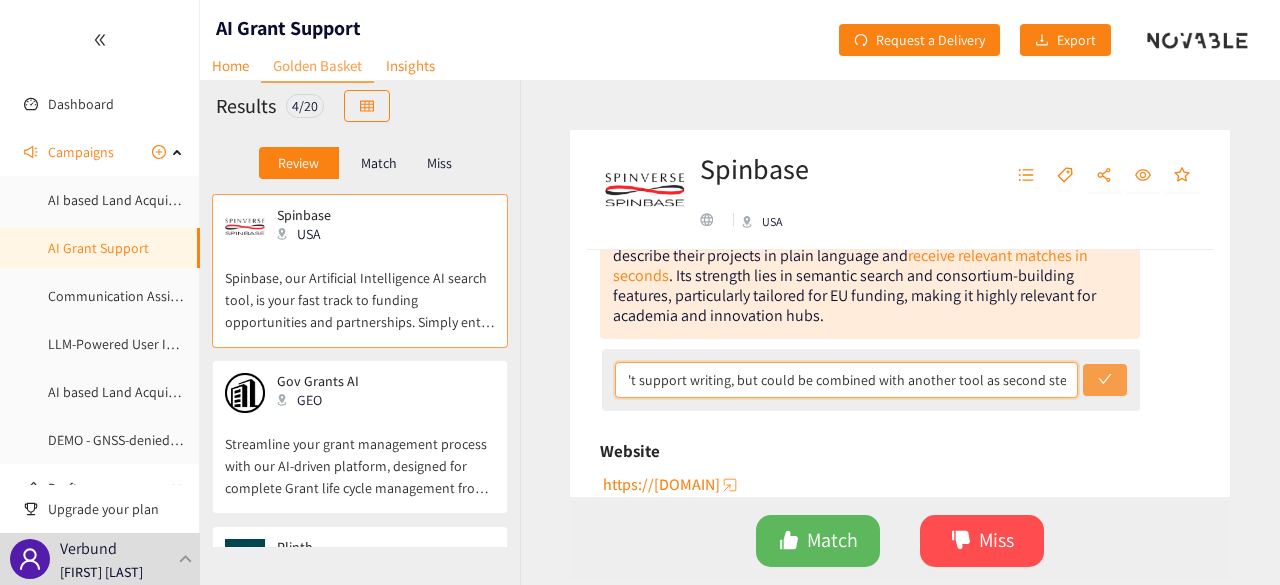 type on "they don't support writing, but could be combined with another tool as second step." 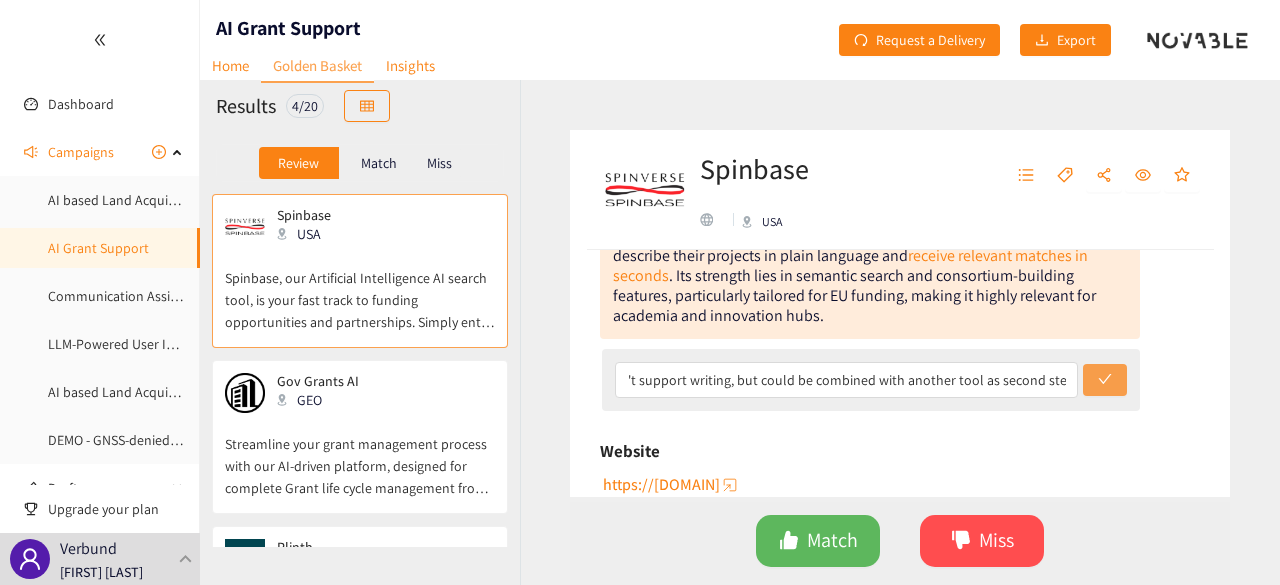 click at bounding box center (1105, 380) 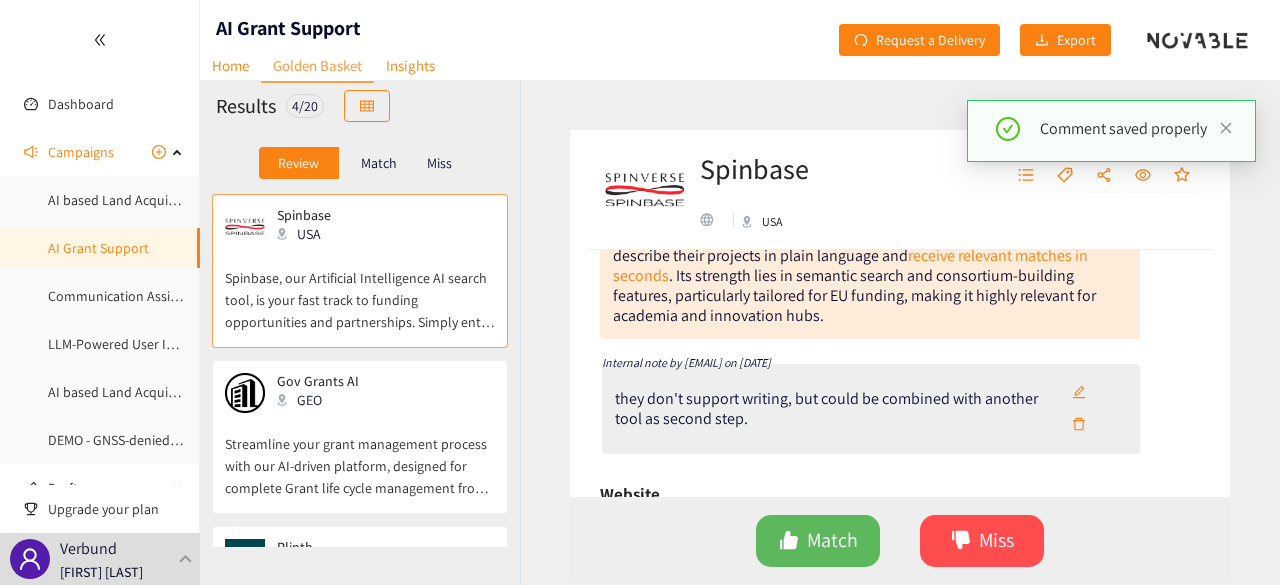 scroll, scrollTop: 0, scrollLeft: 0, axis: both 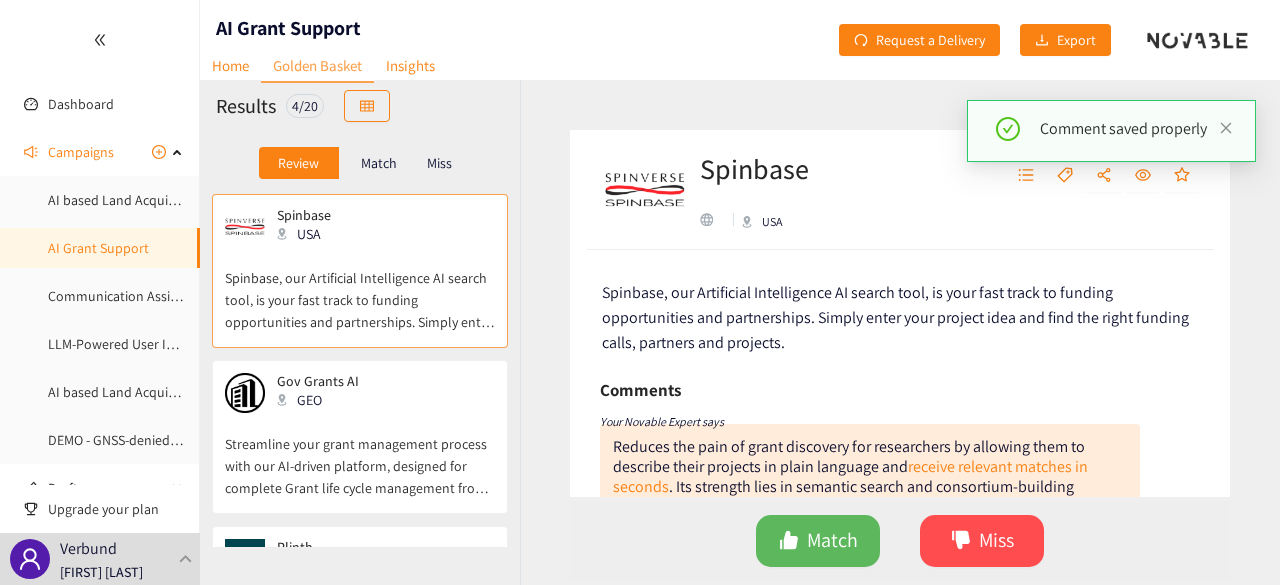click on "Spinbase" at bounding box center (761, 169) 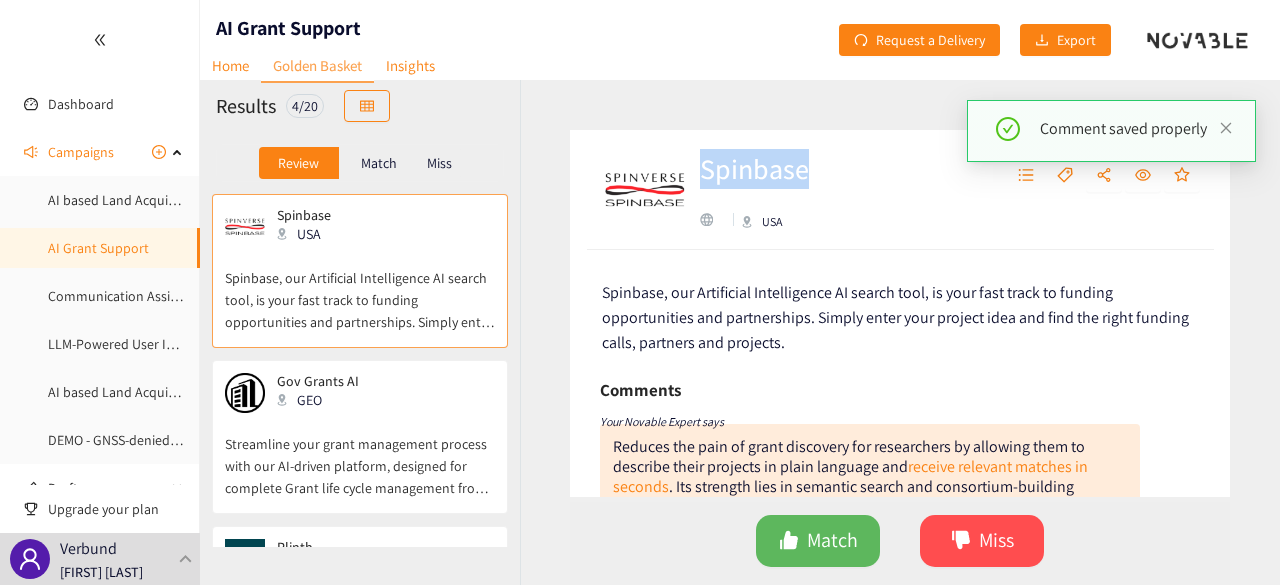 click on "Spinbase" at bounding box center (761, 169) 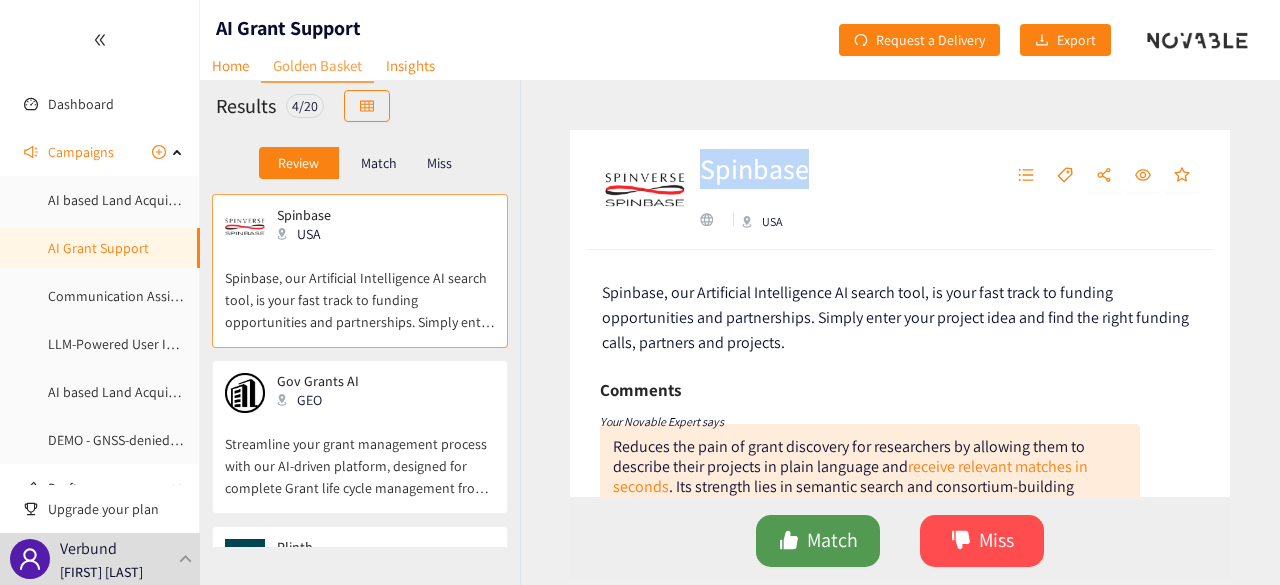 click on "Match" at bounding box center [818, 541] 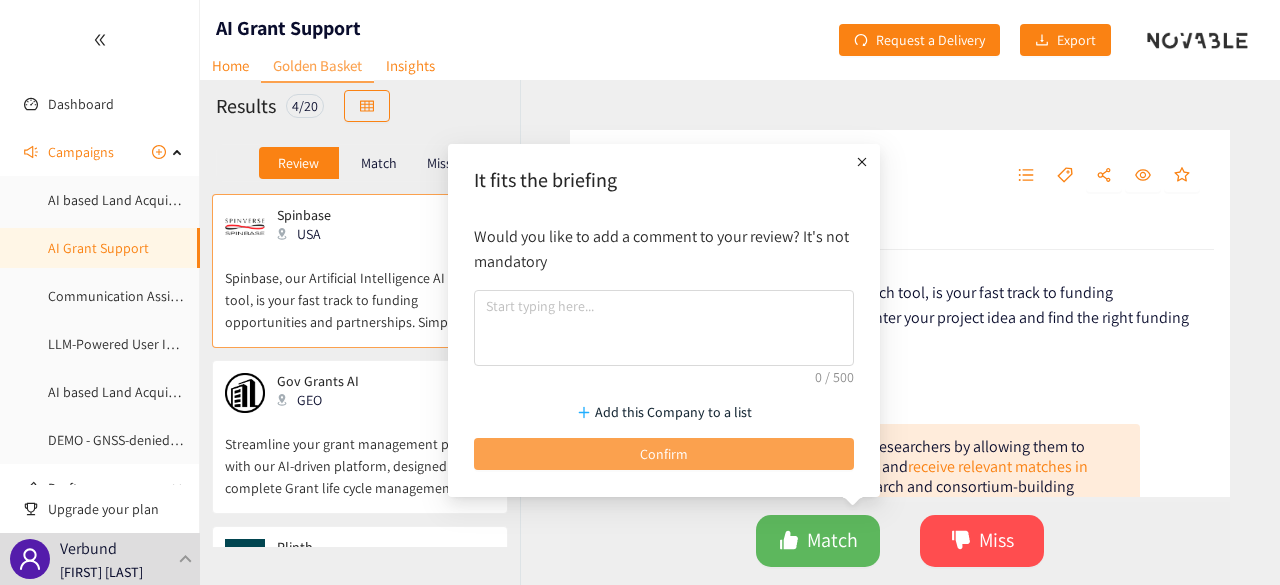 click on "Confirm" at bounding box center [664, 454] 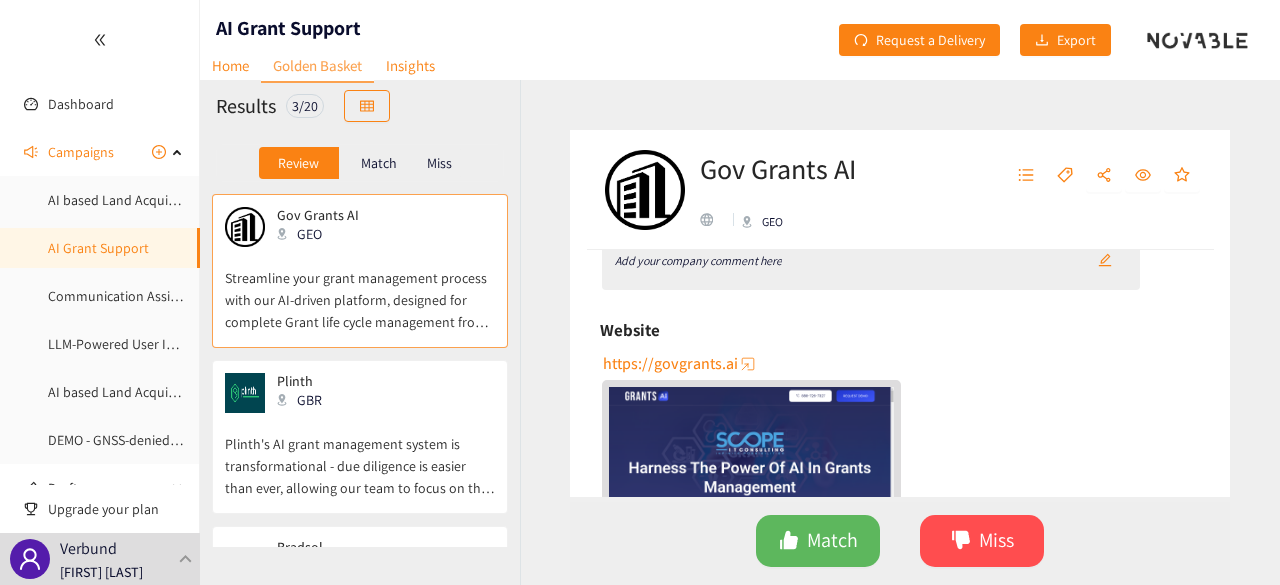 scroll, scrollTop: 333, scrollLeft: 0, axis: vertical 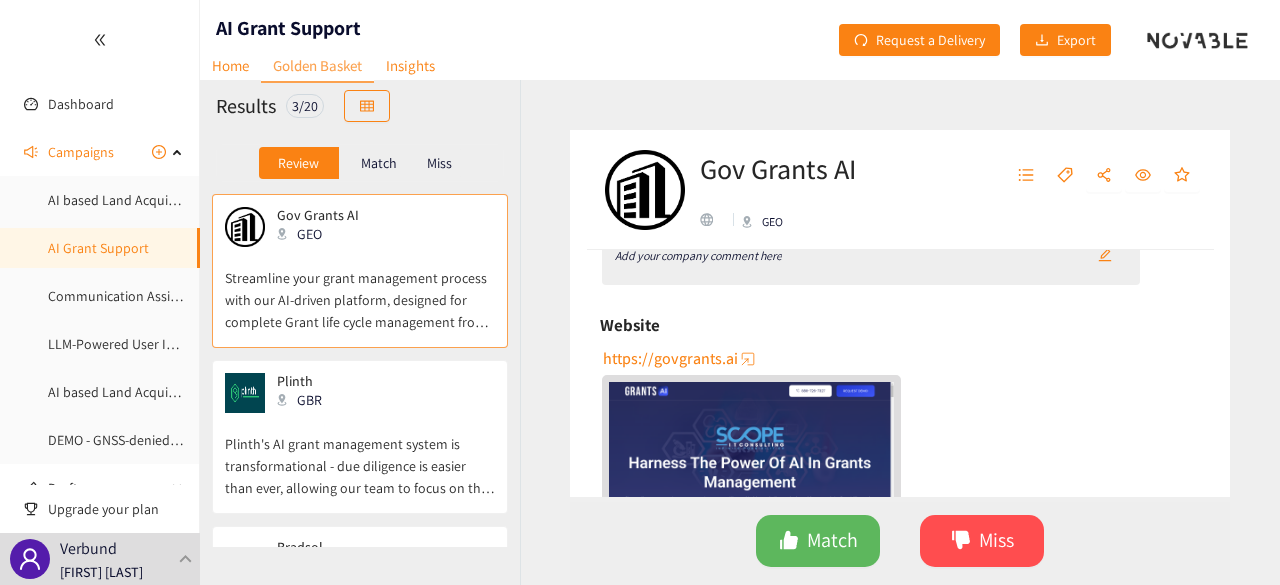 click on "https://govgrants.ai" at bounding box center (670, 358) 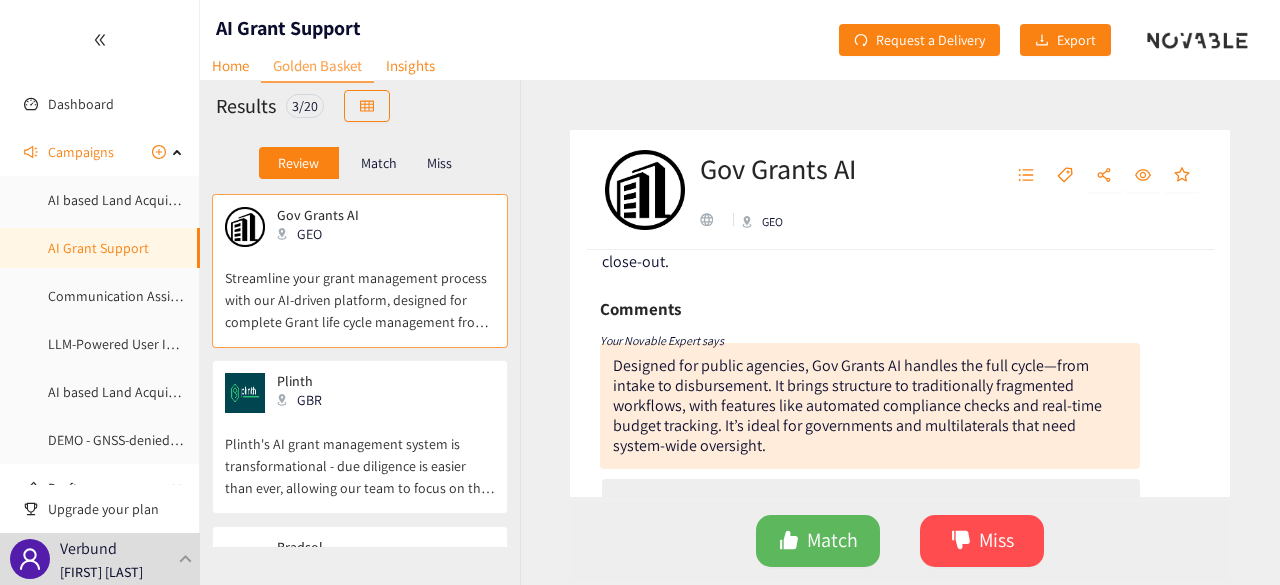 scroll, scrollTop: 74, scrollLeft: 0, axis: vertical 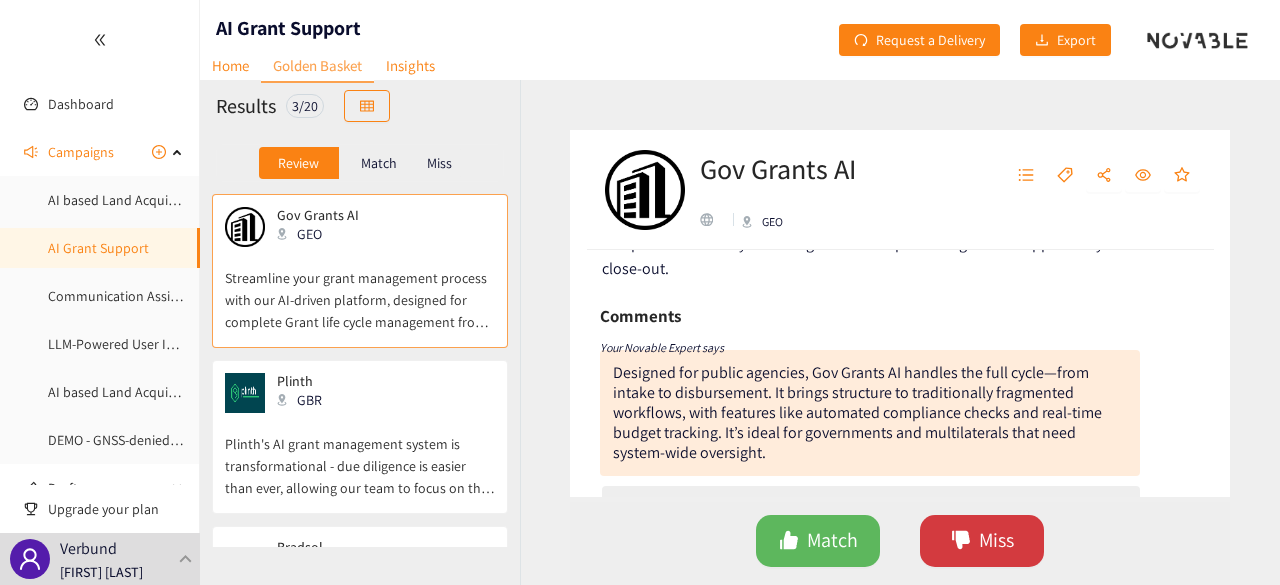 click 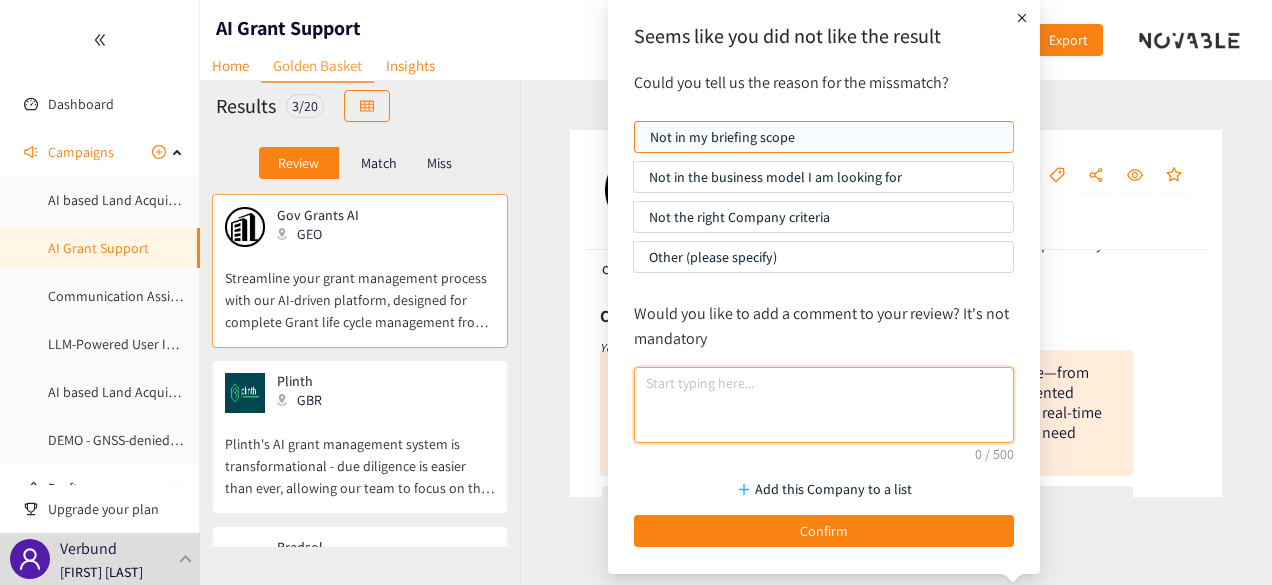 click at bounding box center (824, 405) 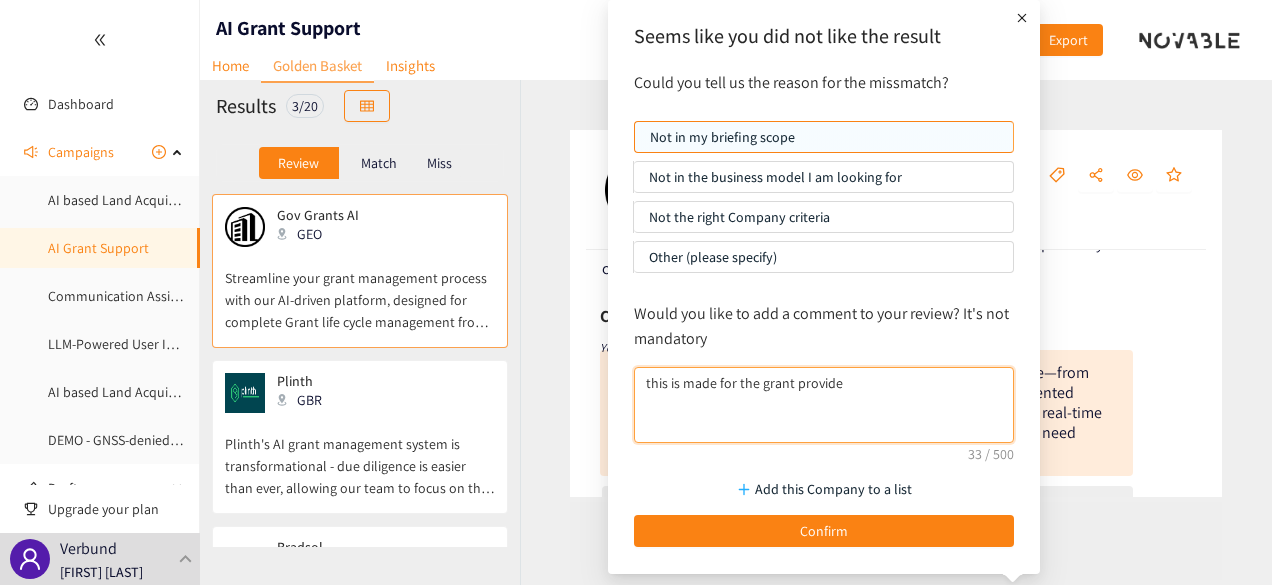 type on "this is made for the grant provider" 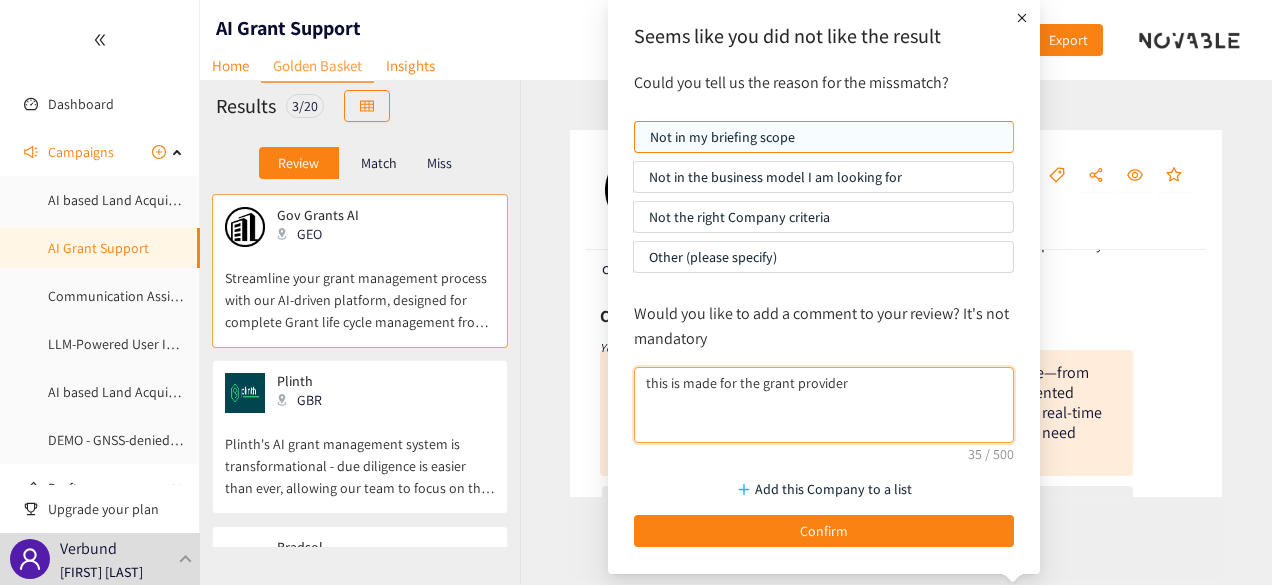 drag, startPoint x: 896, startPoint y: 379, endPoint x: 593, endPoint y: 377, distance: 303.0066 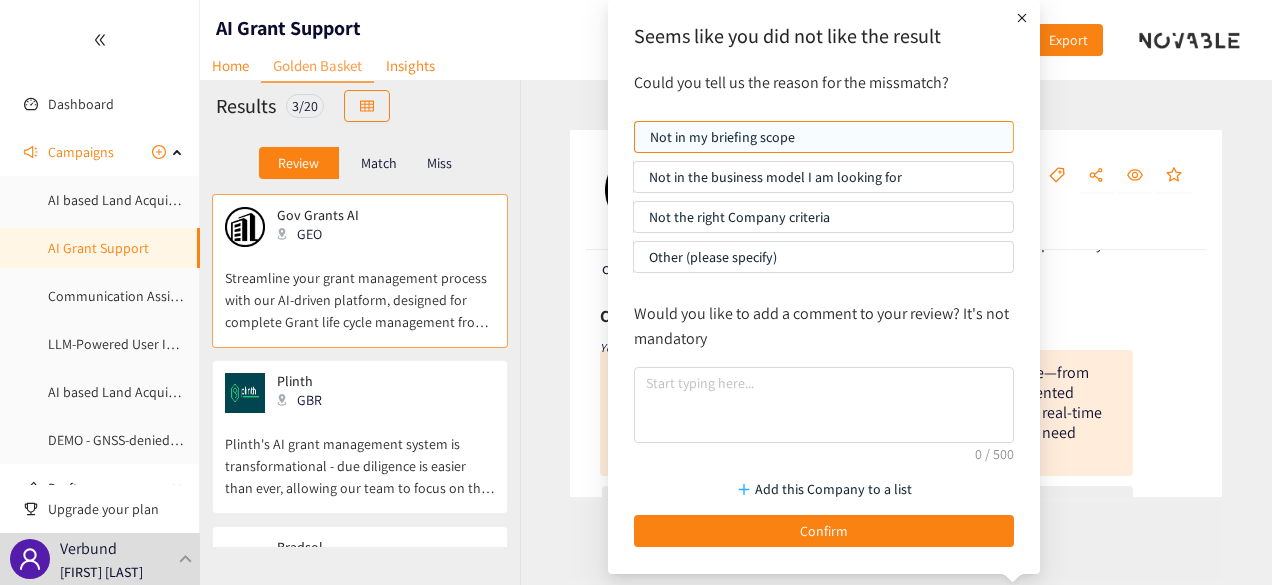 click 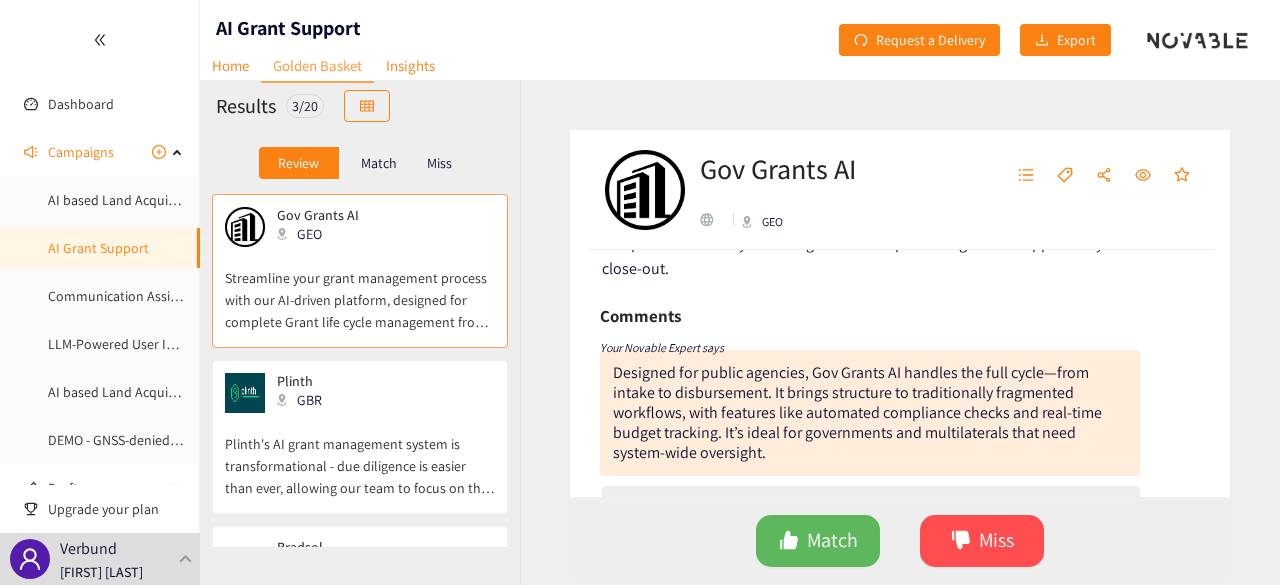 scroll, scrollTop: 127, scrollLeft: 0, axis: vertical 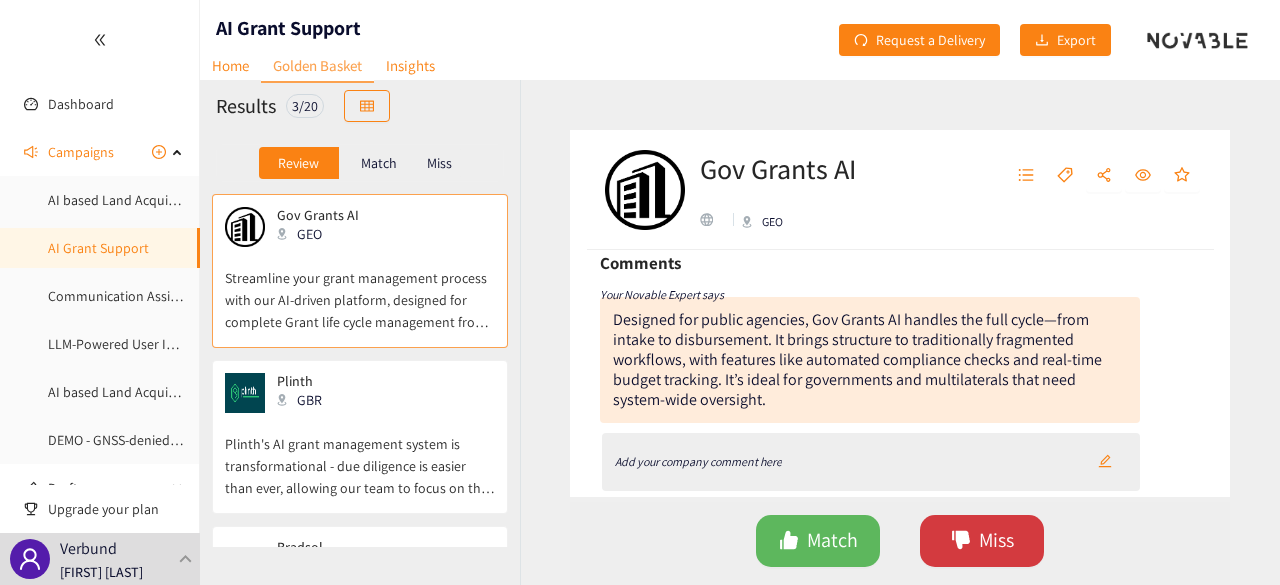 click on "Miss" at bounding box center [982, 541] 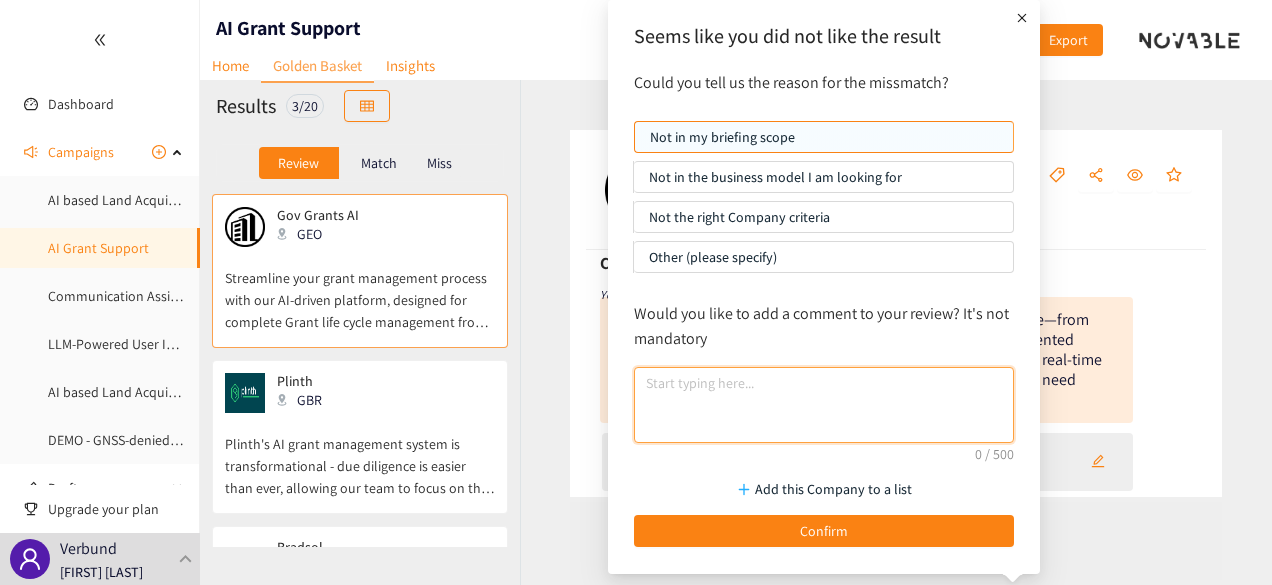 click at bounding box center (824, 405) 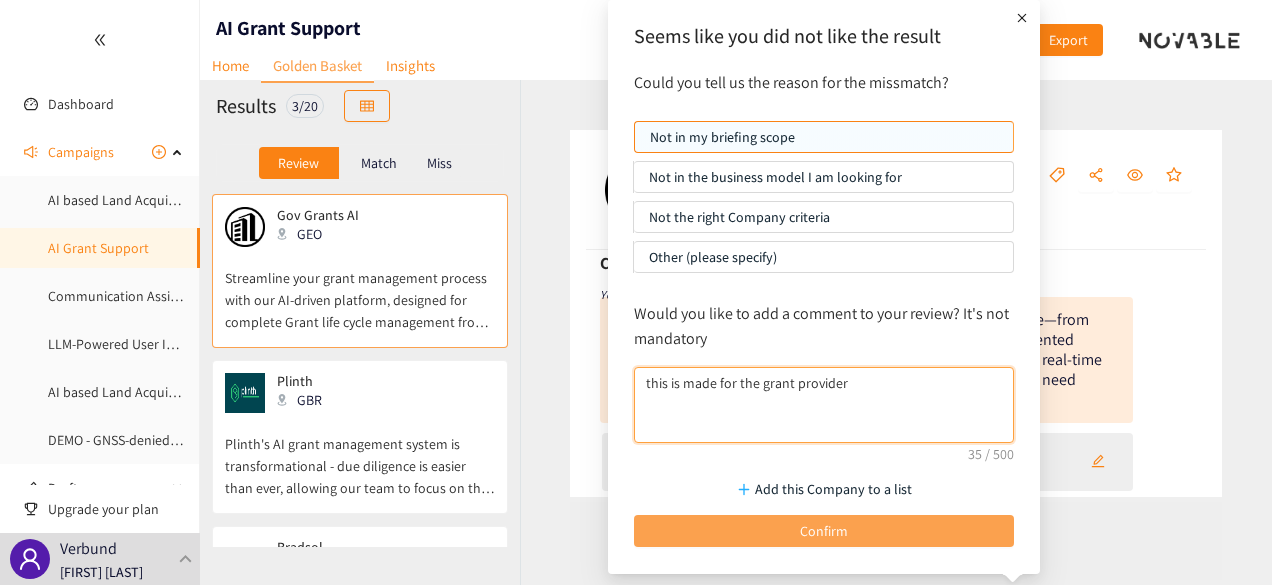 type on "this is made for the grant provider" 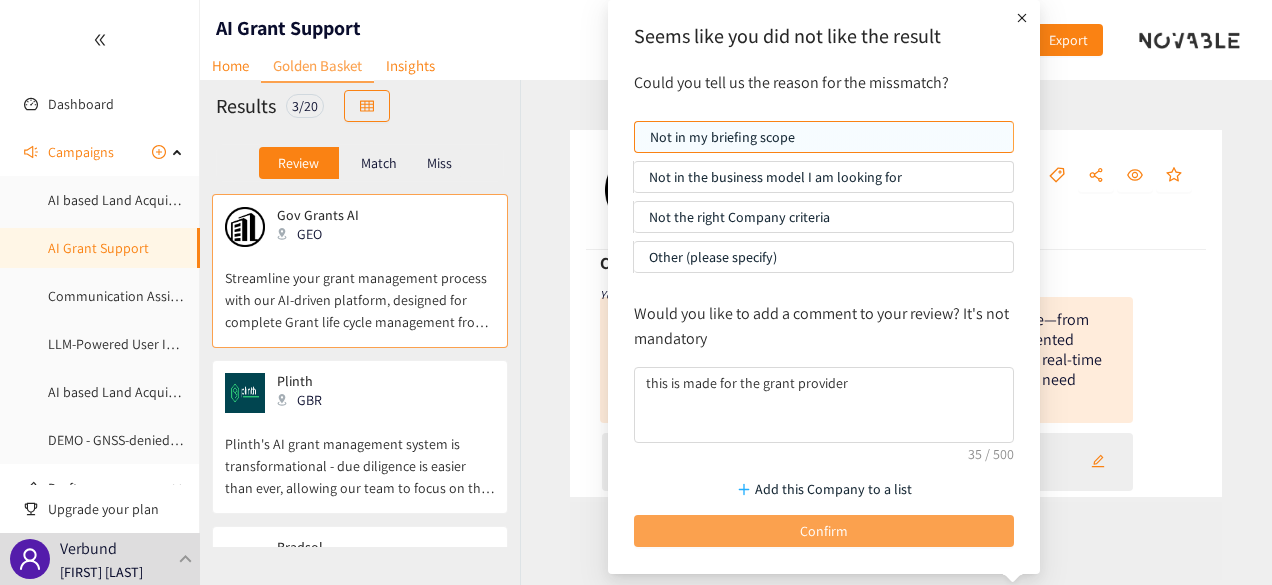 click on "Confirm" at bounding box center (824, 531) 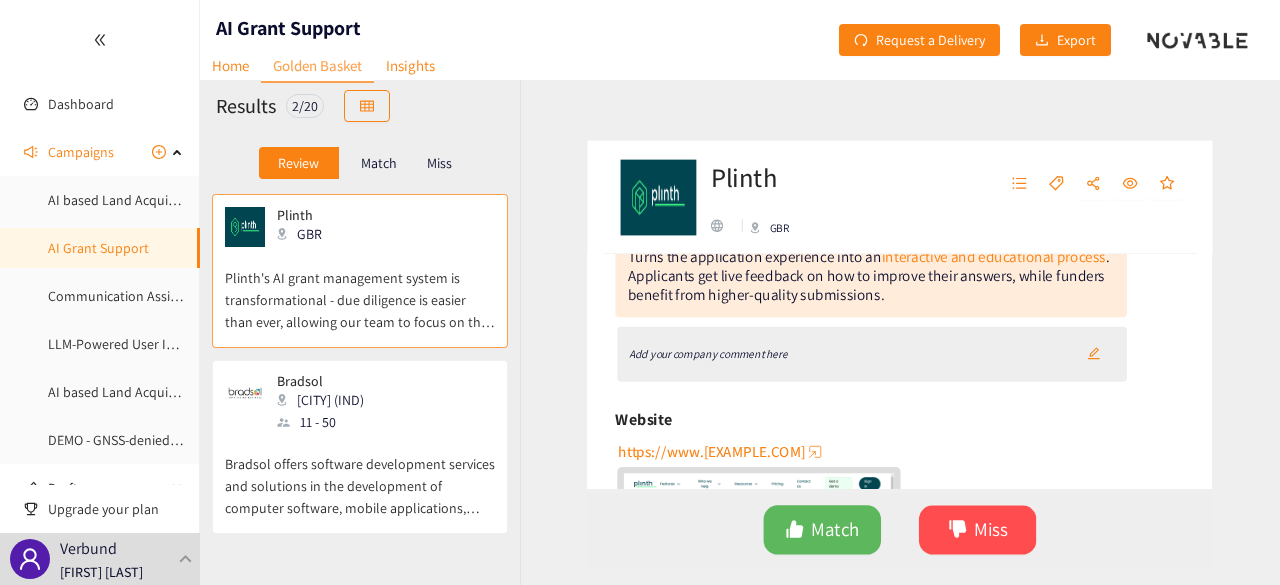 scroll, scrollTop: 209, scrollLeft: 0, axis: vertical 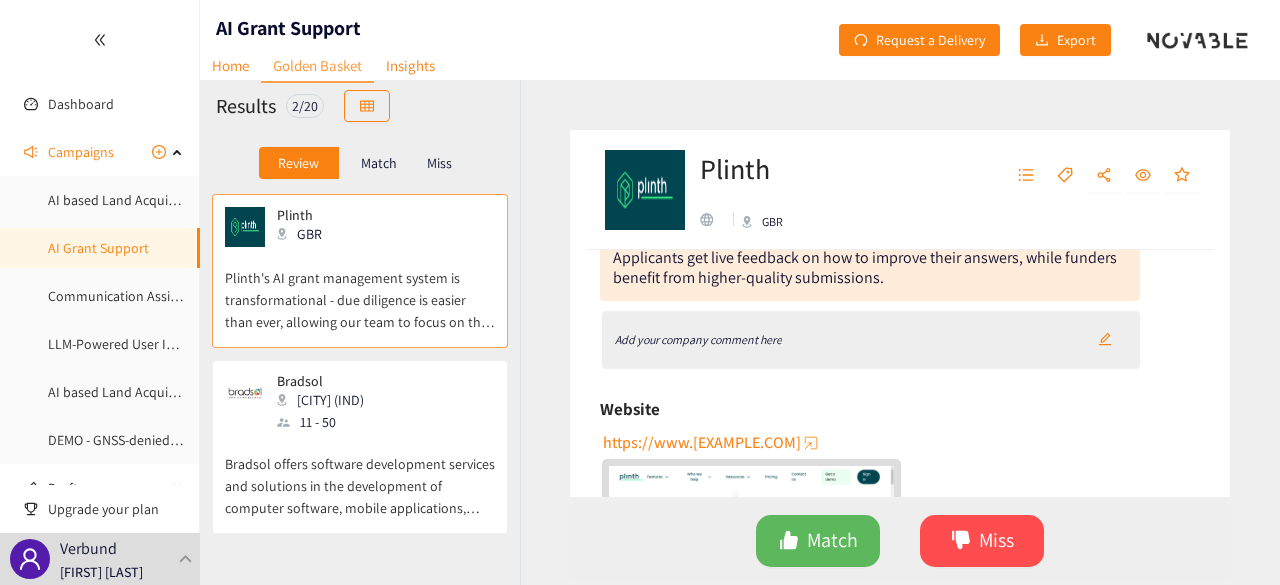 click on "https://www.[EXAMPLE.COM]" at bounding box center (702, 442) 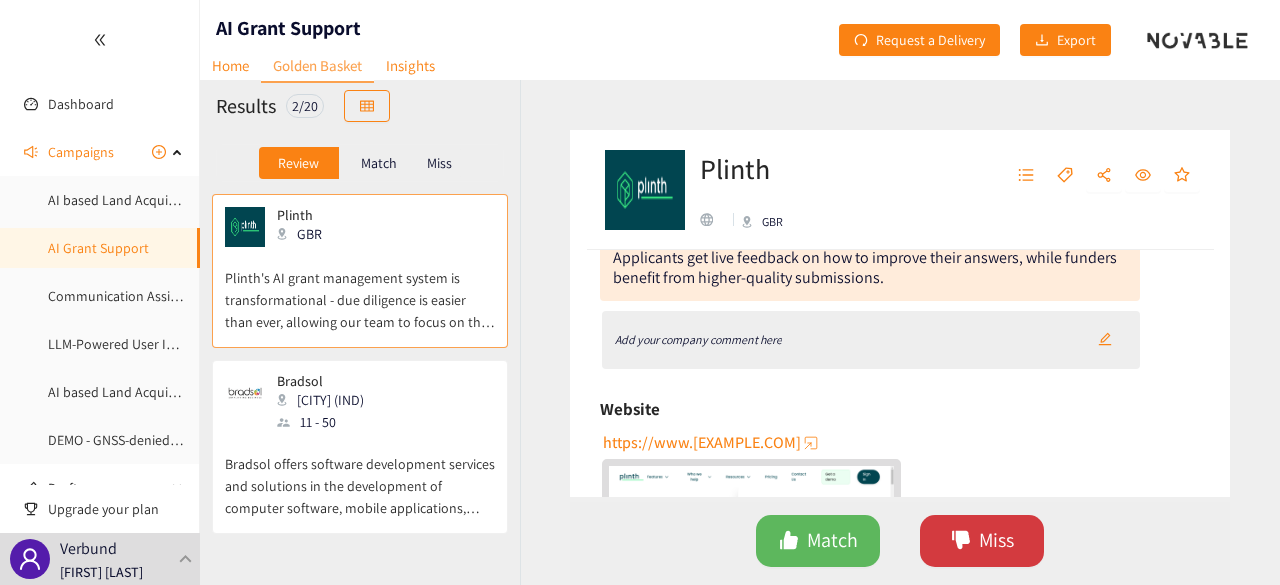 click on "Miss" at bounding box center [996, 540] 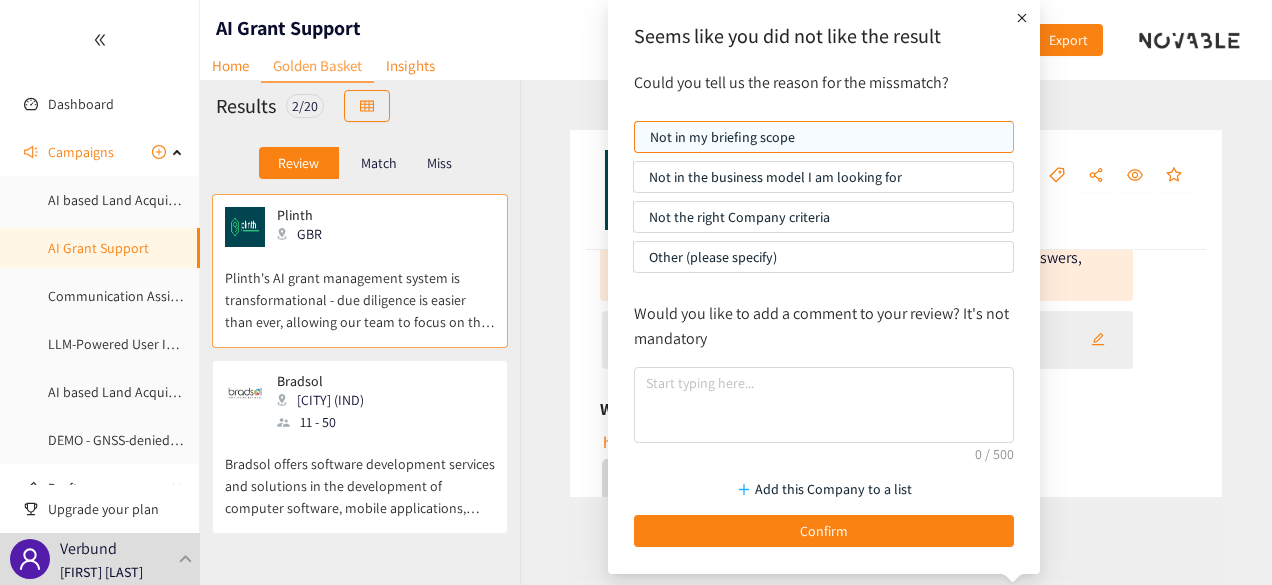 click 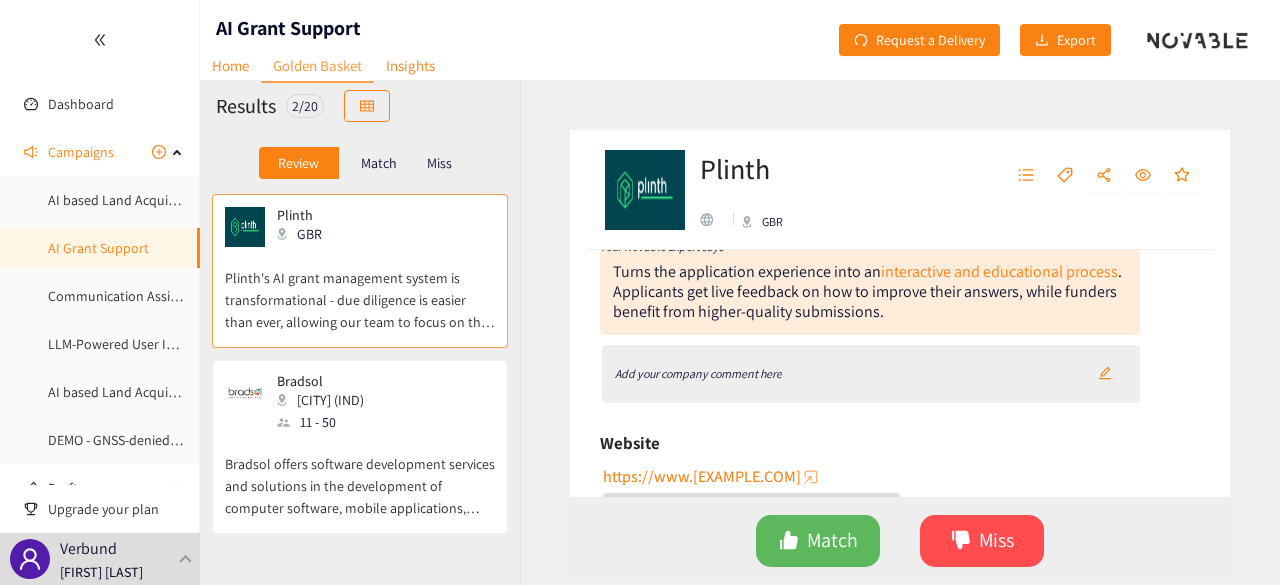 scroll, scrollTop: 171, scrollLeft: 0, axis: vertical 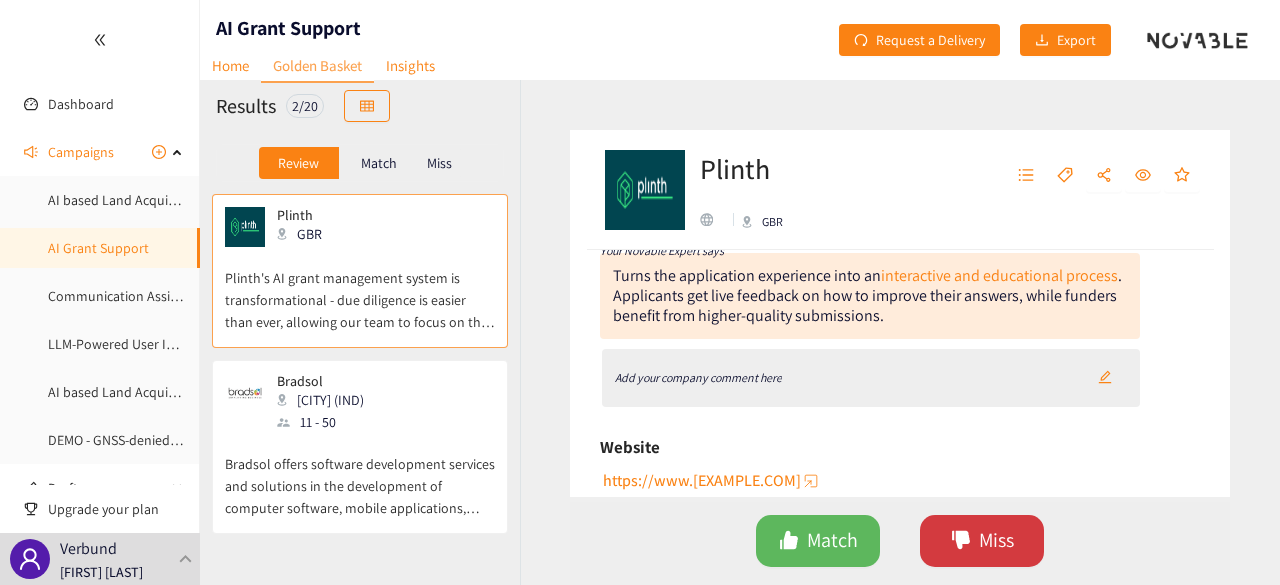 click on "Miss" at bounding box center (982, 541) 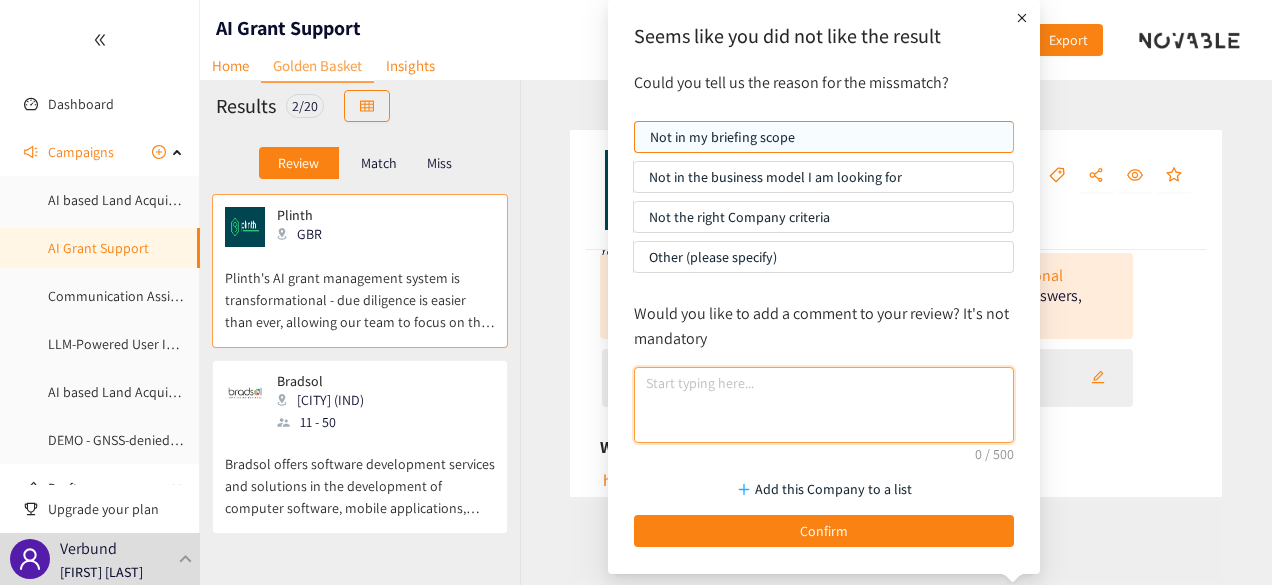 click at bounding box center (824, 405) 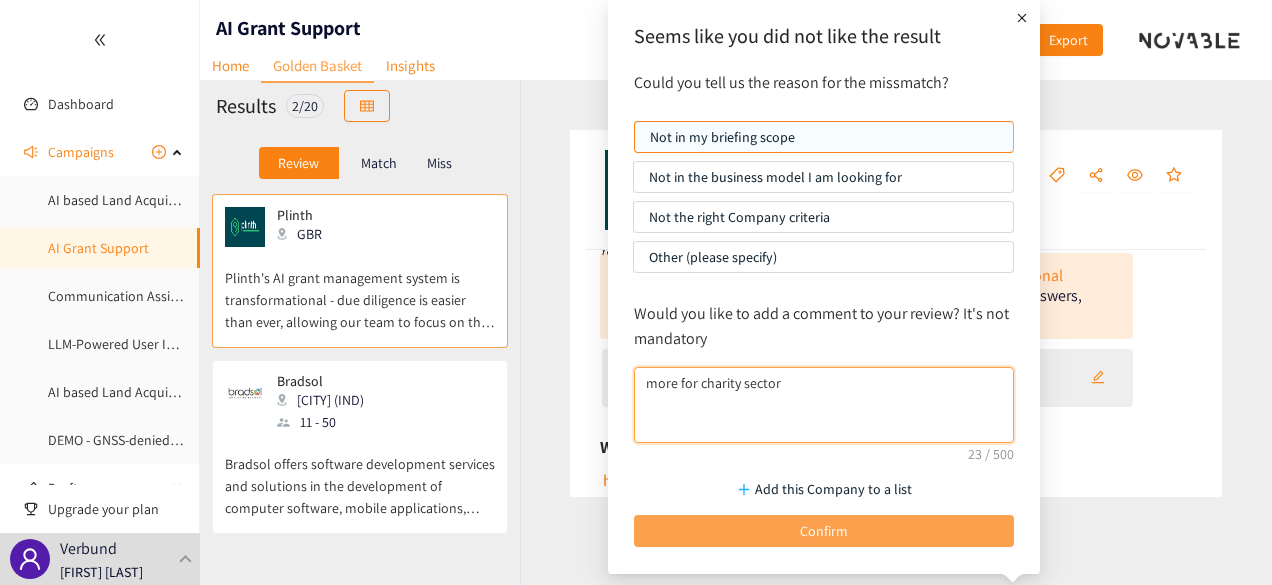 type on "more for charity sector" 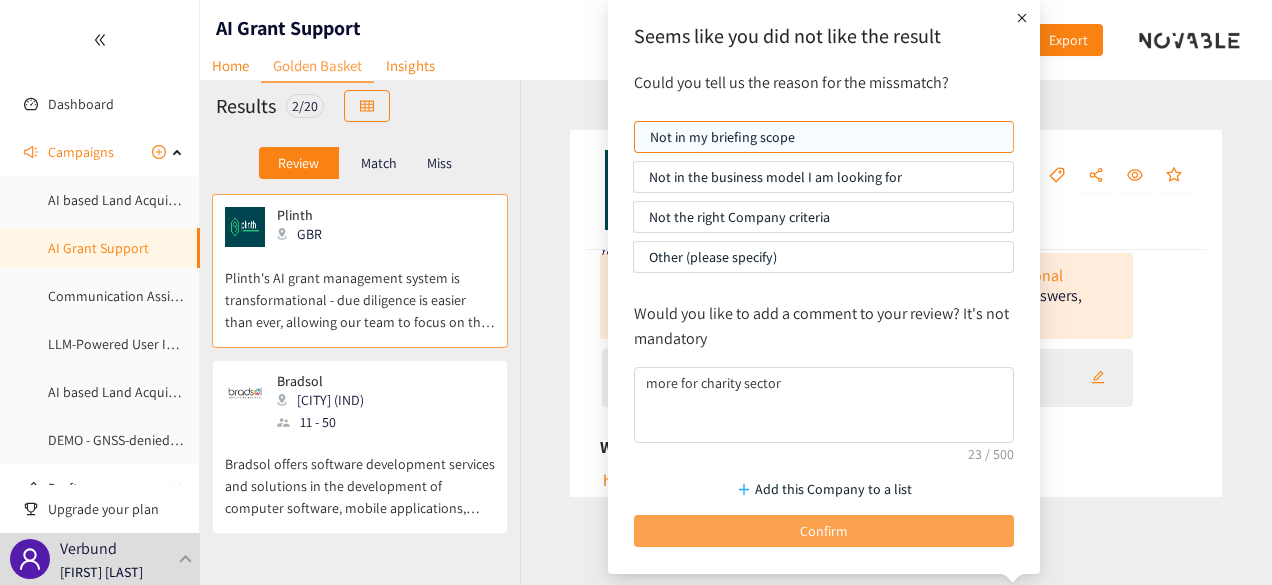 click on "Confirm" at bounding box center [824, 531] 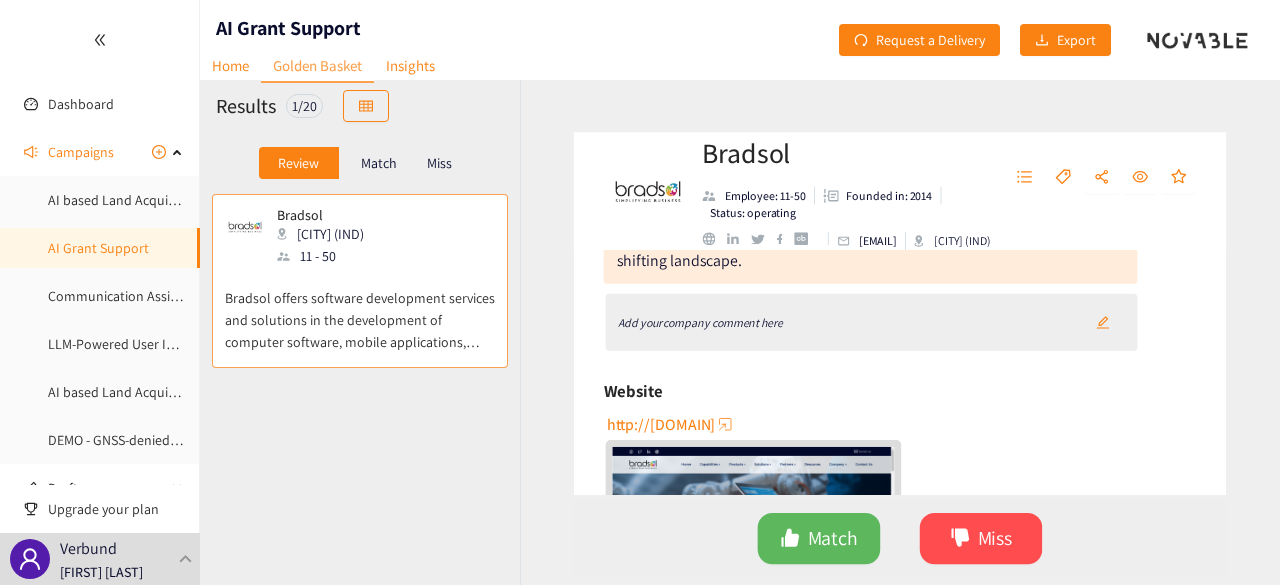scroll, scrollTop: 242, scrollLeft: 0, axis: vertical 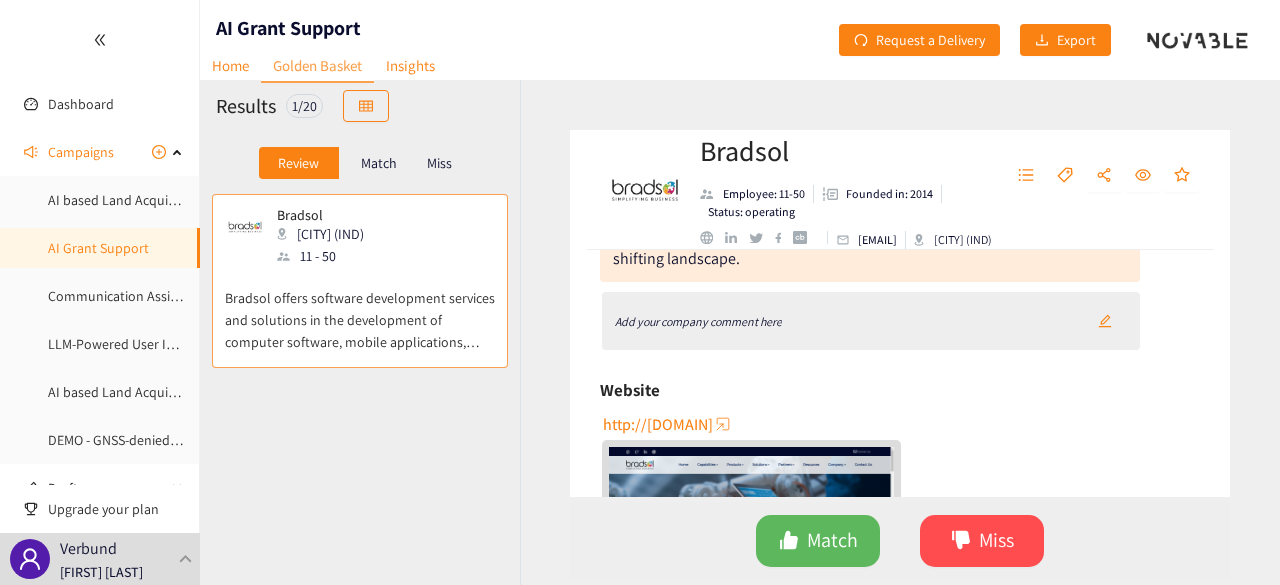 click on "http://[DOMAIN]" at bounding box center (658, 424) 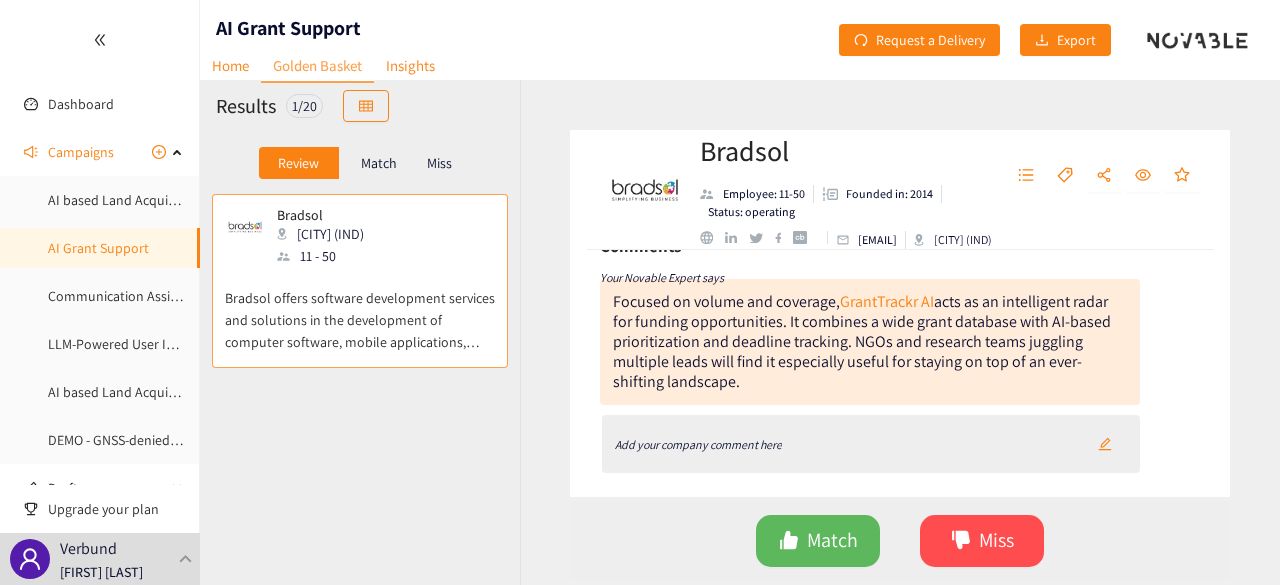 scroll, scrollTop: 115, scrollLeft: 0, axis: vertical 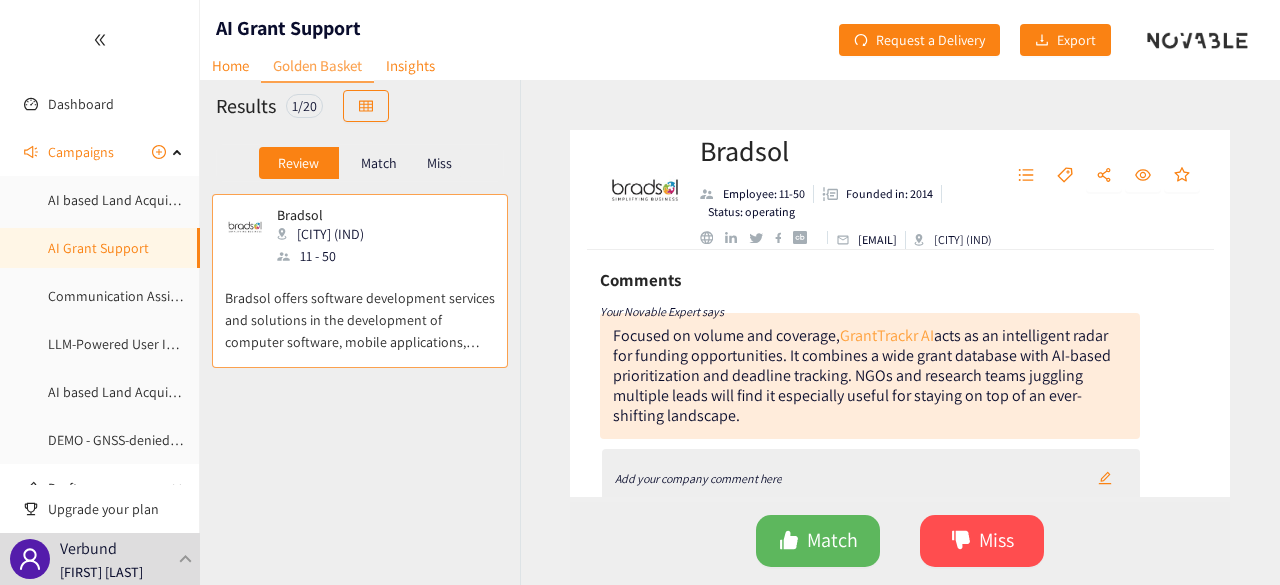 click on "GrantTrackr AI" at bounding box center [887, 335] 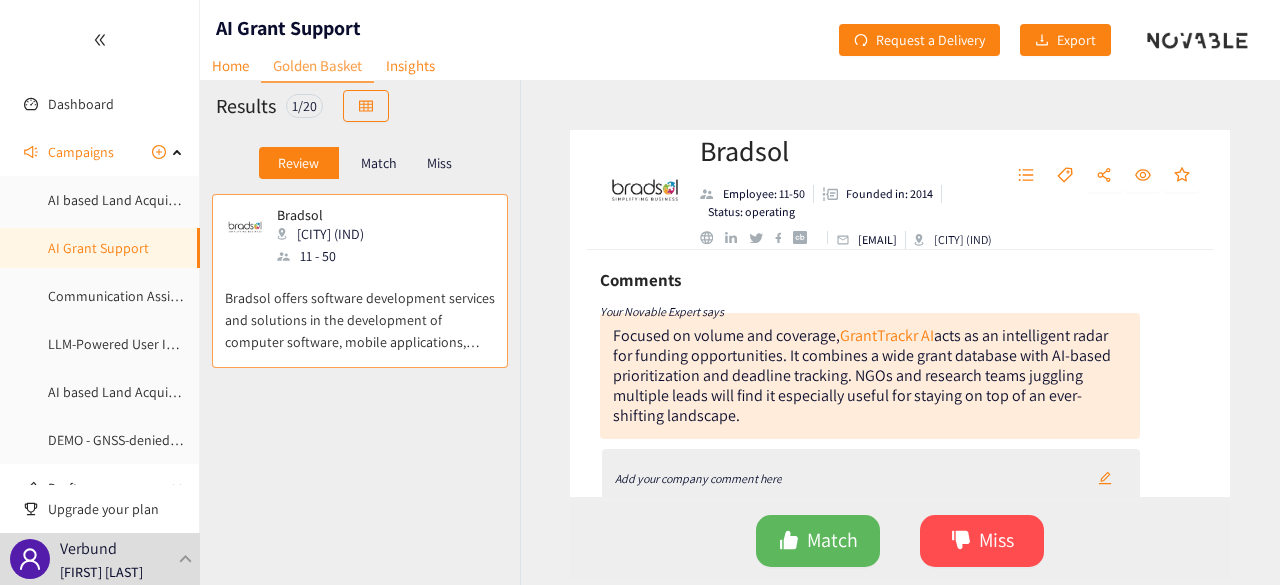 click on "Bradsol" at bounding box center (840, 151) 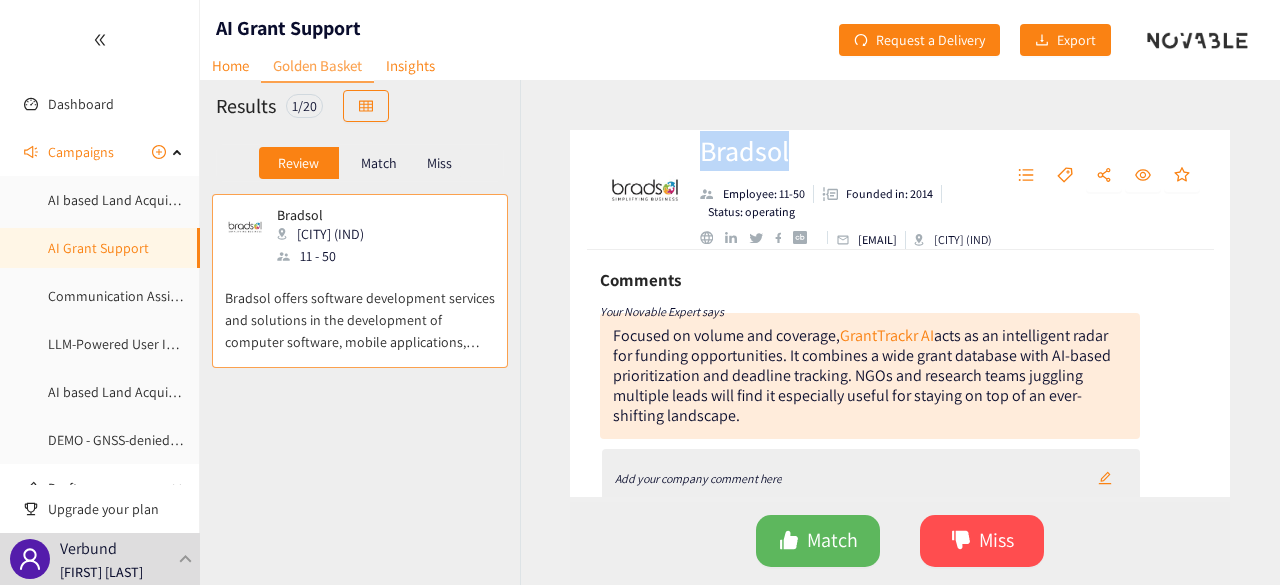 click on "Bradsol" at bounding box center [840, 151] 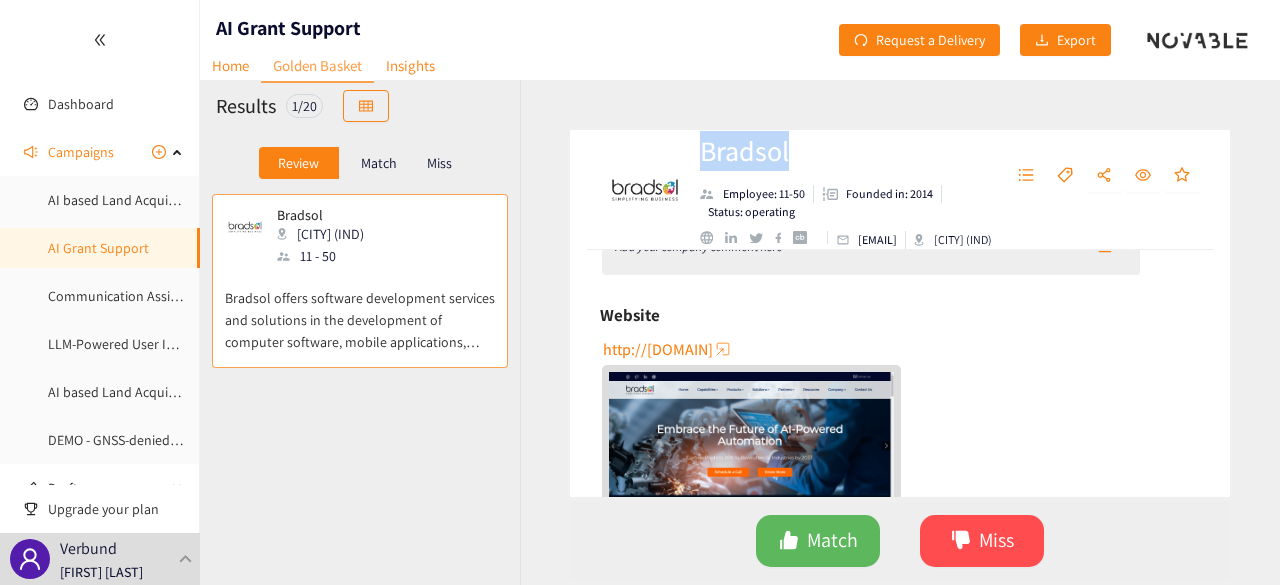 scroll, scrollTop: 205, scrollLeft: 0, axis: vertical 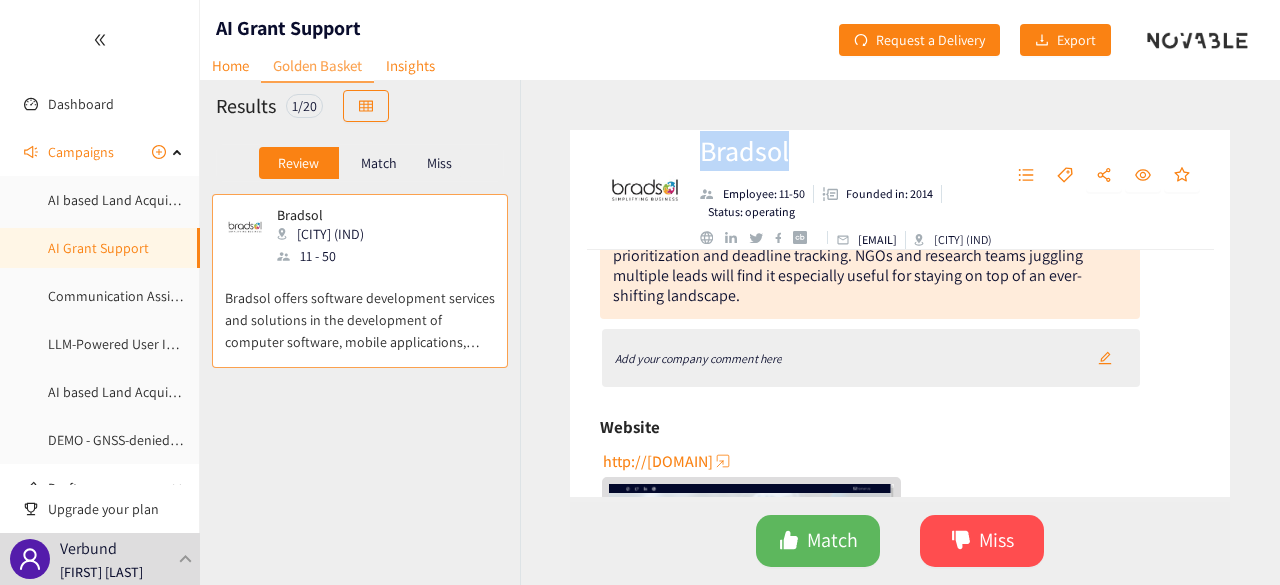 click 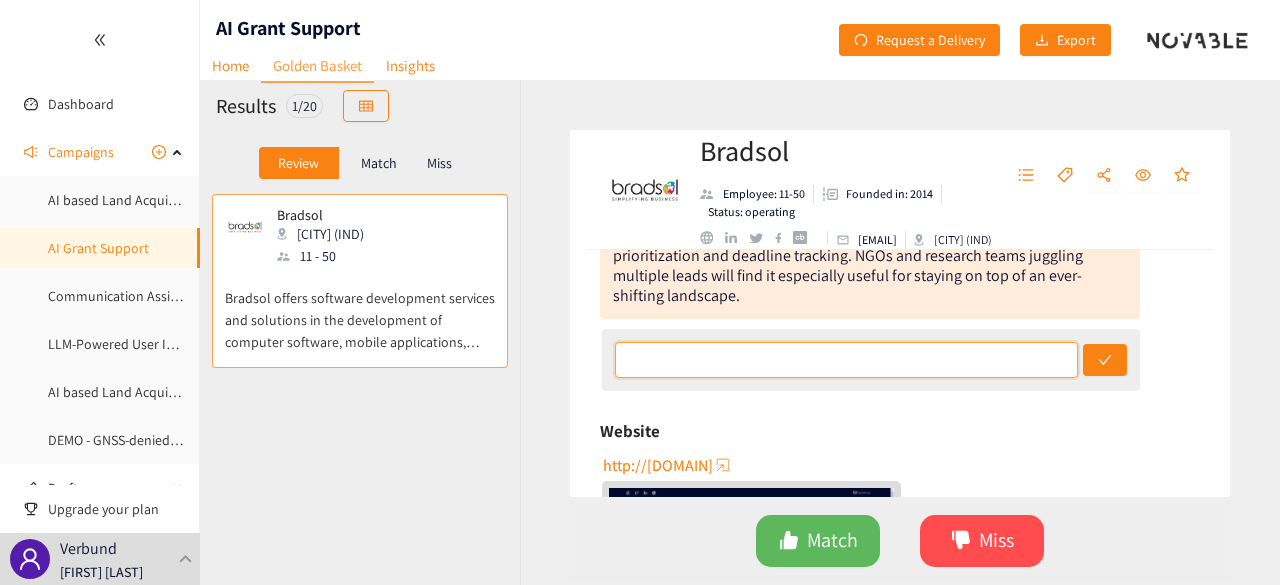 click at bounding box center (847, 360) 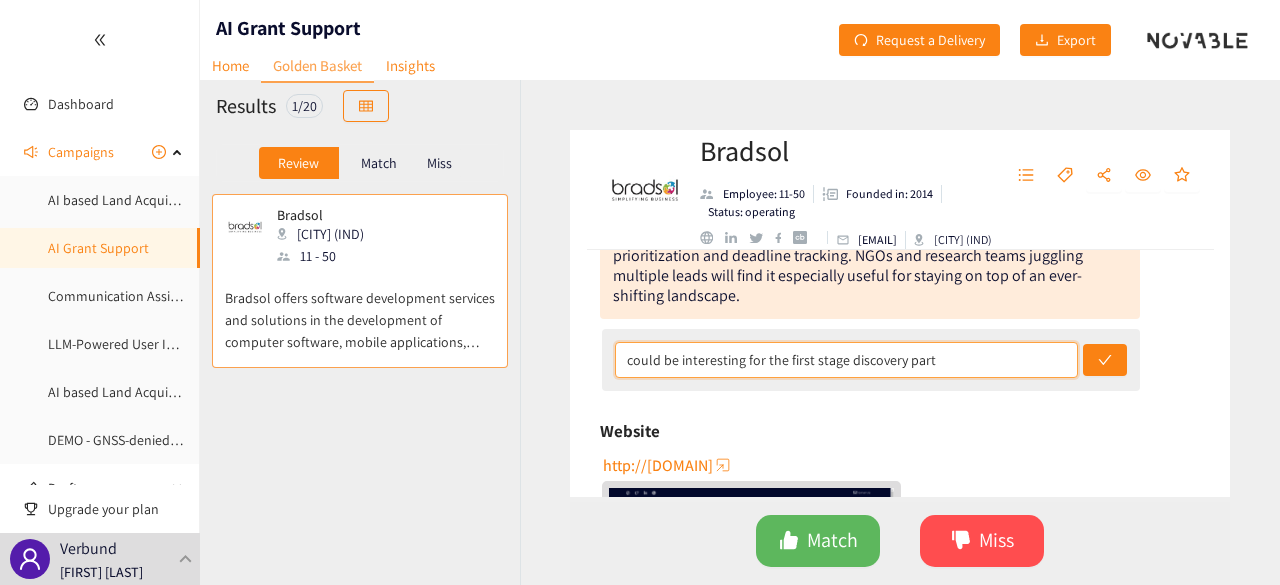 type on "could be interesting for the first stage discovery part" 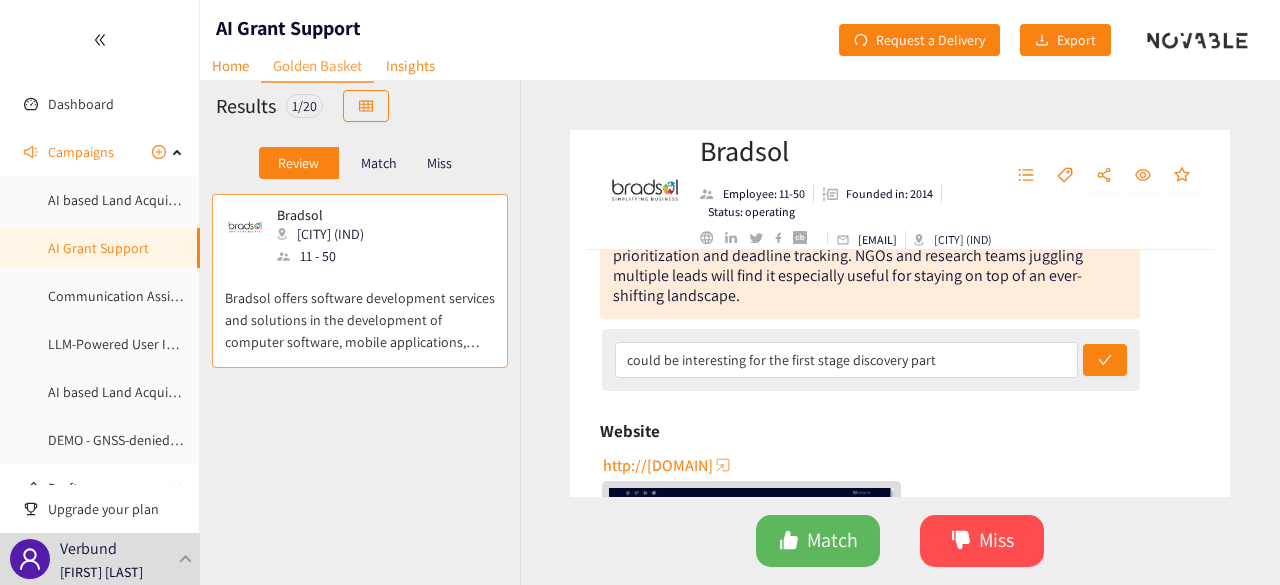 click on "could be interesting for the first stage discovery part" at bounding box center (871, 360) 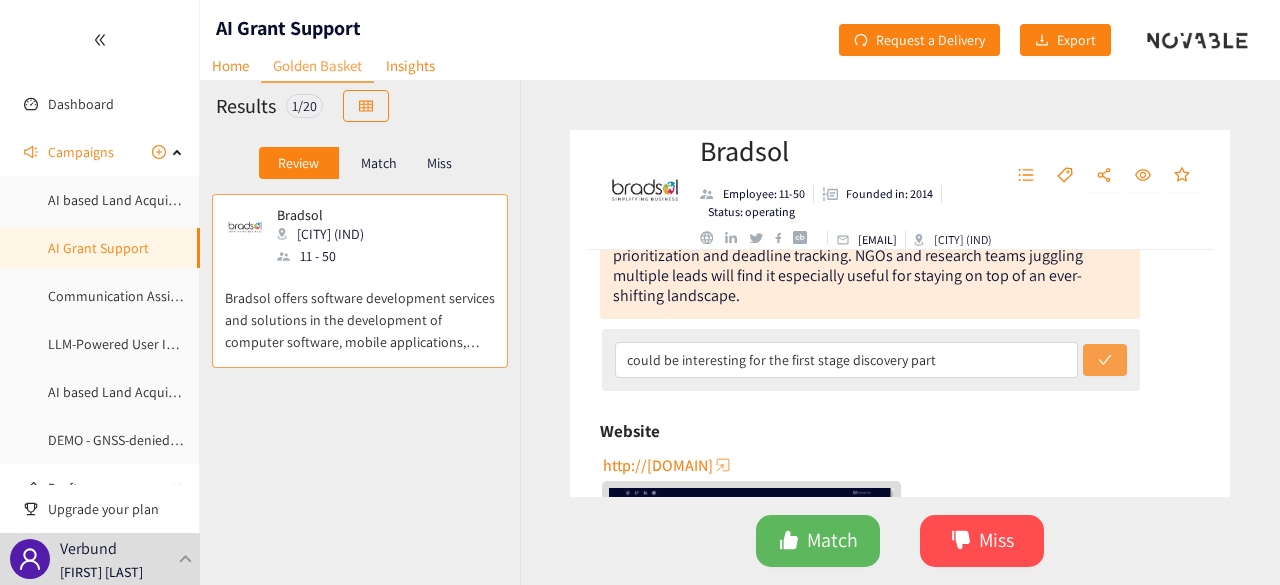 click 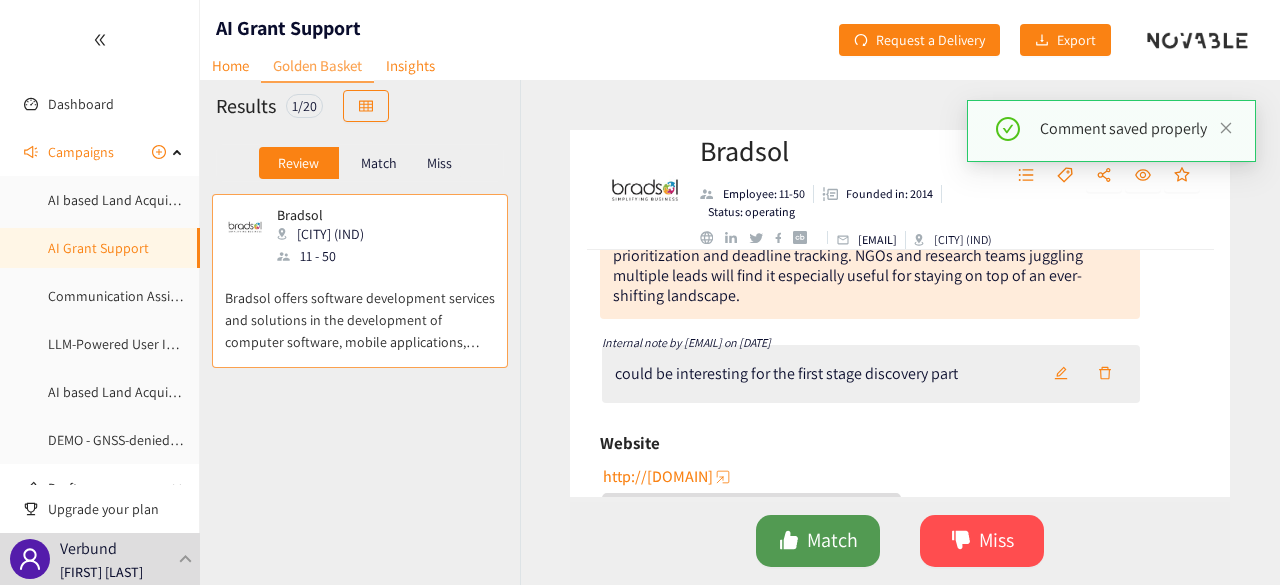 click on "Match" at bounding box center [832, 540] 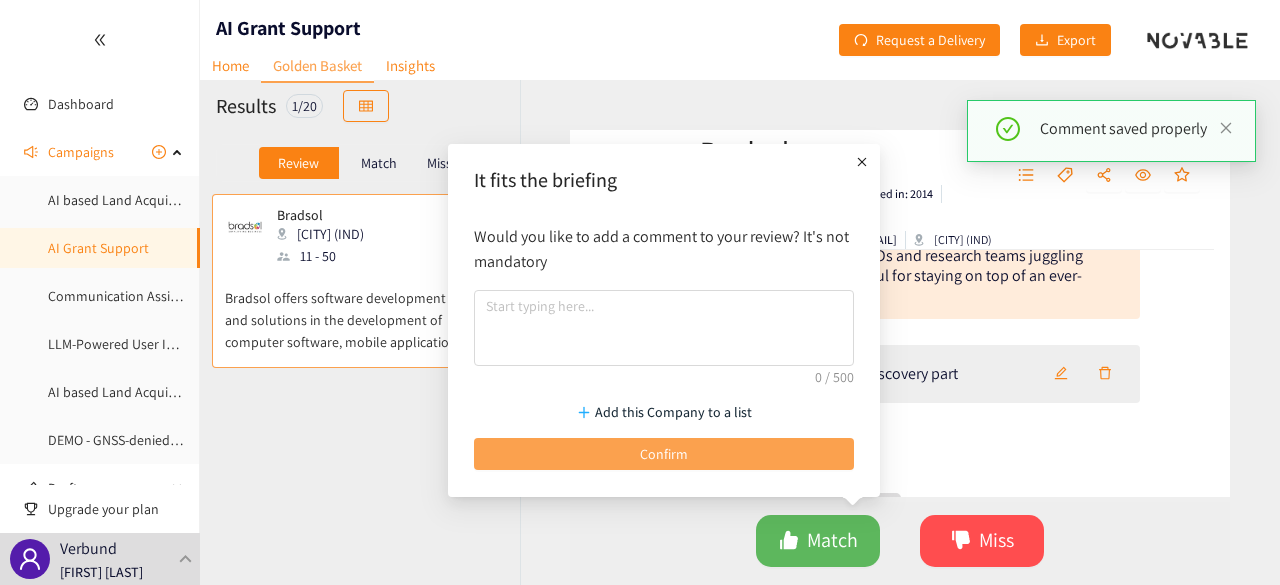 click on "Confirm" at bounding box center [664, 454] 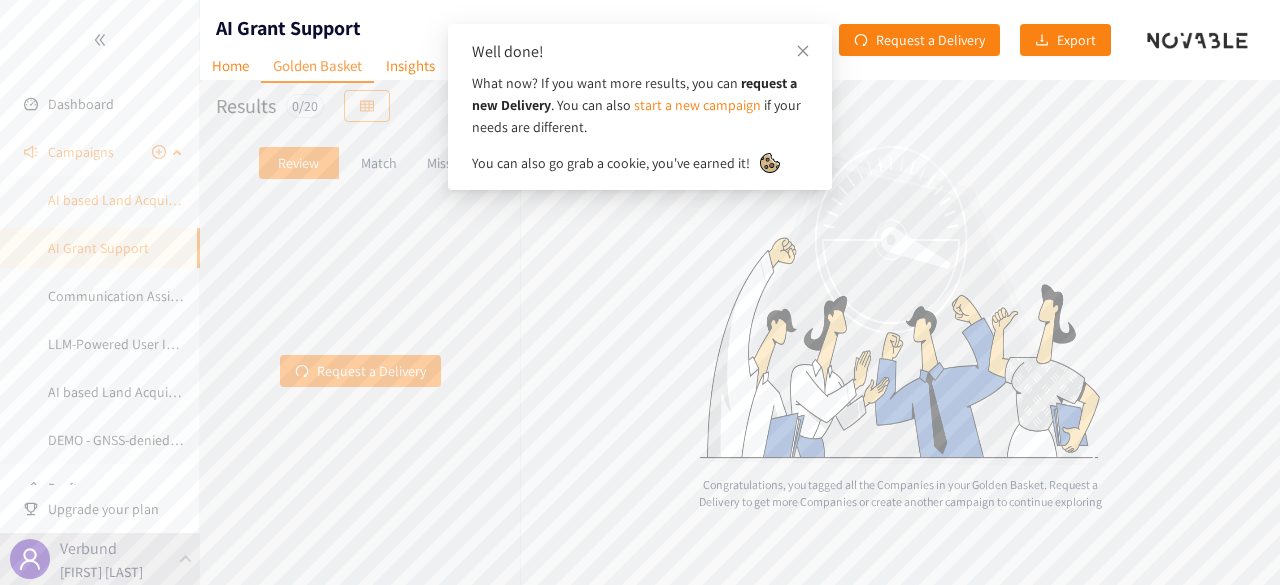 click on "AI based Land Acquisition - Stakeholdermanagement" at bounding box center [206, 200] 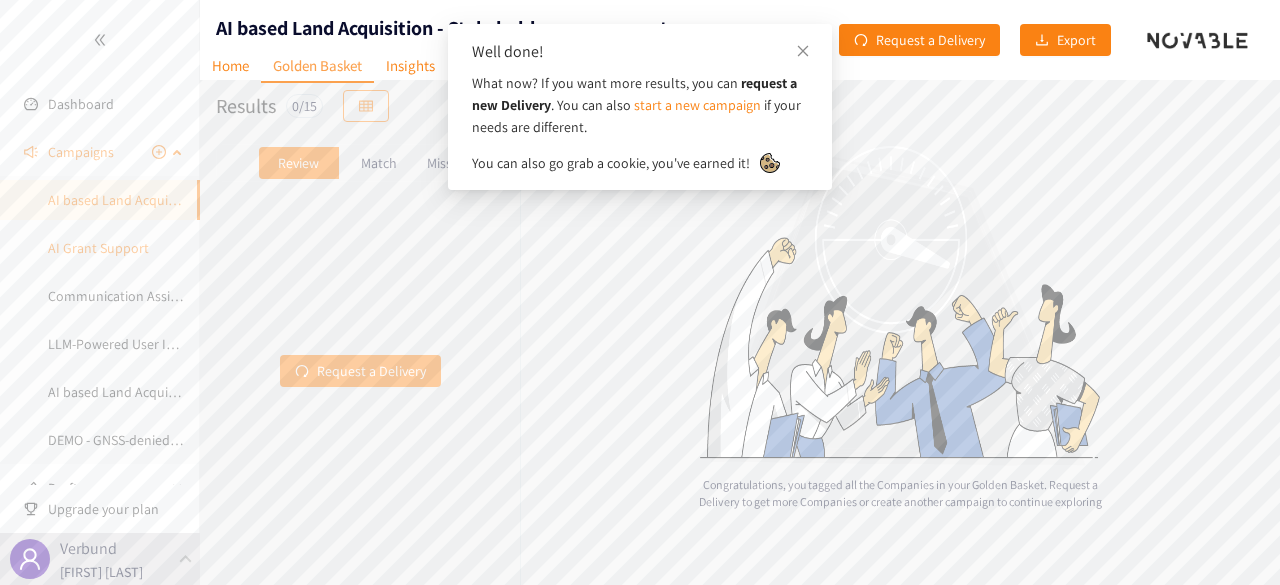 click on "AI Grant Support" at bounding box center [98, 248] 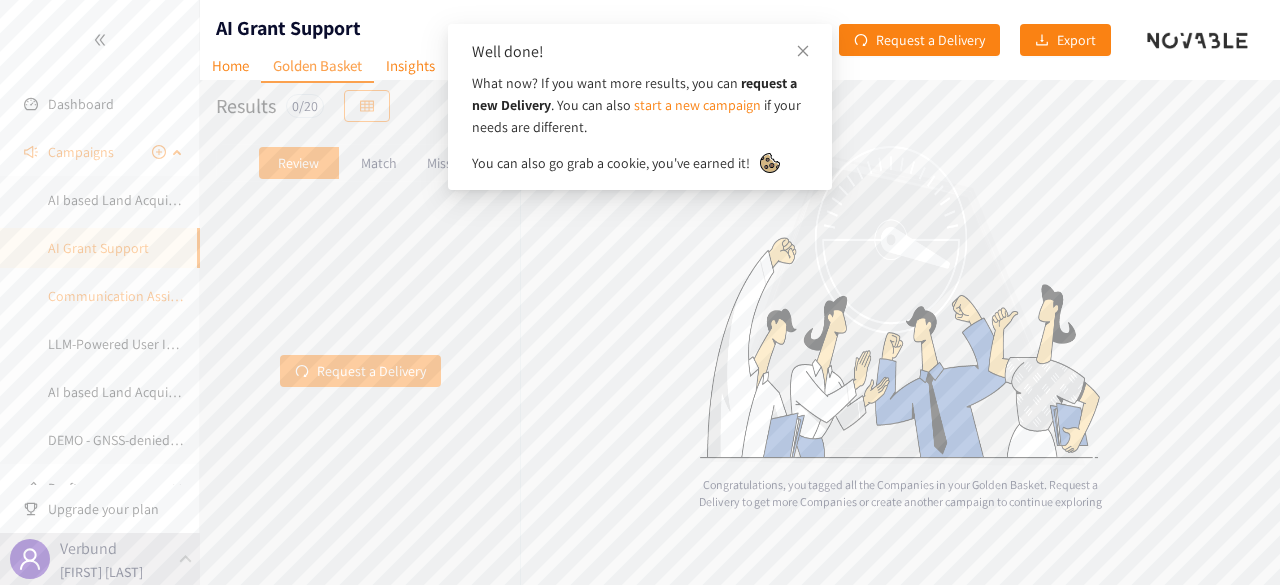 click on "Communication Assistant" at bounding box center (124, 296) 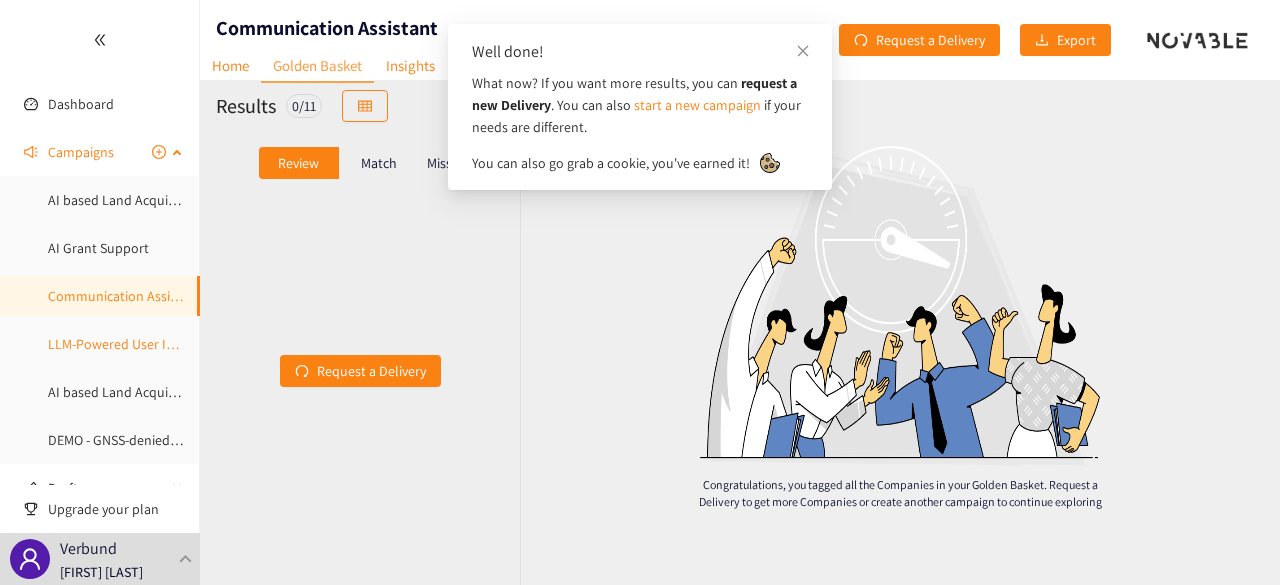 click on "LLM-Powered User Interaction Layer" at bounding box center (155, 344) 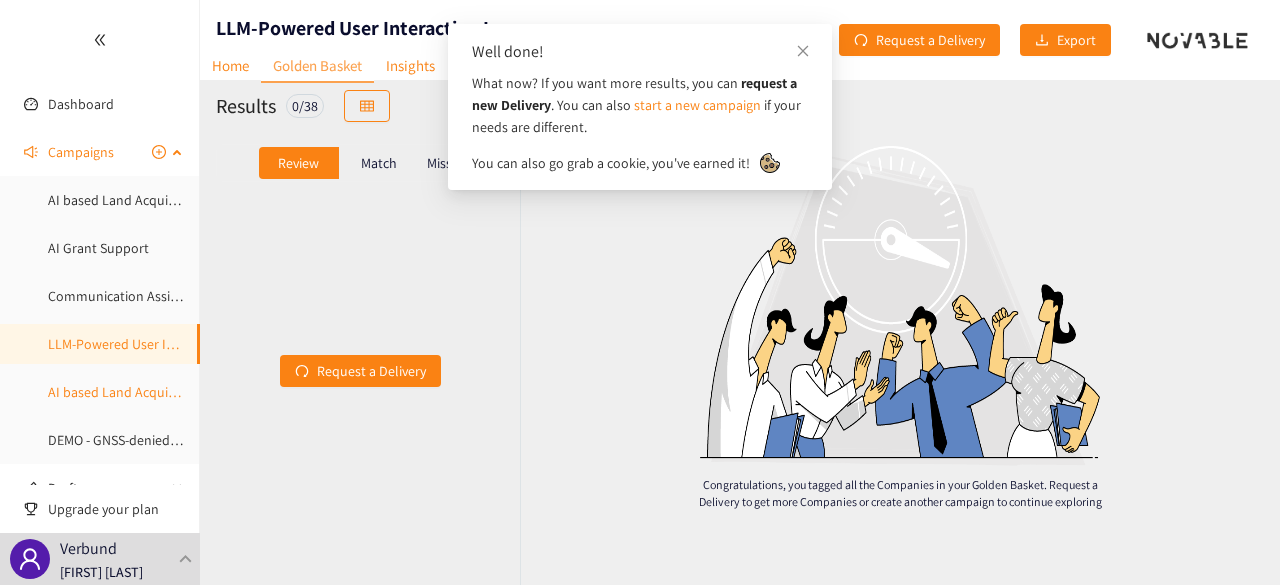 click on "AI based Land Acquisition" at bounding box center (124, 392) 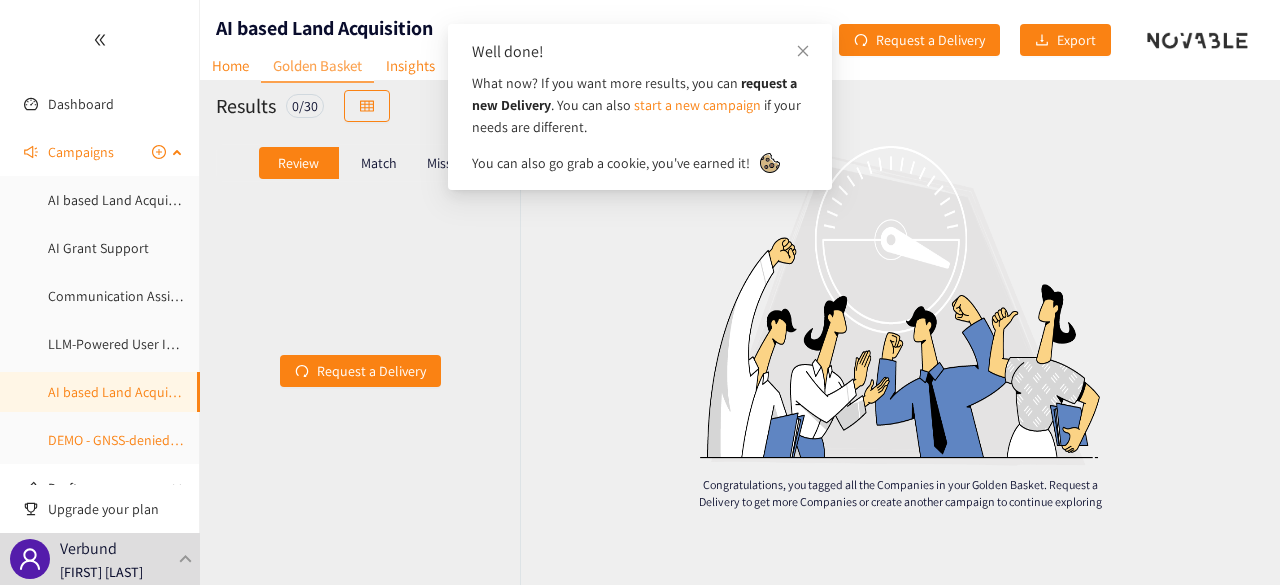 click on "DEMO - GNSS-denied flight" at bounding box center [125, 440] 